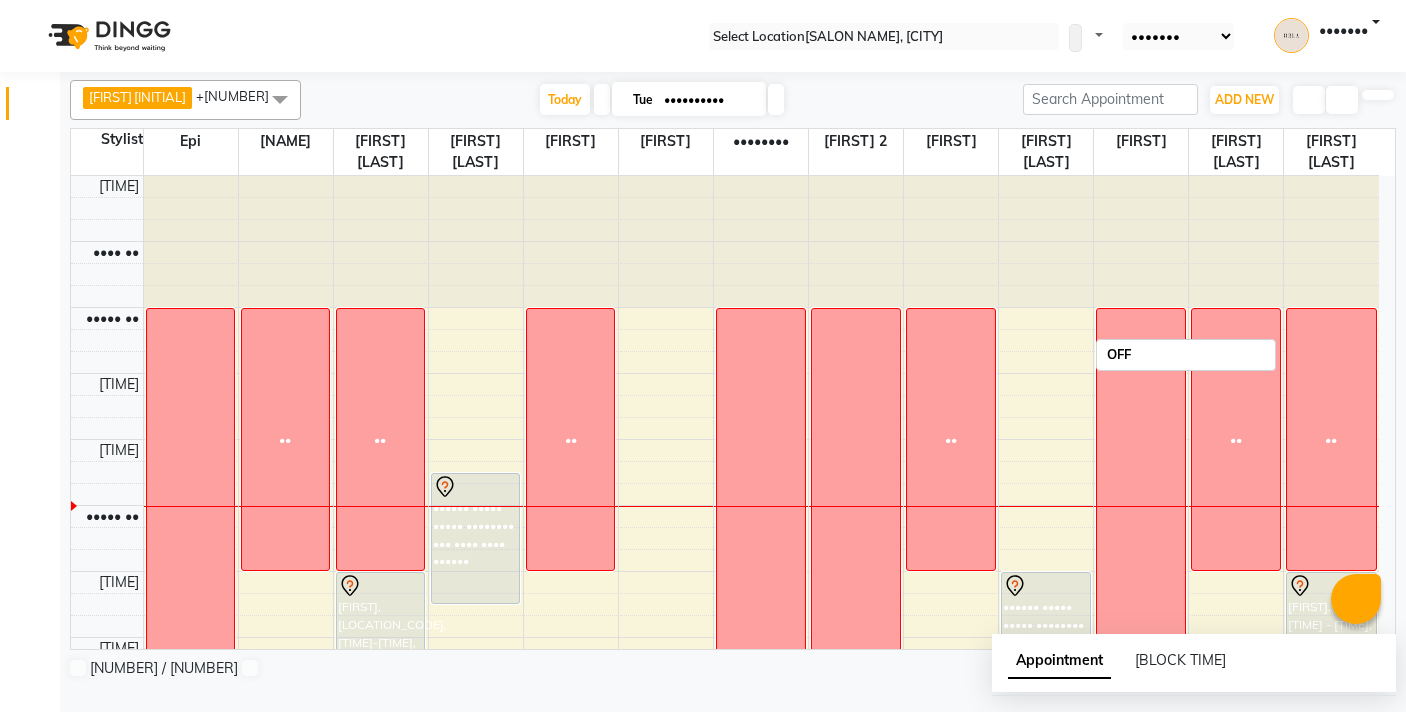 scroll, scrollTop: 0, scrollLeft: 0, axis: both 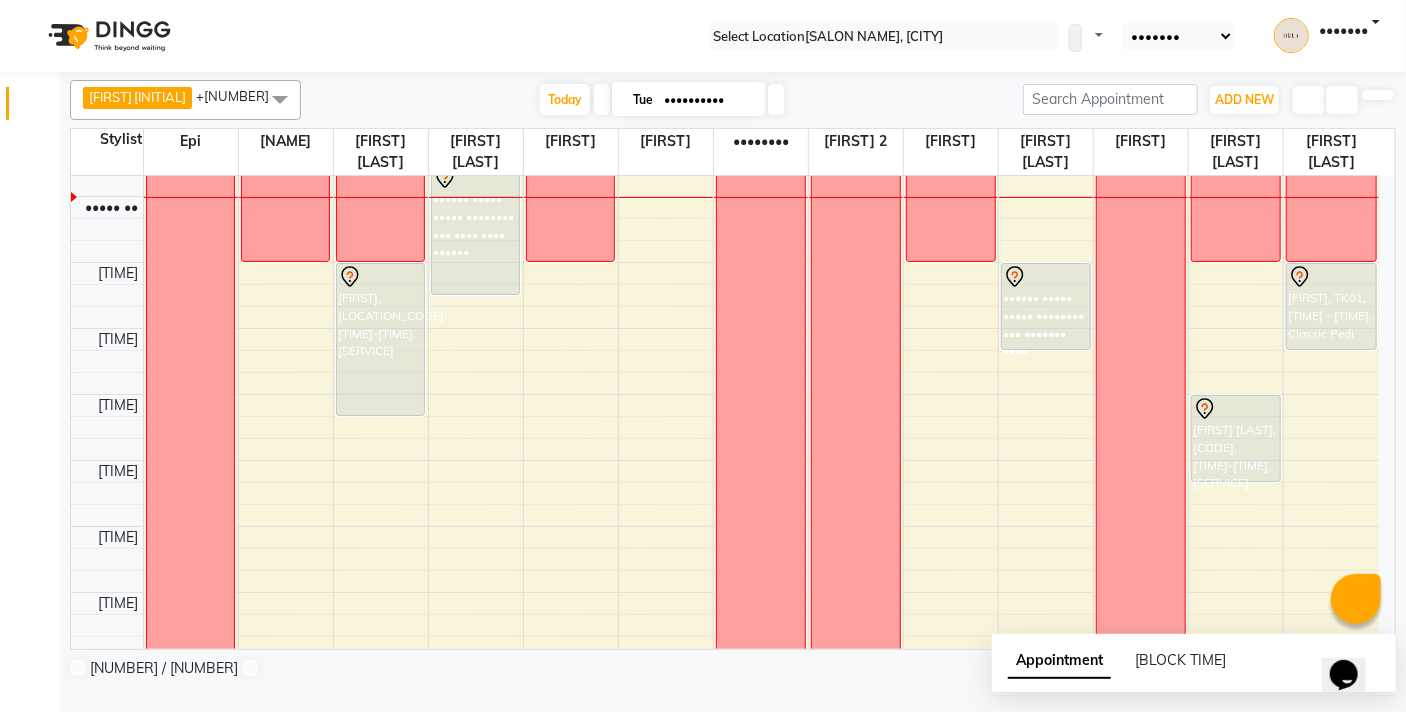 click on "••••" at bounding box center [52, 746] 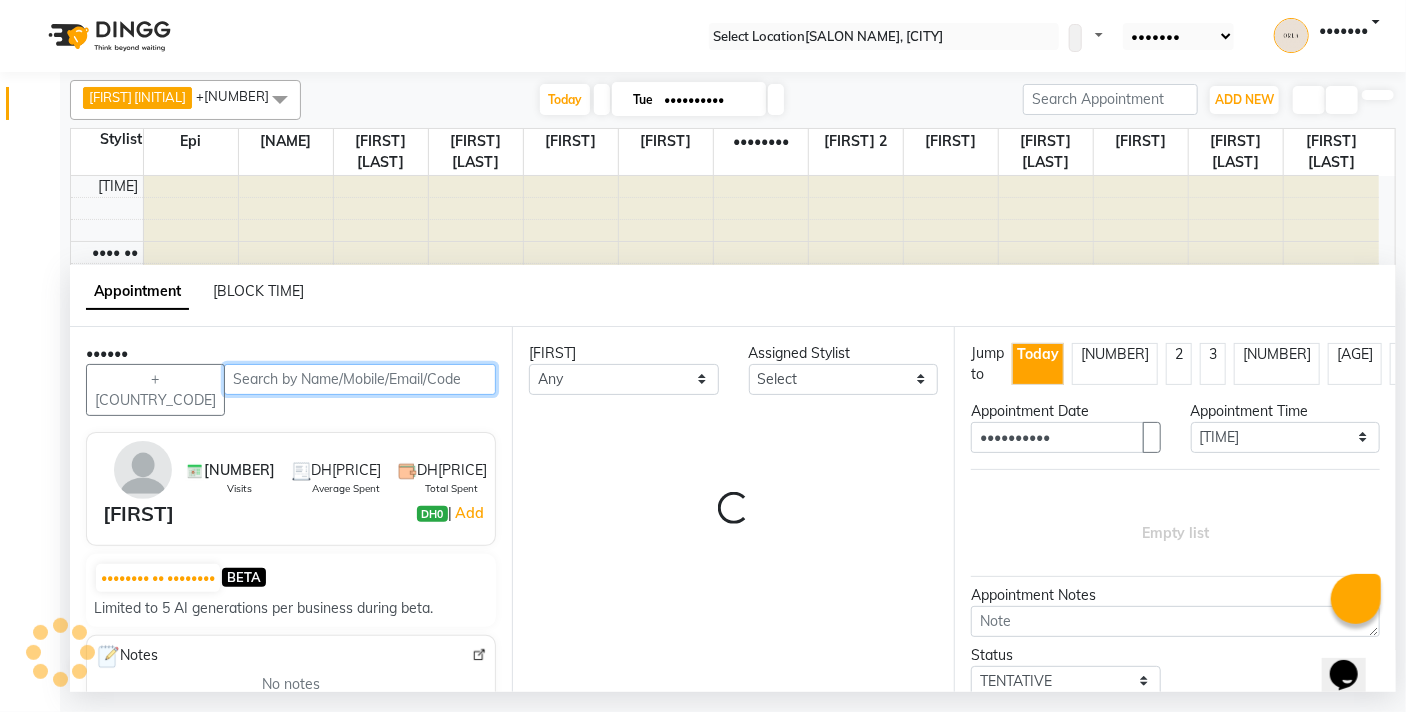 scroll, scrollTop: 265, scrollLeft: 0, axis: vertical 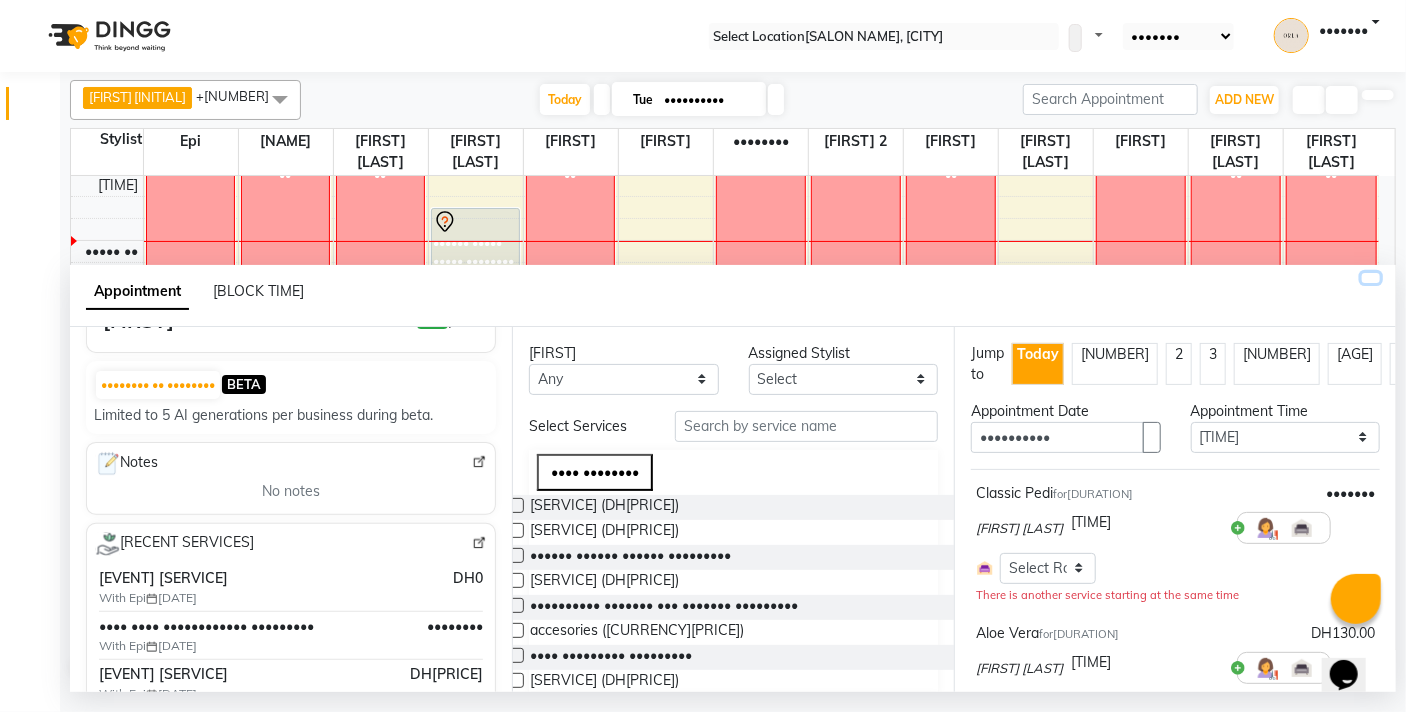 click at bounding box center (1371, 278) 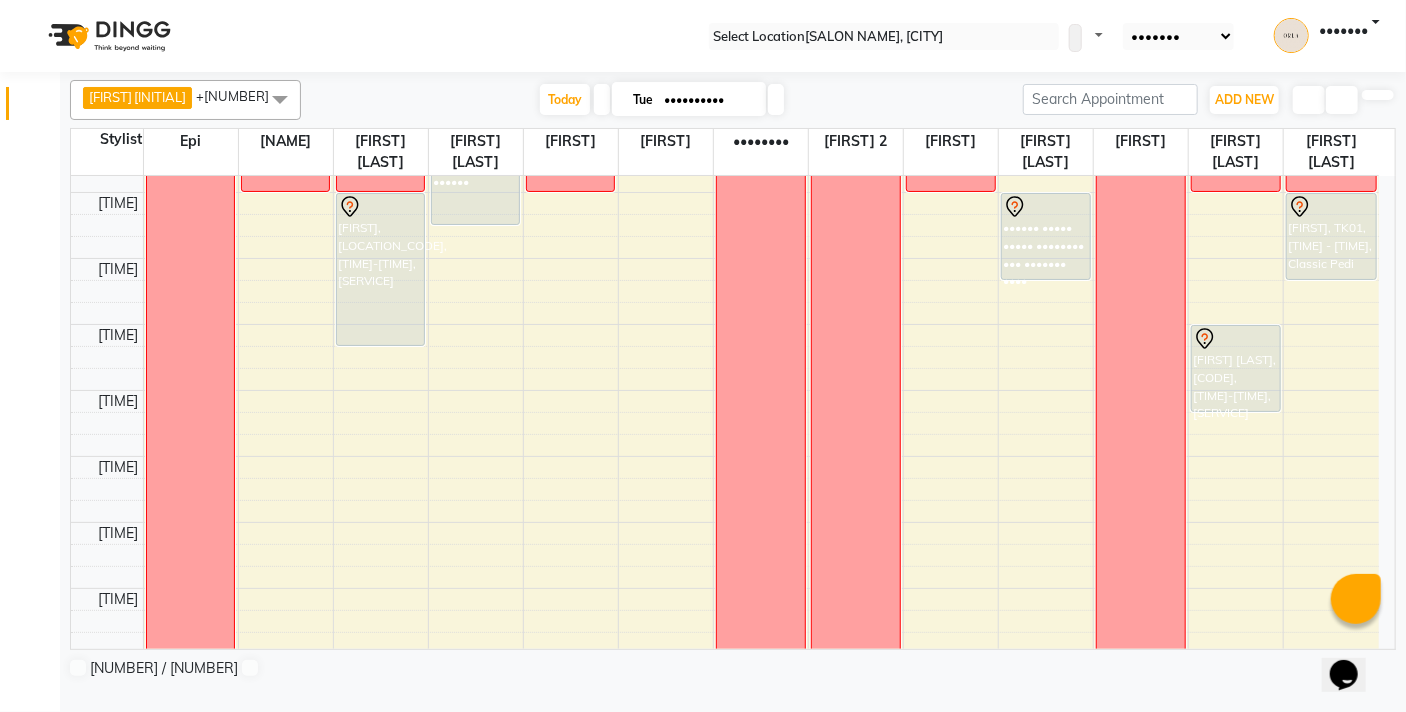 scroll, scrollTop: 375, scrollLeft: 0, axis: vertical 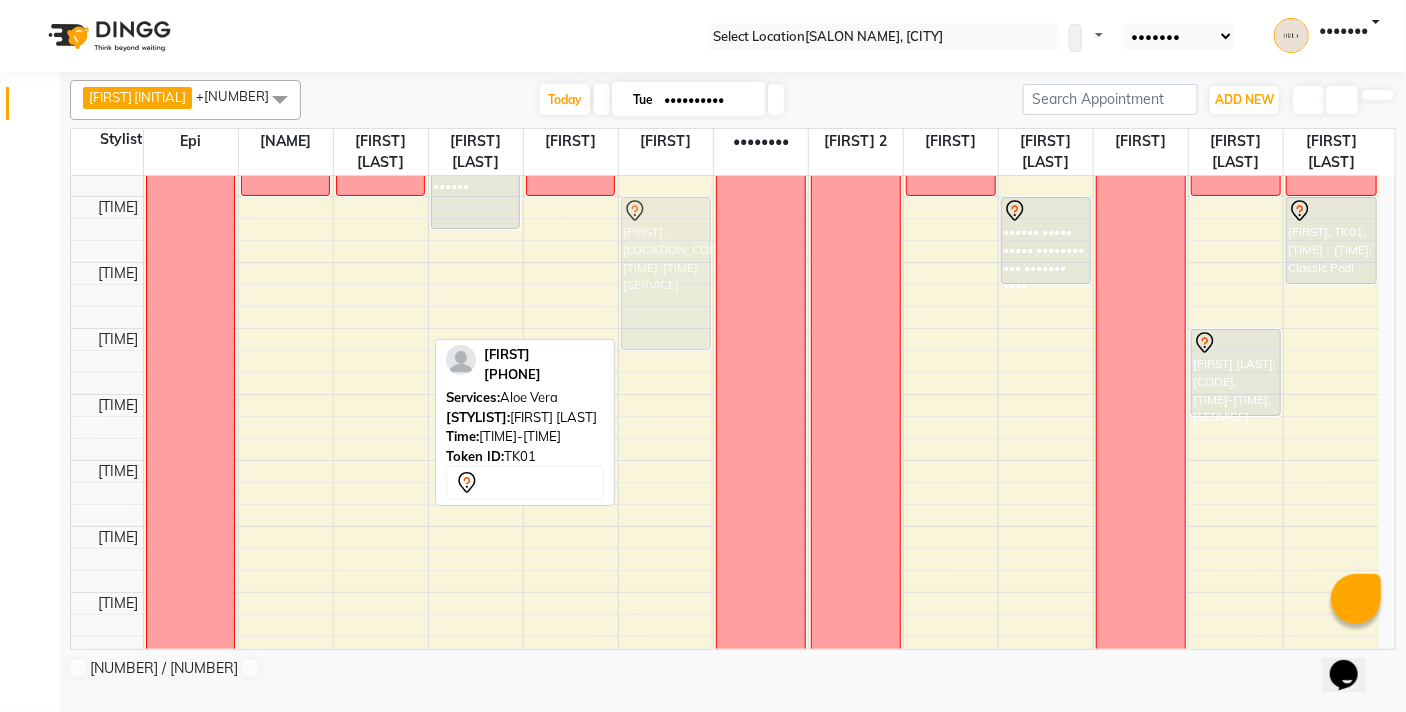 drag, startPoint x: 375, startPoint y: 232, endPoint x: 627, endPoint y: 232, distance: 252 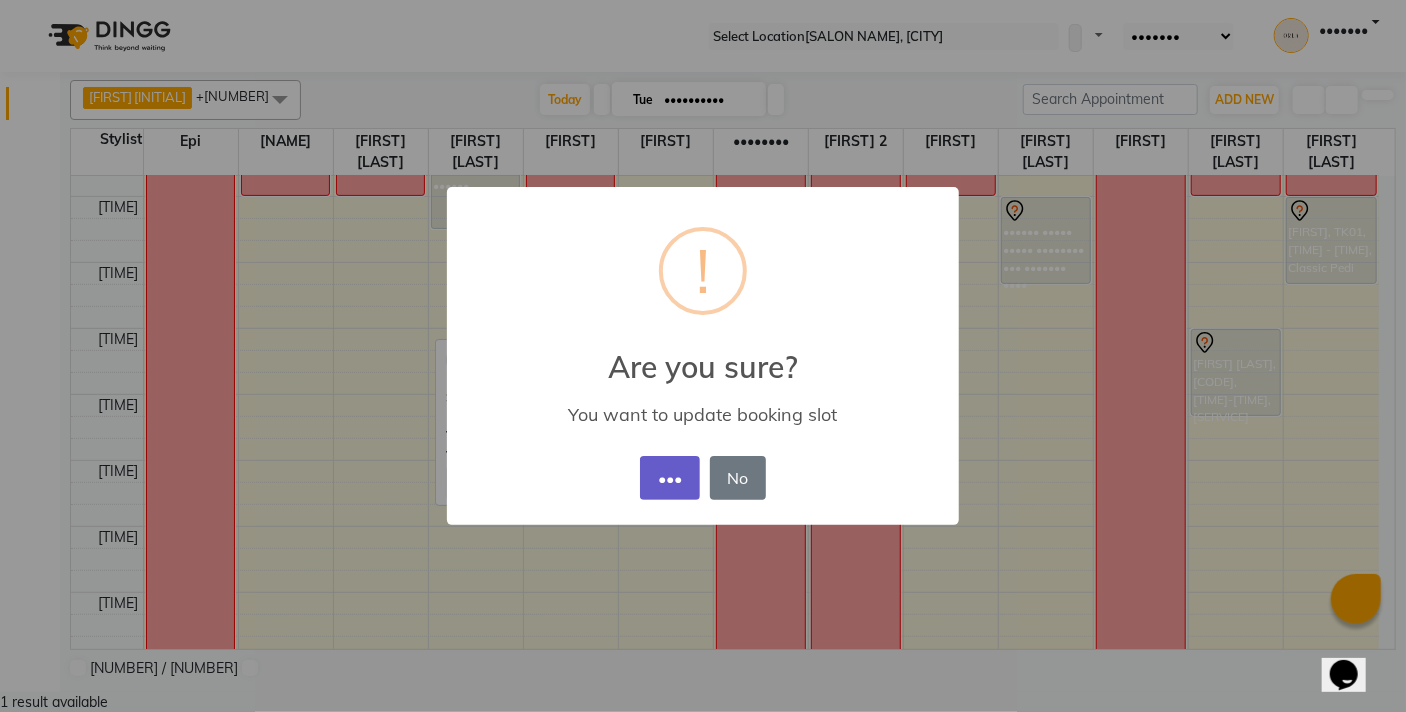 click on "•••" at bounding box center (669, 478) 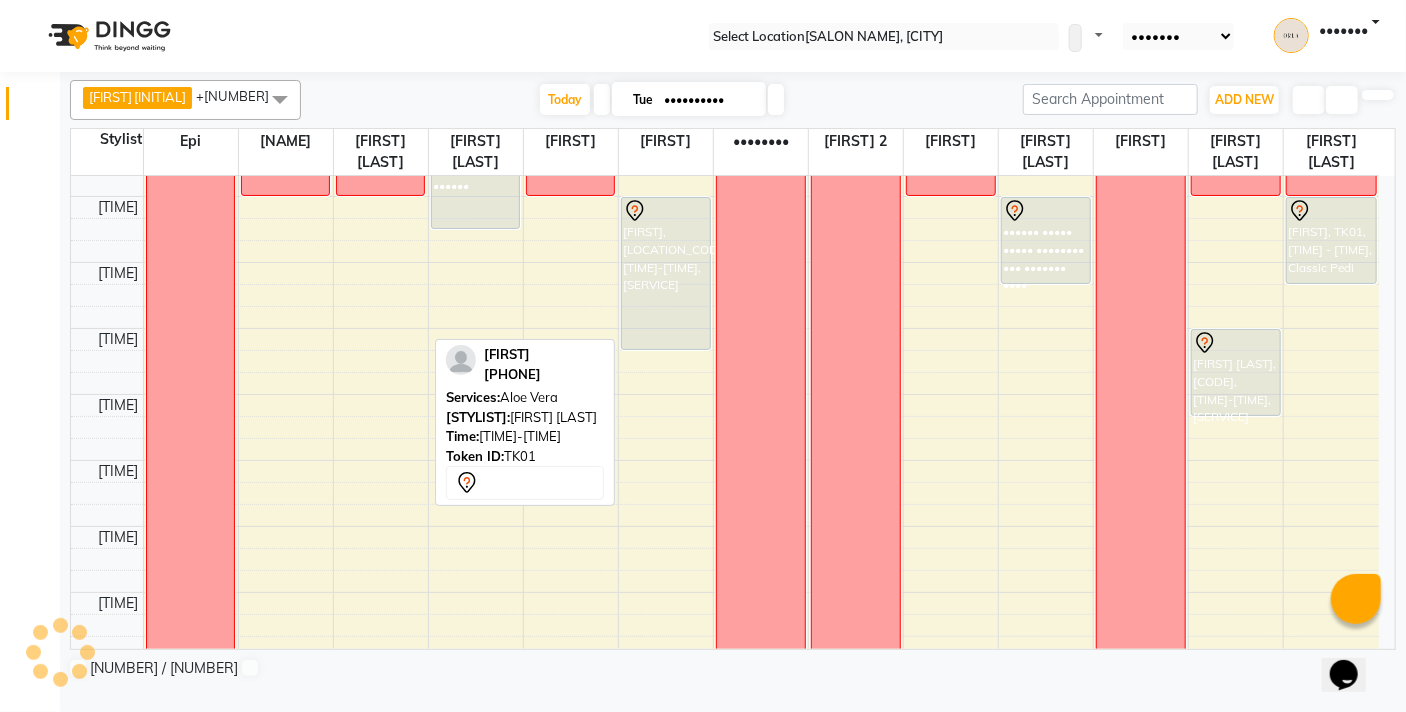click on "[TIME] [TIME] [TIME] [TIME] [TIME] [TIME] [TIME] [TIME] [TIME] [TIME] [TIME] [TIME] [TIME] [TIME] [TIME] [TIME] [TIME] [TIME] [TIME] [TIME] [TIME] [TIME] [TIME] [TIME] [TIME] [TIME] [TIME] [TIME]  OFF   NA              [FIRST] [LAST], [ID], [TIME]-[TIME], [SERVICE]  NA              [FIRST] [LAST], [ID], [TIME]-[TIME], [SERVICE]             [FIRST], [ID], [TIME]-[TIME], [SERVICE]  OFF   NA              [FIRST], [ID], [TIME]-[TIME], [SERVICE]             [FIRST] [LAST], [ID], [TIME]-[TIME], [SERVICE]             [FIRST], [ID], [TIME]-[TIME], [SERVICE]  OFF   OFF   NA              [FIRST], [ID], [TIME]-[TIME], [SERVICE]             [FIRST], [ID], [TIME]-[TIME], [SERVICE]  NA   OFF   NA              [FIRST] [LAST], [ID], [TIME]-[TIME], [SERVICE]             [FIRST], [ID], [TIME]-[TIME], [SERVICE]  NA              [FIRST], [ID], [TIME]-[TIME], [SERVICE]             [FIRST], [ID], [TIME]-[TIME], [SERVICE]" at bounding box center [725, 724] 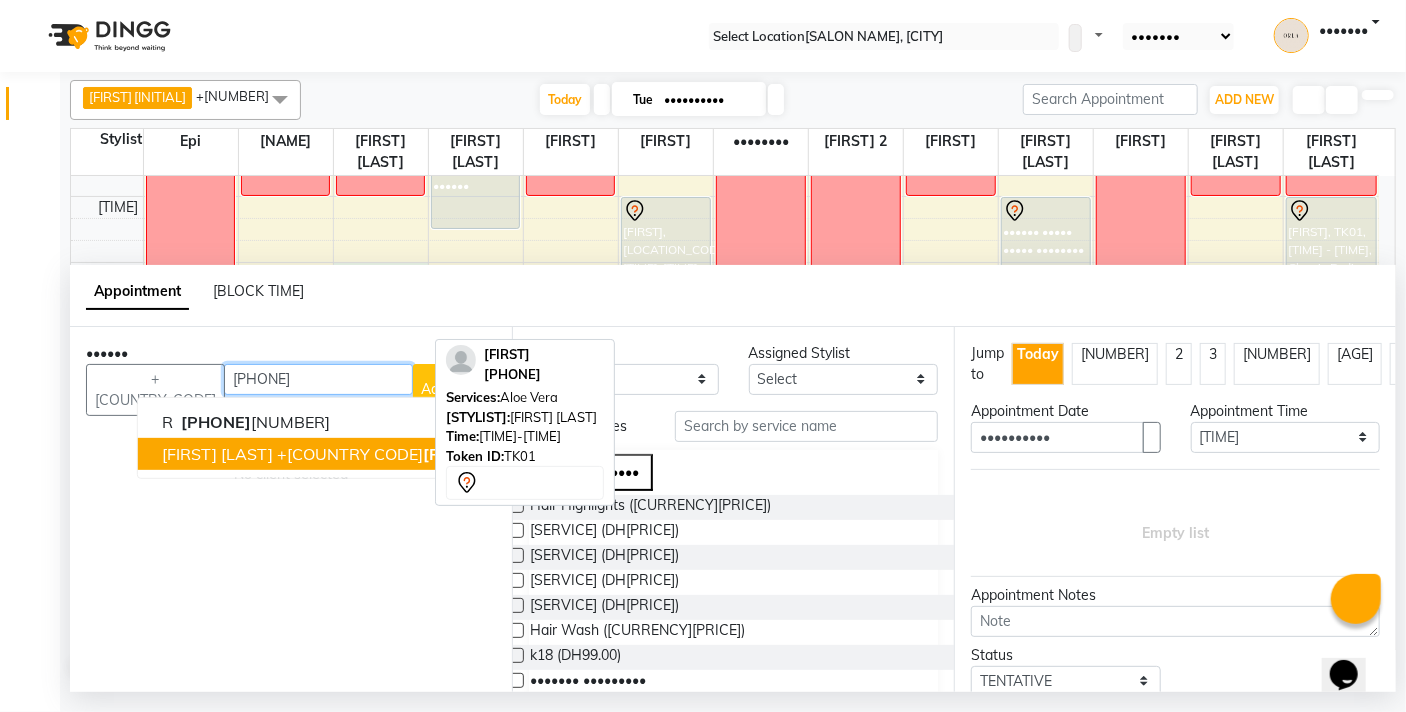 click on "[PHONE]" at bounding box center (458, 454) 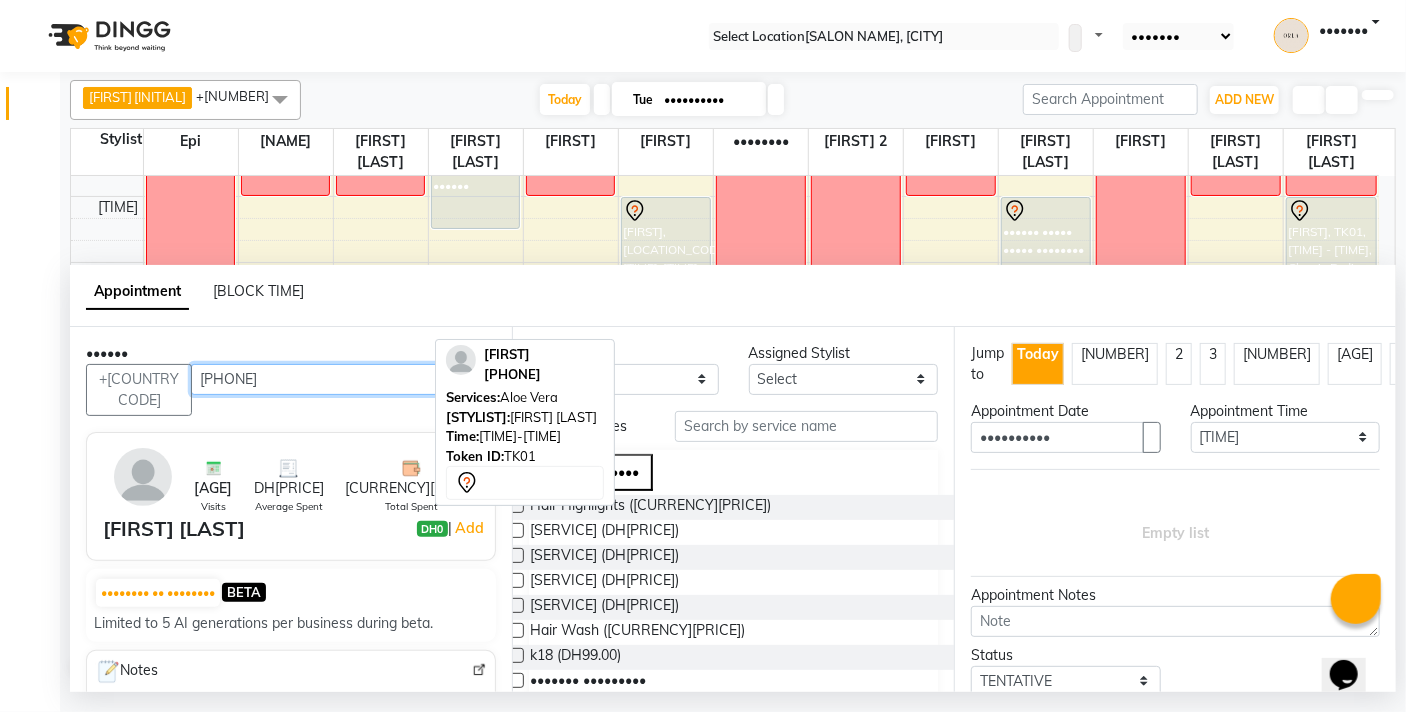 type on "[PHONE]" 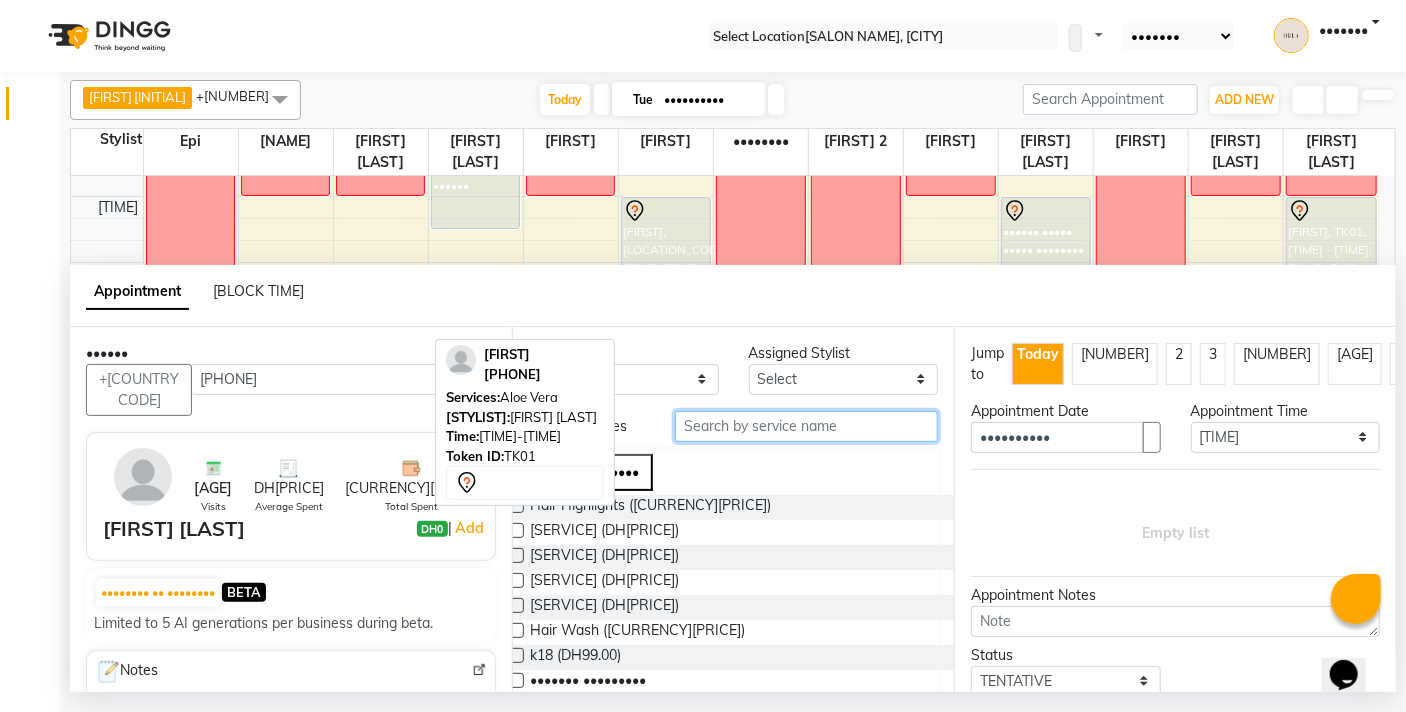 click at bounding box center (806, 426) 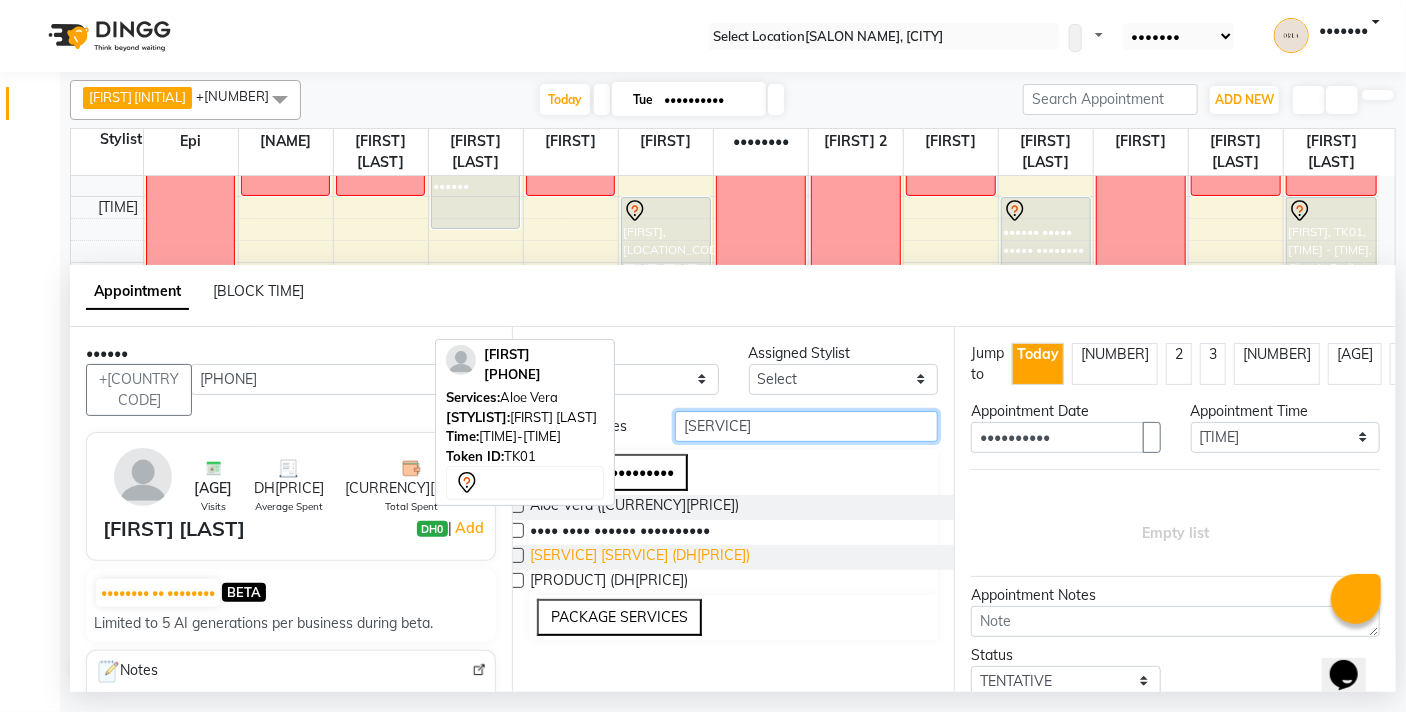 type on "[SERVICE]" 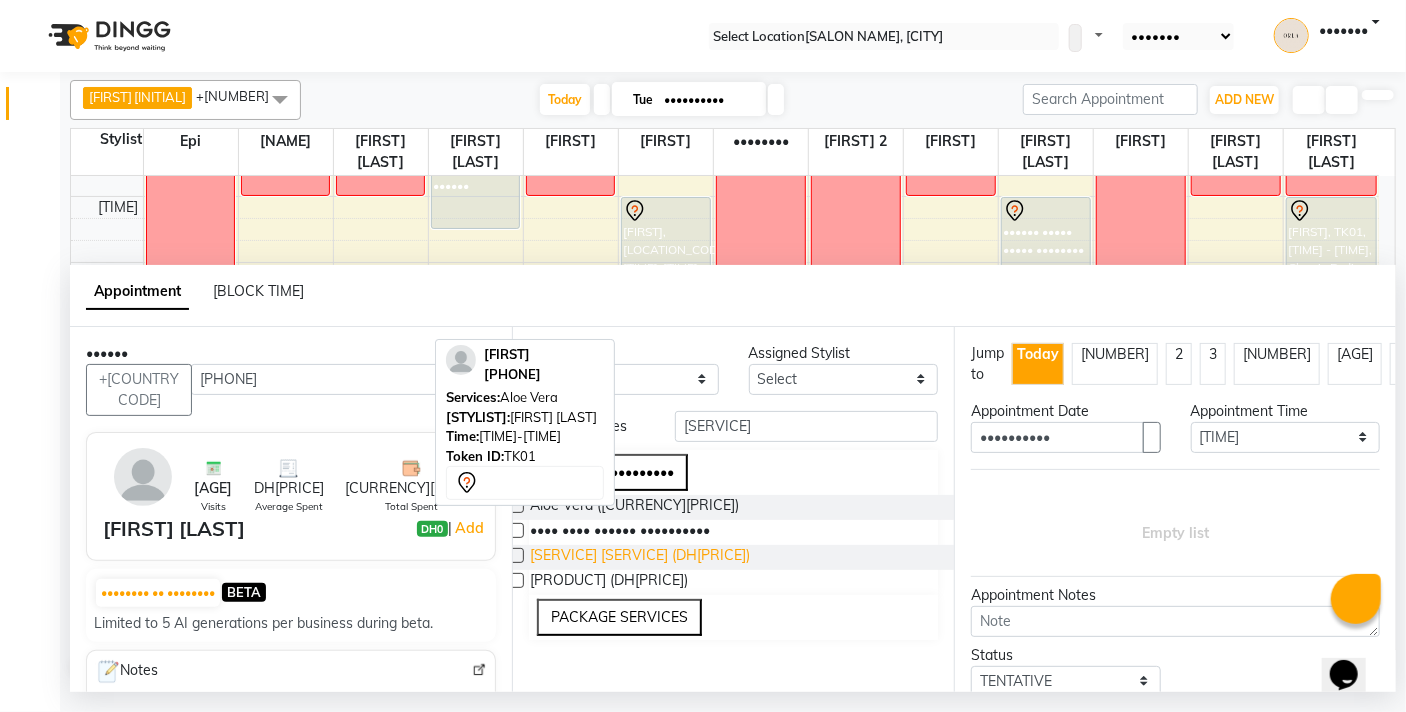 click on "[SERVICE] [SERVICE] (DH[PRICE])" at bounding box center [634, 507] 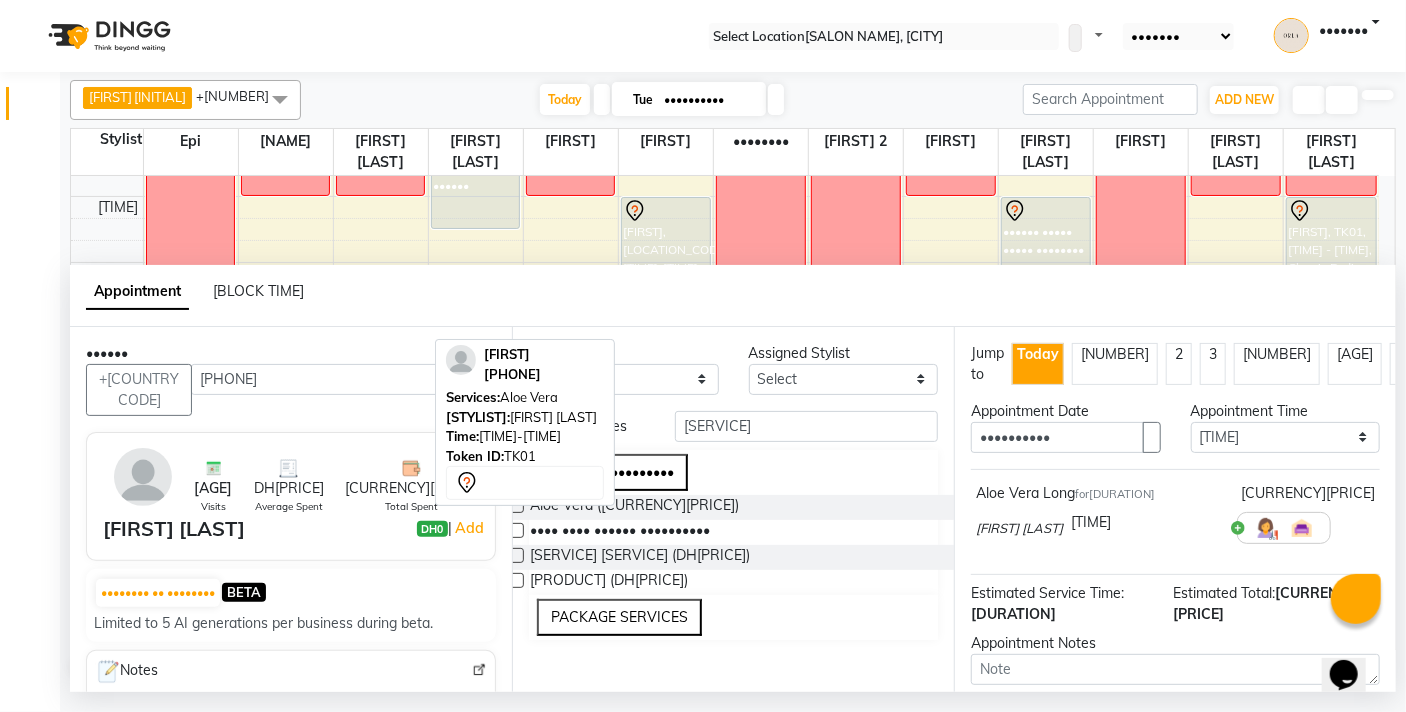 scroll, scrollTop: 175, scrollLeft: 0, axis: vertical 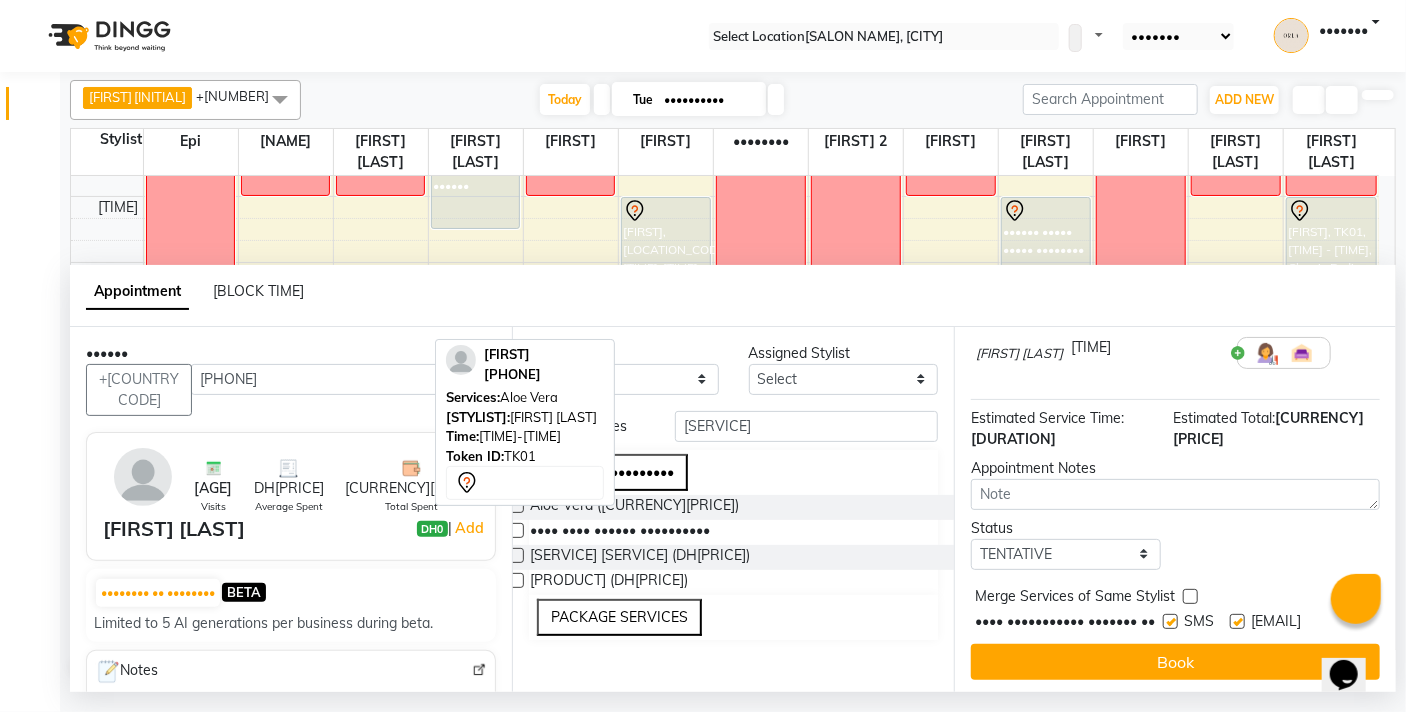 click at bounding box center [1190, 596] 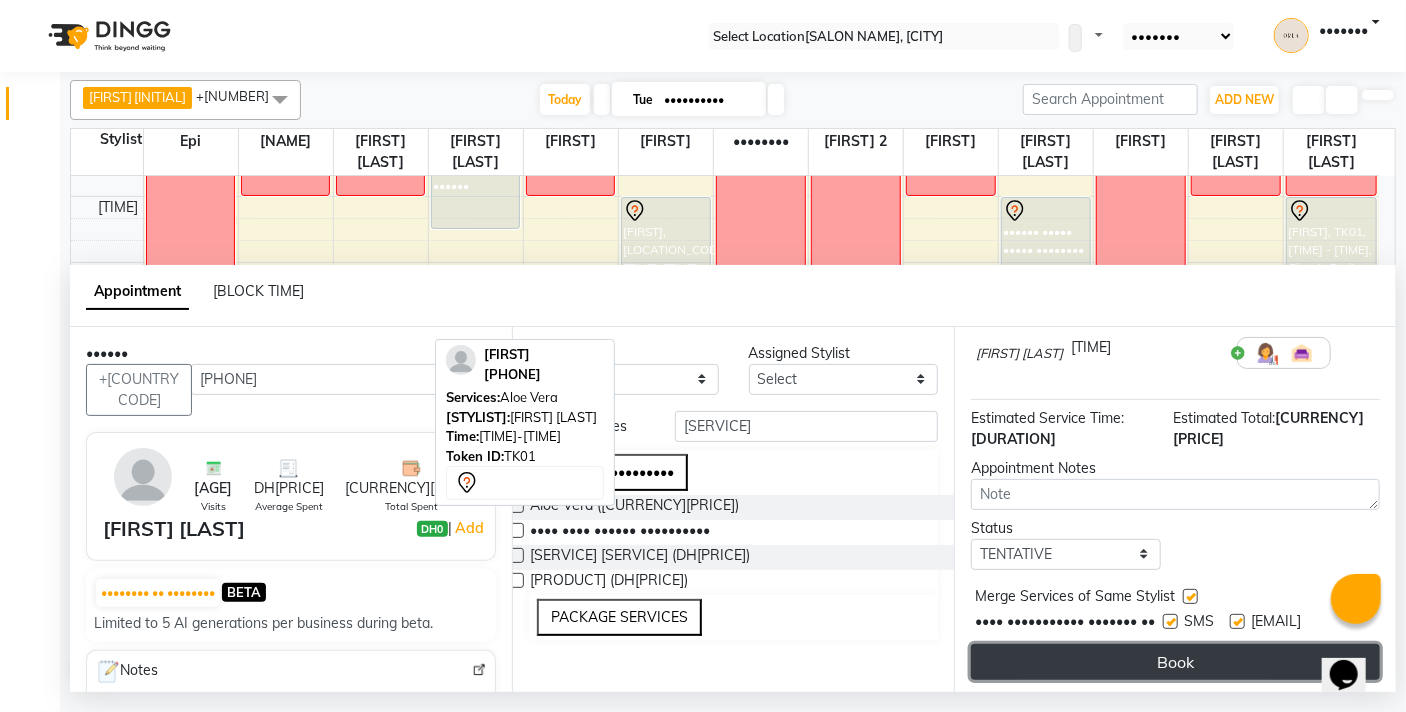 click on "Book" at bounding box center [1175, 662] 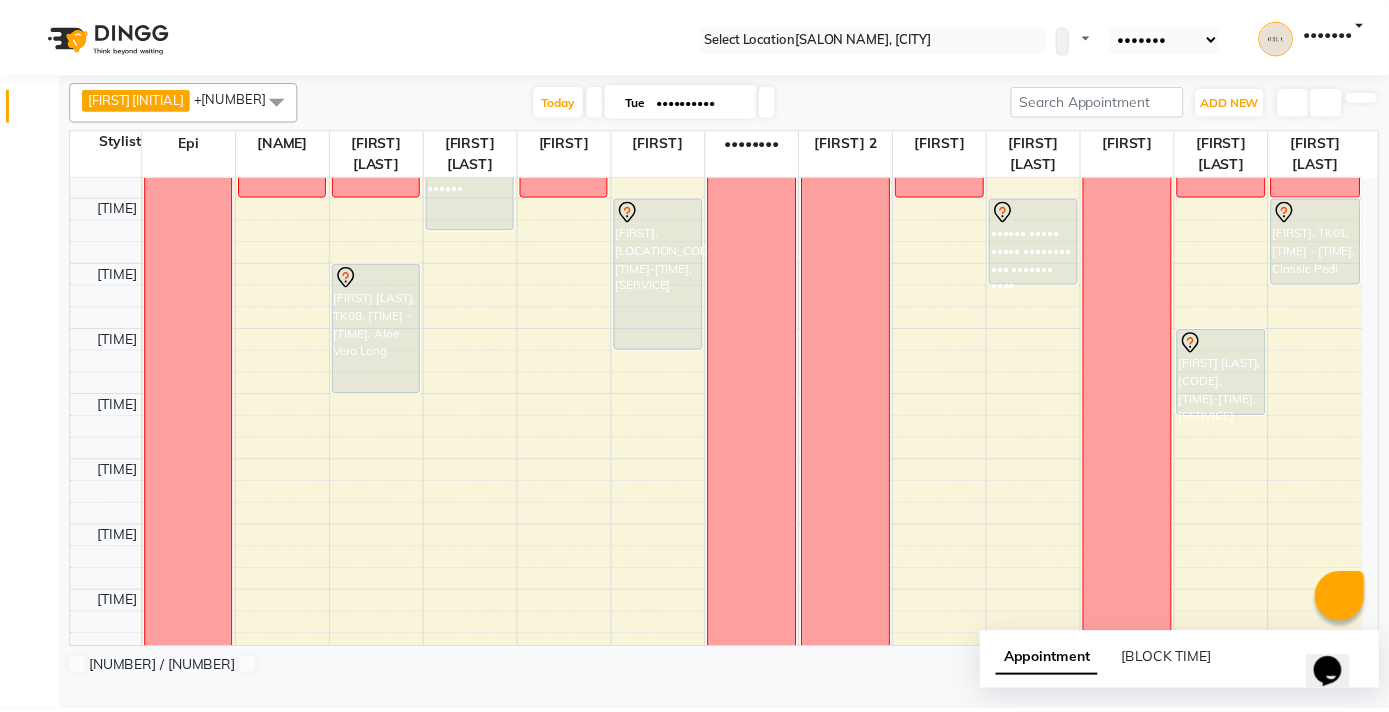scroll, scrollTop: 209, scrollLeft: 0, axis: vertical 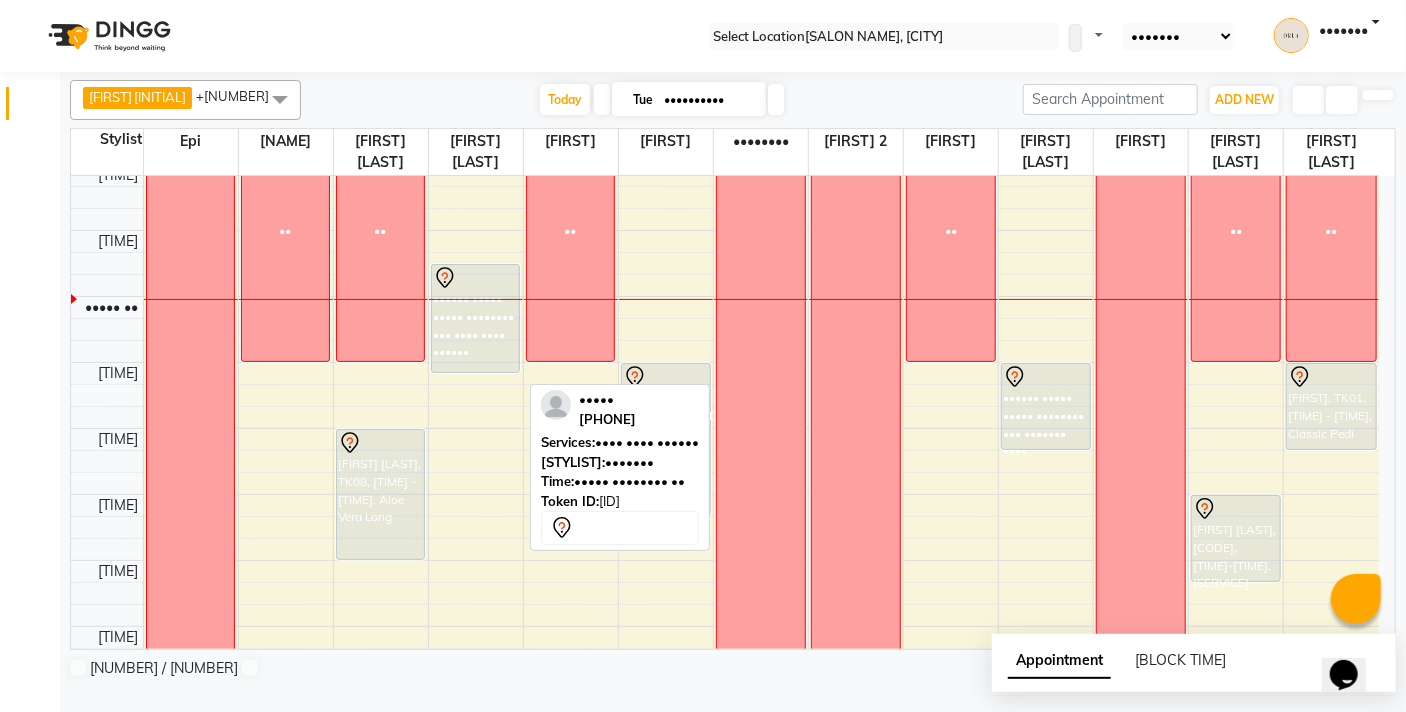 click on "•••••• ••••• ••••• •••••••• ••• •••• •••• ••••••  •••              •••••• ••••• ••••• •••••••• ••• •••• •••• ••••••" at bounding box center (191, 890) 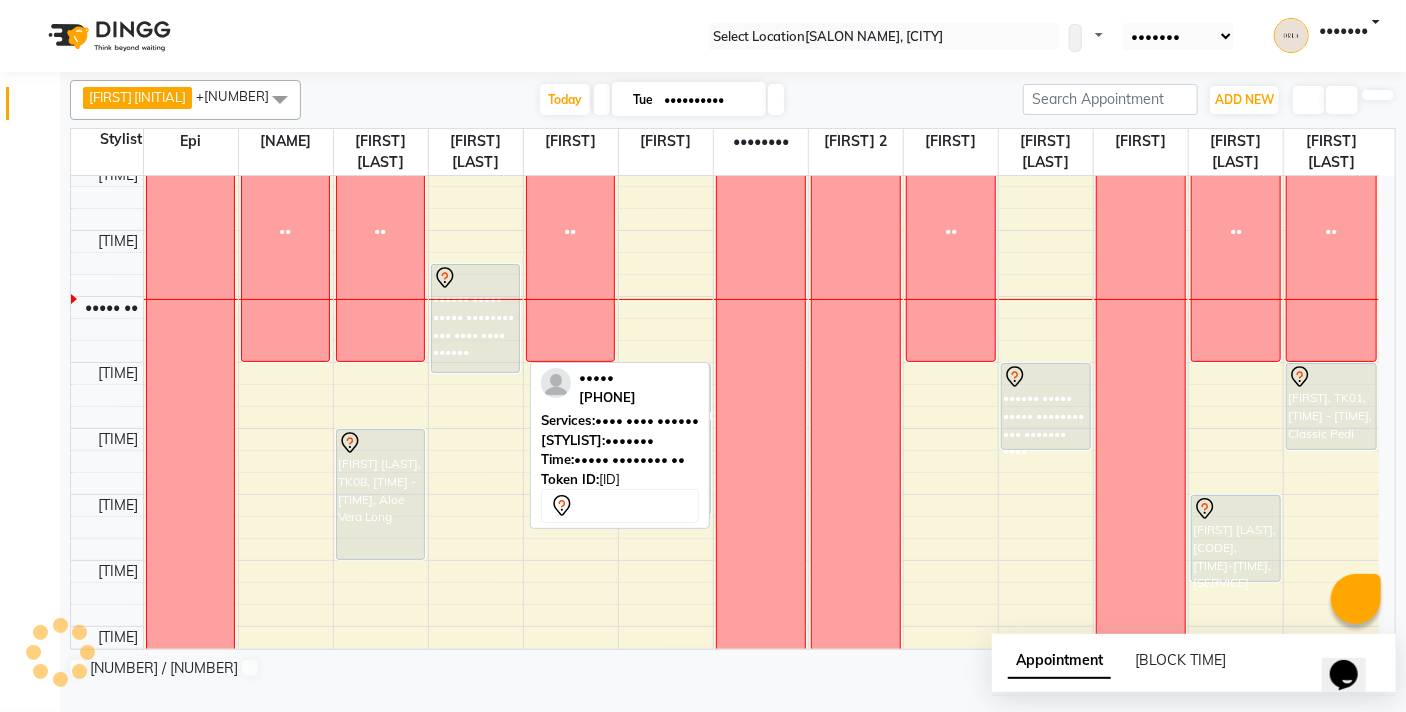 click on "•••••• ••••• ••••• •••••••• ••• •••• •••• ••••••" at bounding box center [286, 1221] 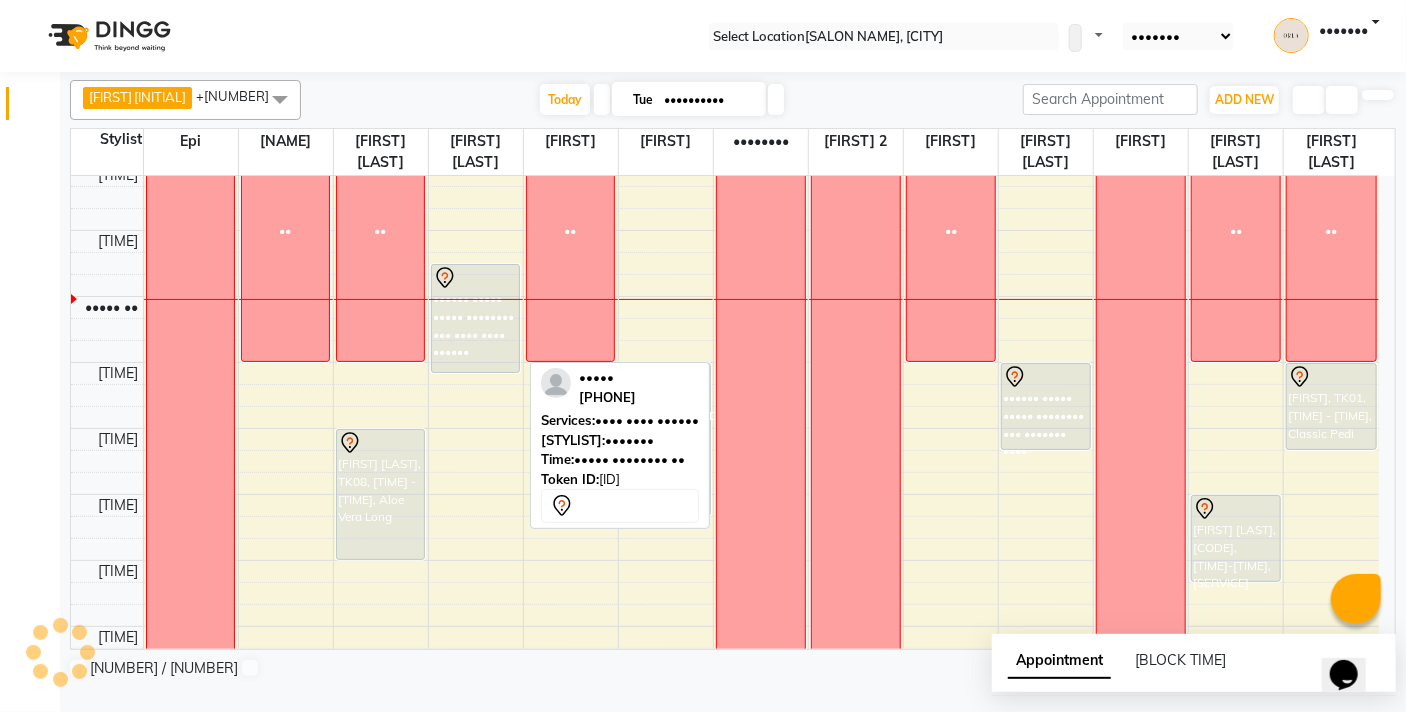 click on "•••••• ••••• ••••• •••••••• ••• •••• •••• ••••••" at bounding box center [286, 1221] 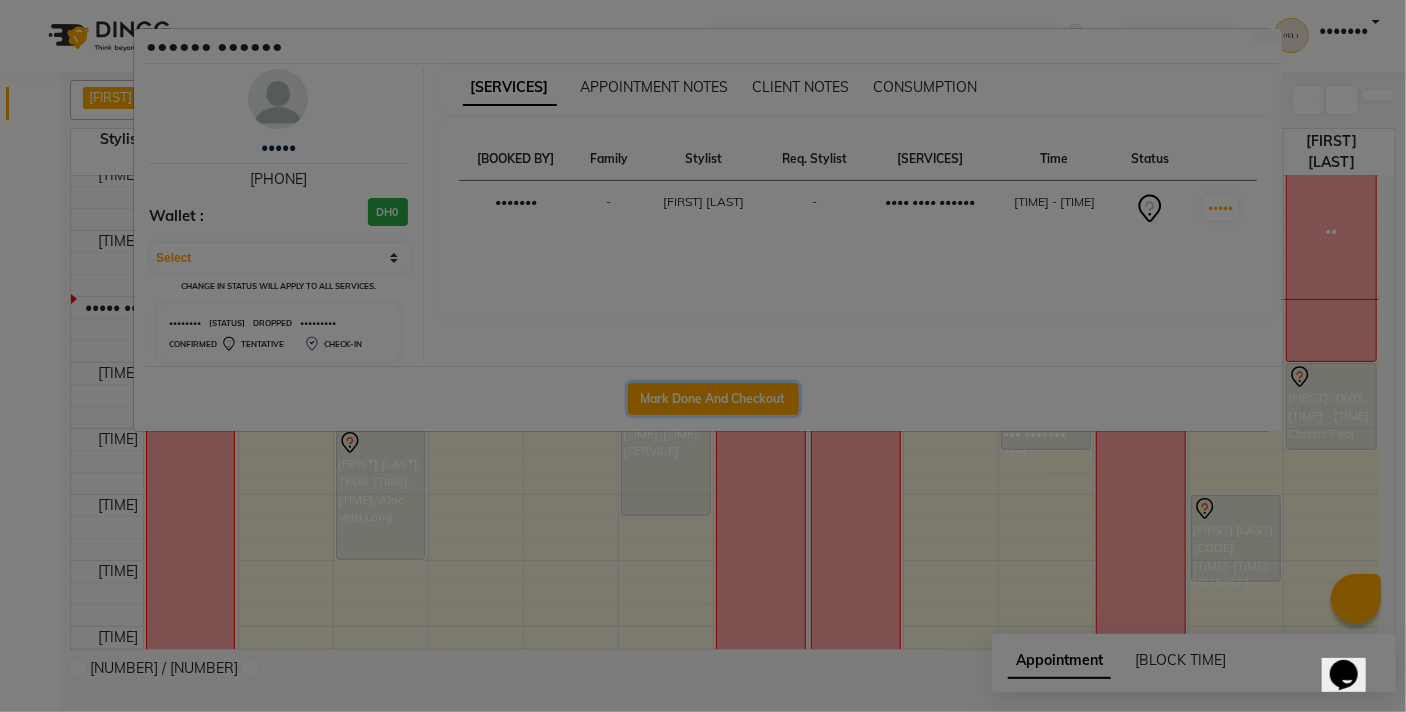 drag, startPoint x: 674, startPoint y: 508, endPoint x: 669, endPoint y: 486, distance: 22.561028 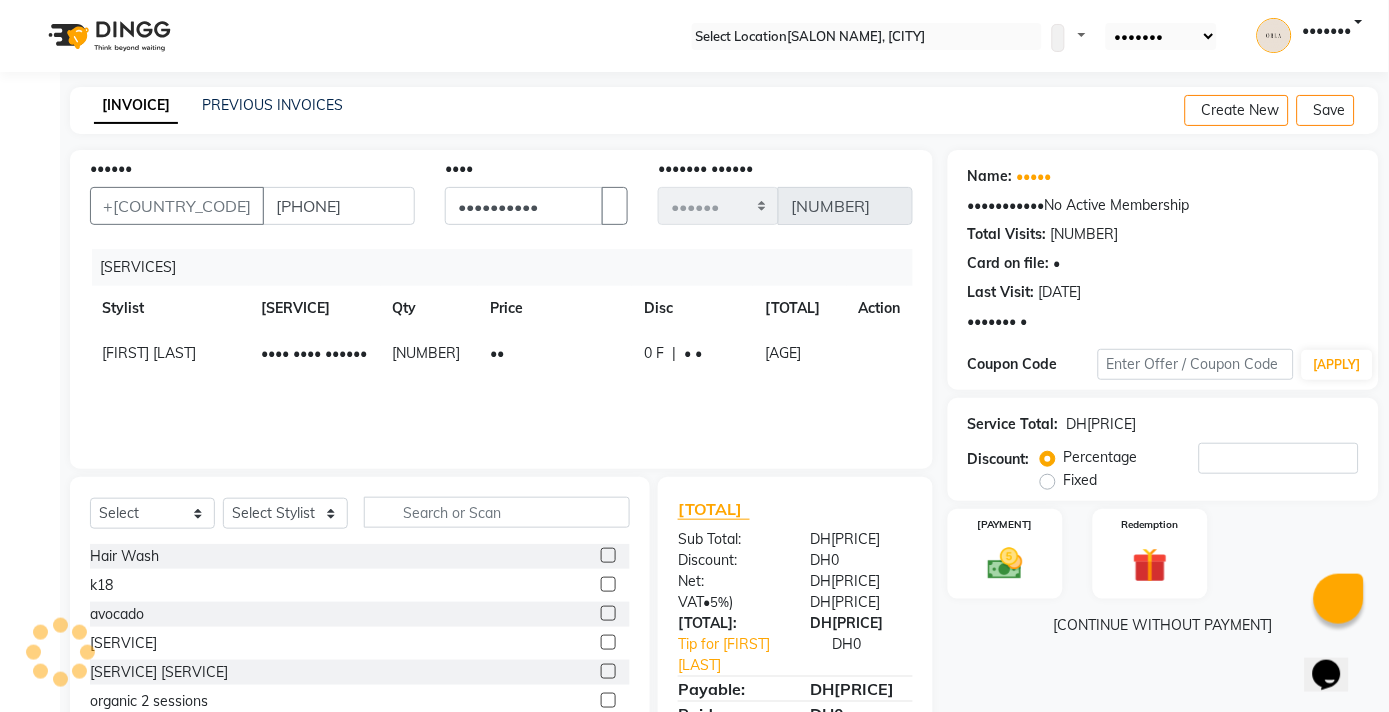 scroll, scrollTop: 87, scrollLeft: 0, axis: vertical 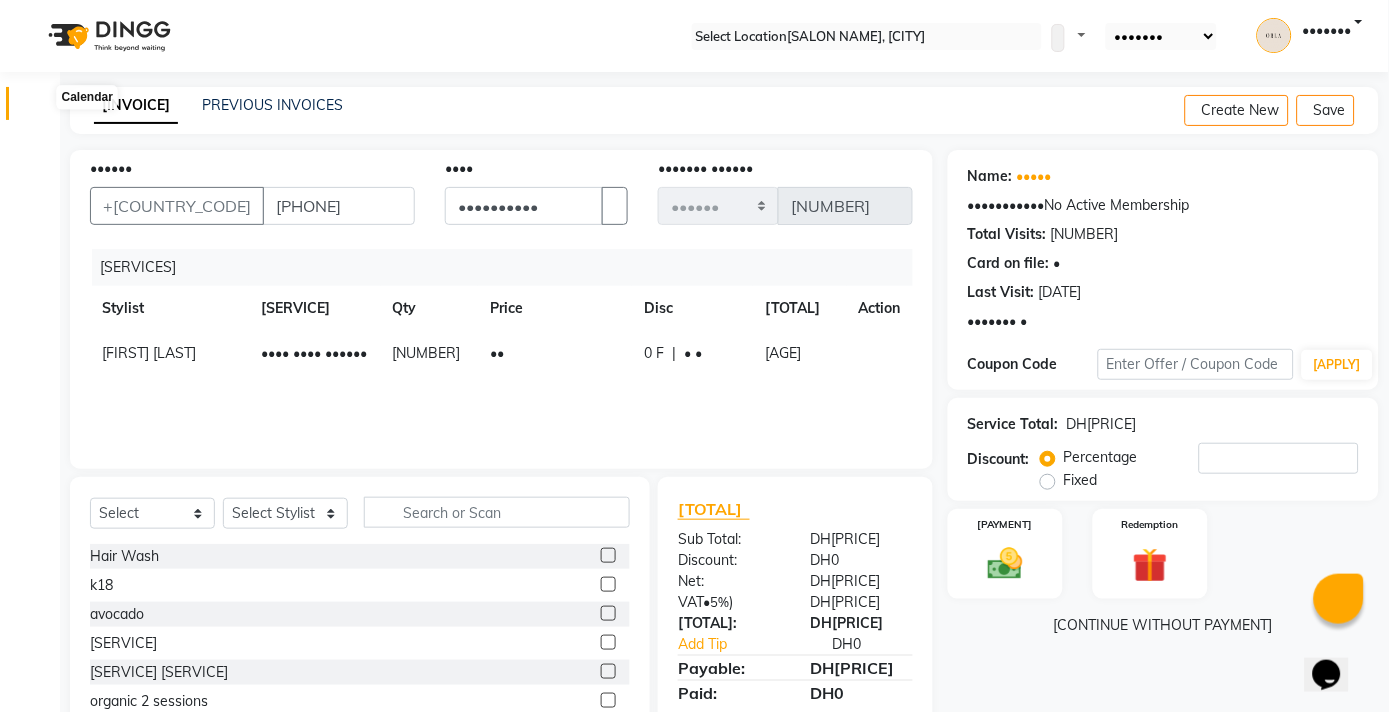 click at bounding box center [38, 108] 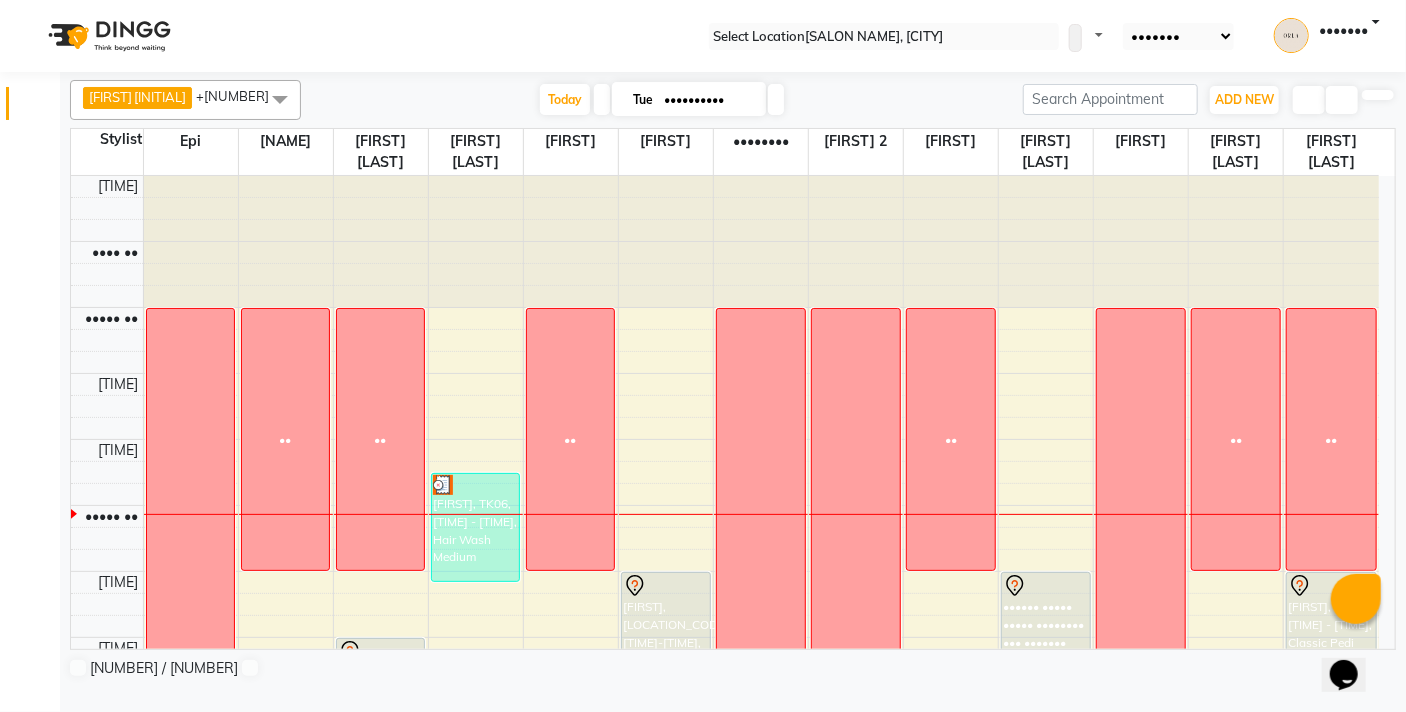 scroll, scrollTop: 145, scrollLeft: 0, axis: vertical 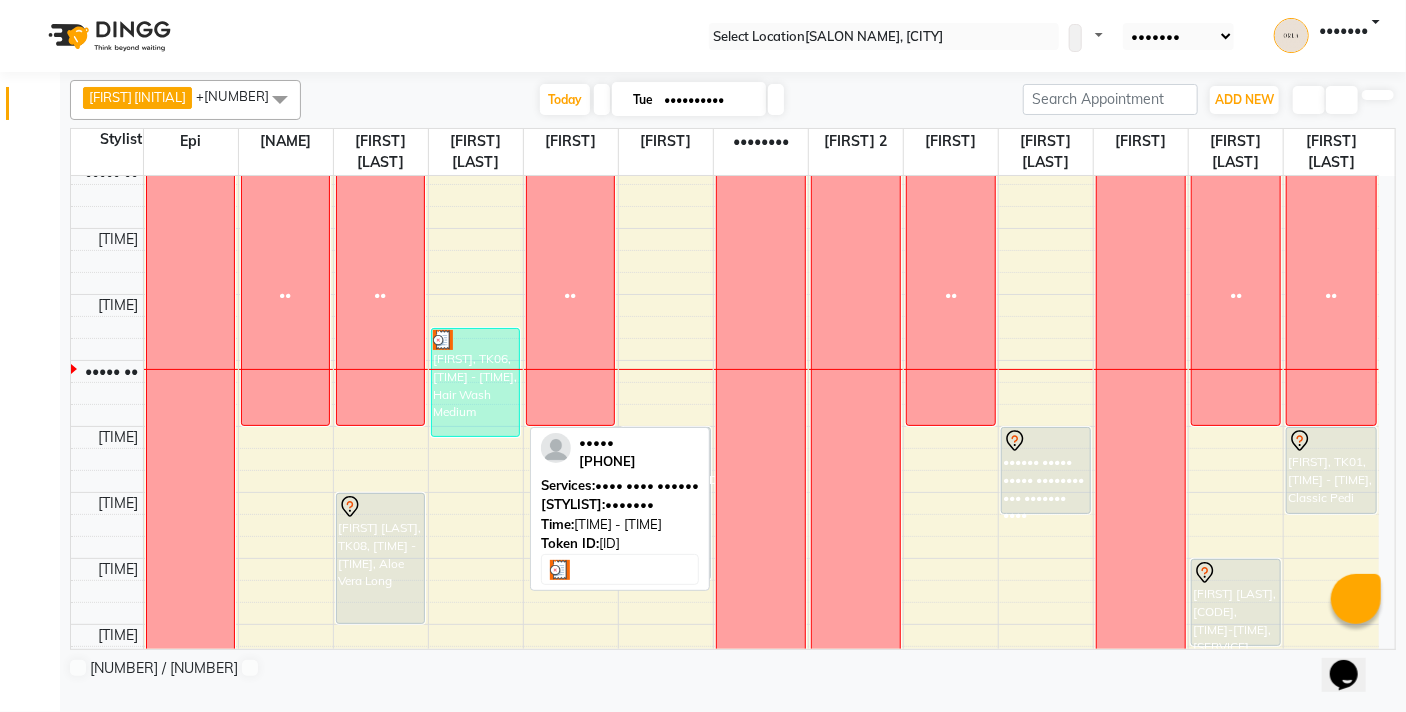 click on "[FIRST], TK06, [TIME] - [TIME], Hair Wash Medium" at bounding box center (191, 955) 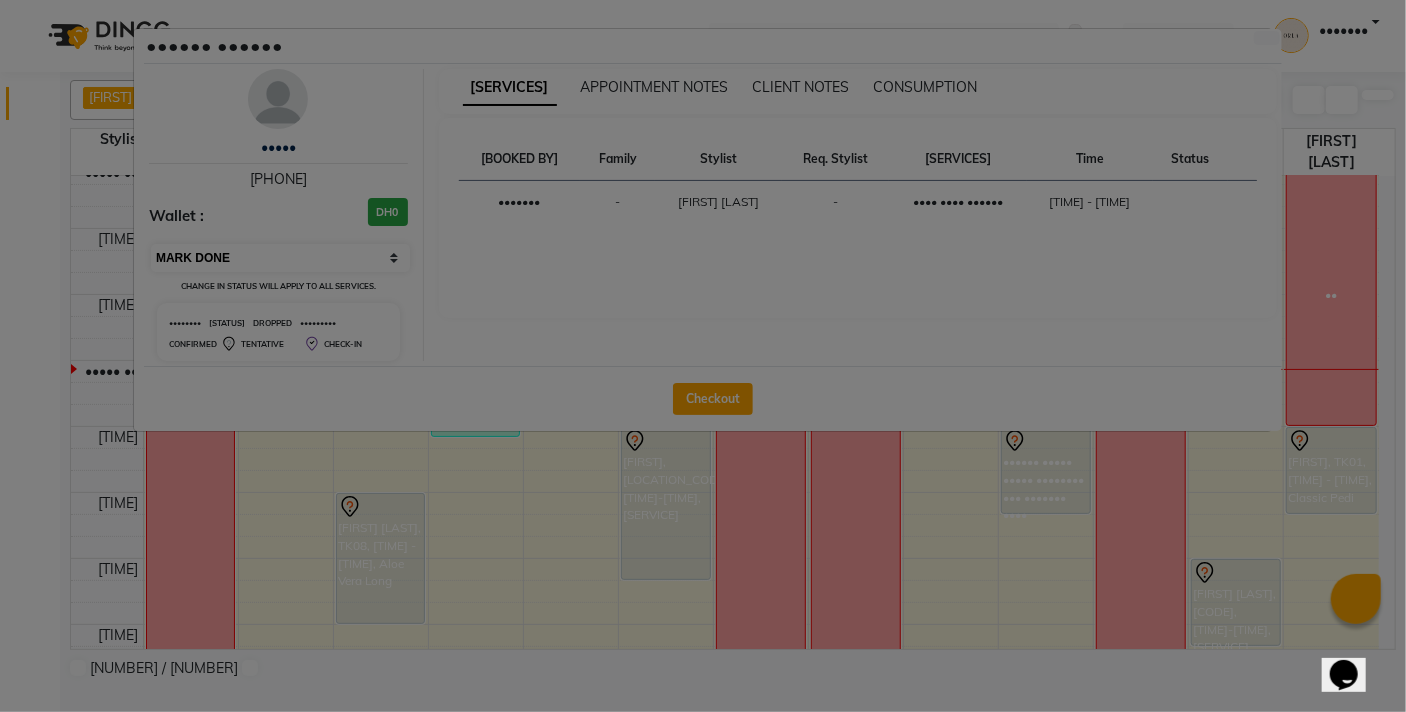 click on "Select MARK DONE UPCOMING" at bounding box center (280, 258) 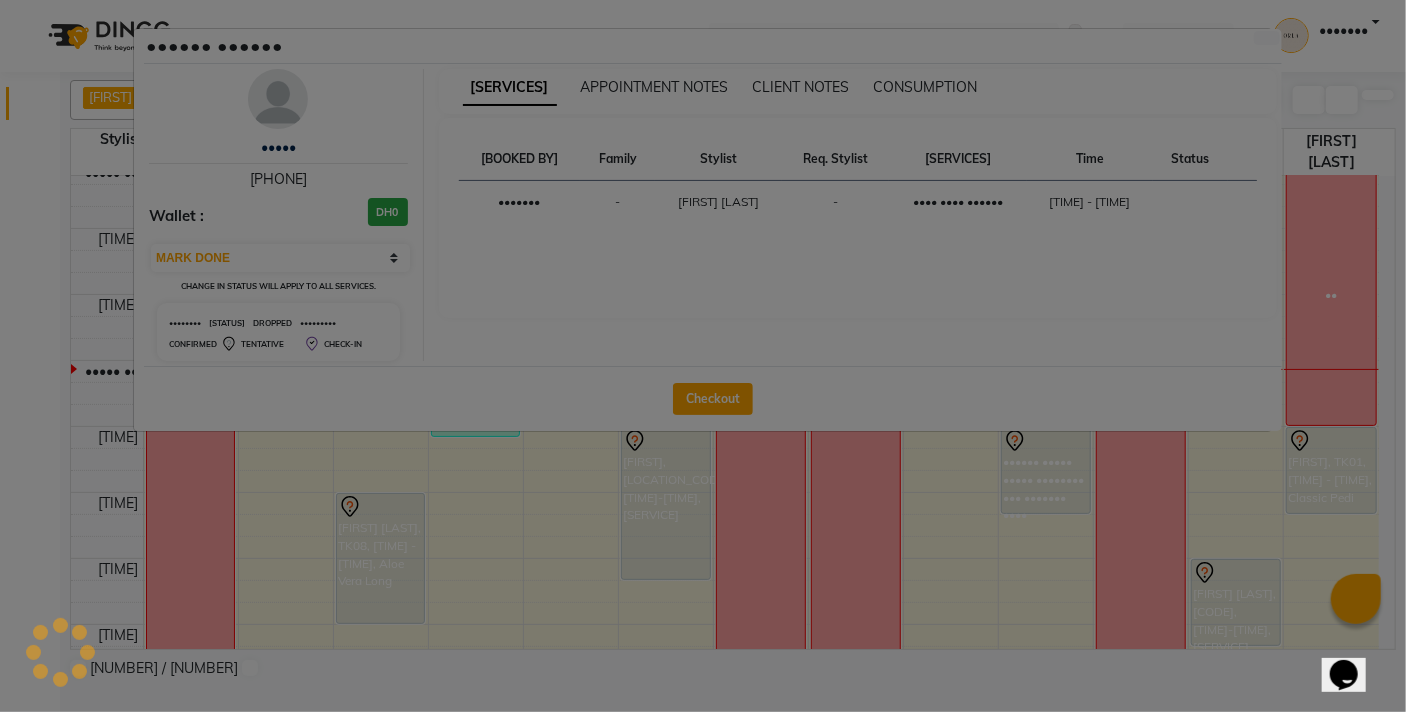 click on "•••••• ••••••  •••••    ••••••••• •••••• • ••• •••••• •••• •••• •••••••• •••••• •• •••••• •••• ••••• •• ••• ••••••••• •••••••• •• •••••••• ••••••• ••••••••• ••••••••• ••••••••• •••••••• •••••••• ••••••••••• ••••• •••••• ••••• ••••••••••• •••••• •• •••••• ••••••• •••• ••••••• •••••••• •••• ••••••  •••••••  • ••••••• •  •••• •••• ••••••   ••••• •••••••• ••   ••••••••" at bounding box center (703, 356) 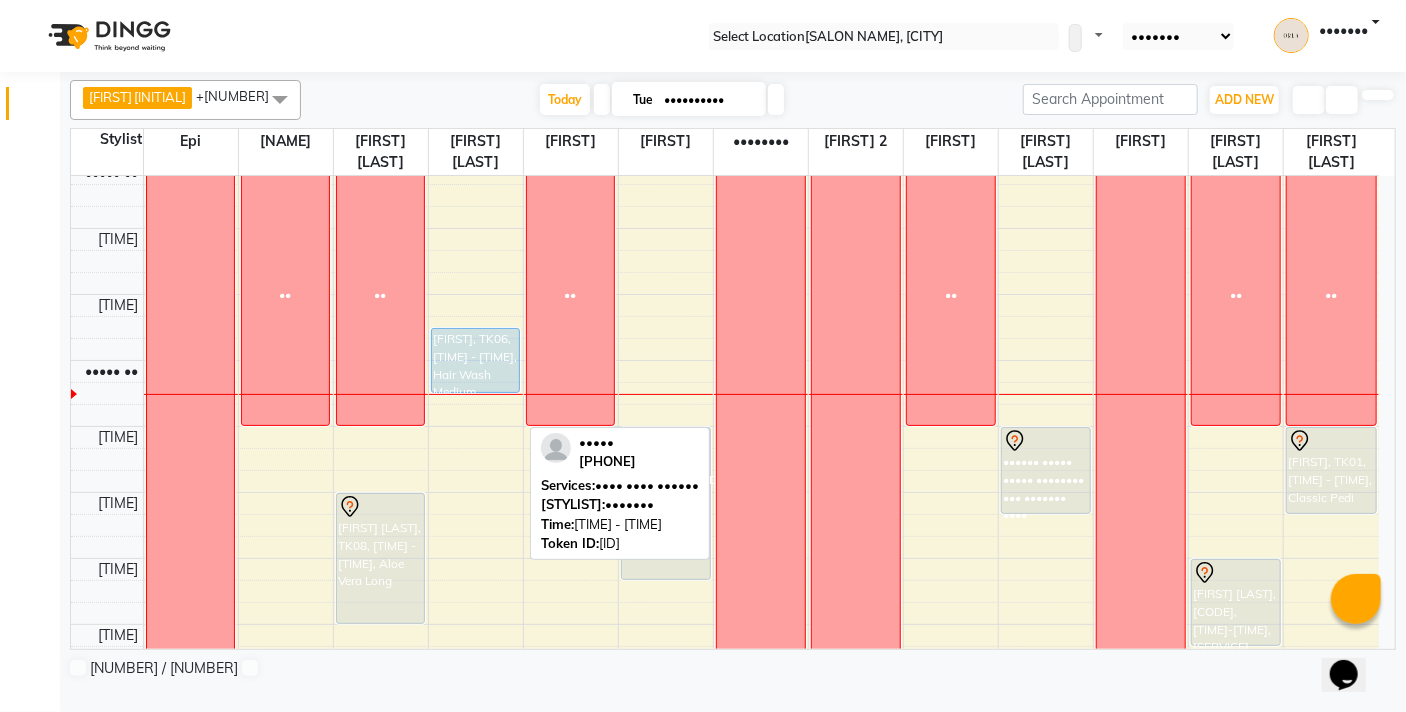 drag, startPoint x: 476, startPoint y: 434, endPoint x: 469, endPoint y: 401, distance: 33.734257 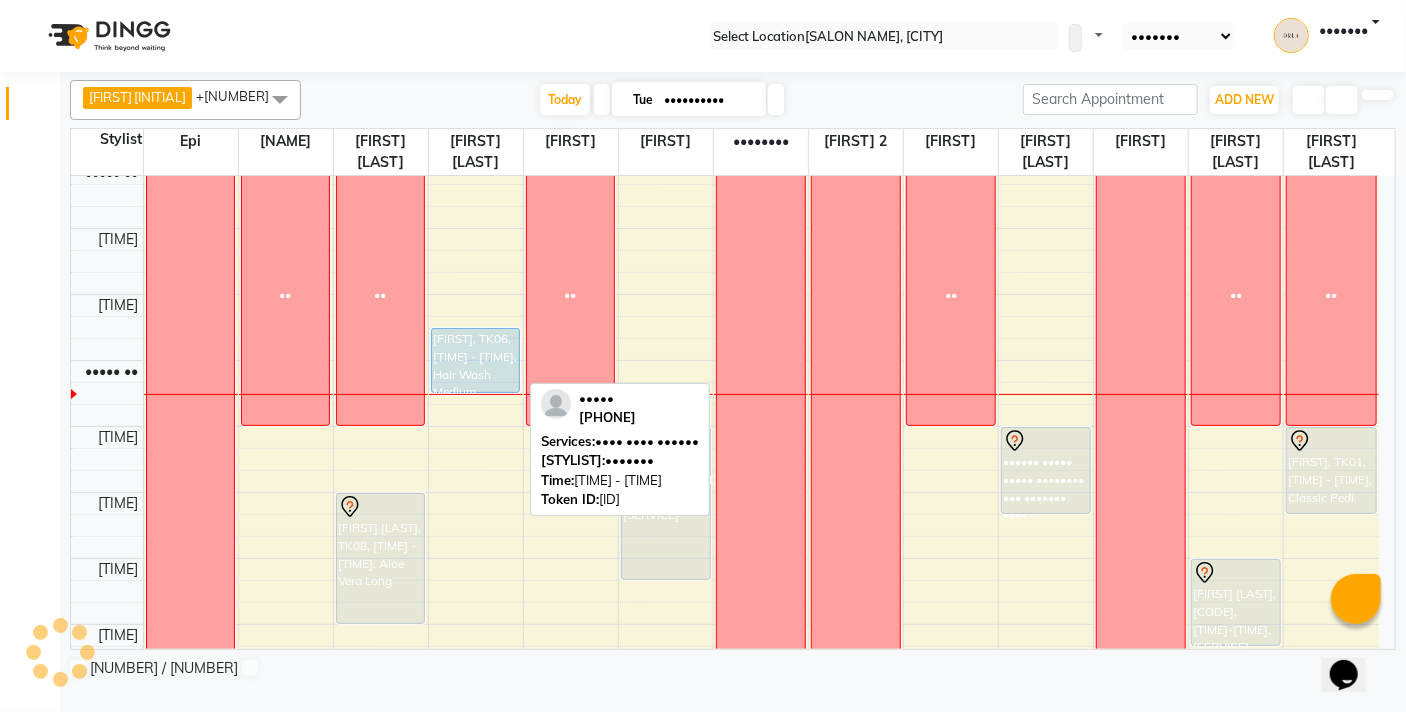 click on "[FIRST], TK06, [TIME] - [TIME], Hair Wash Medium" at bounding box center (286, 1285) 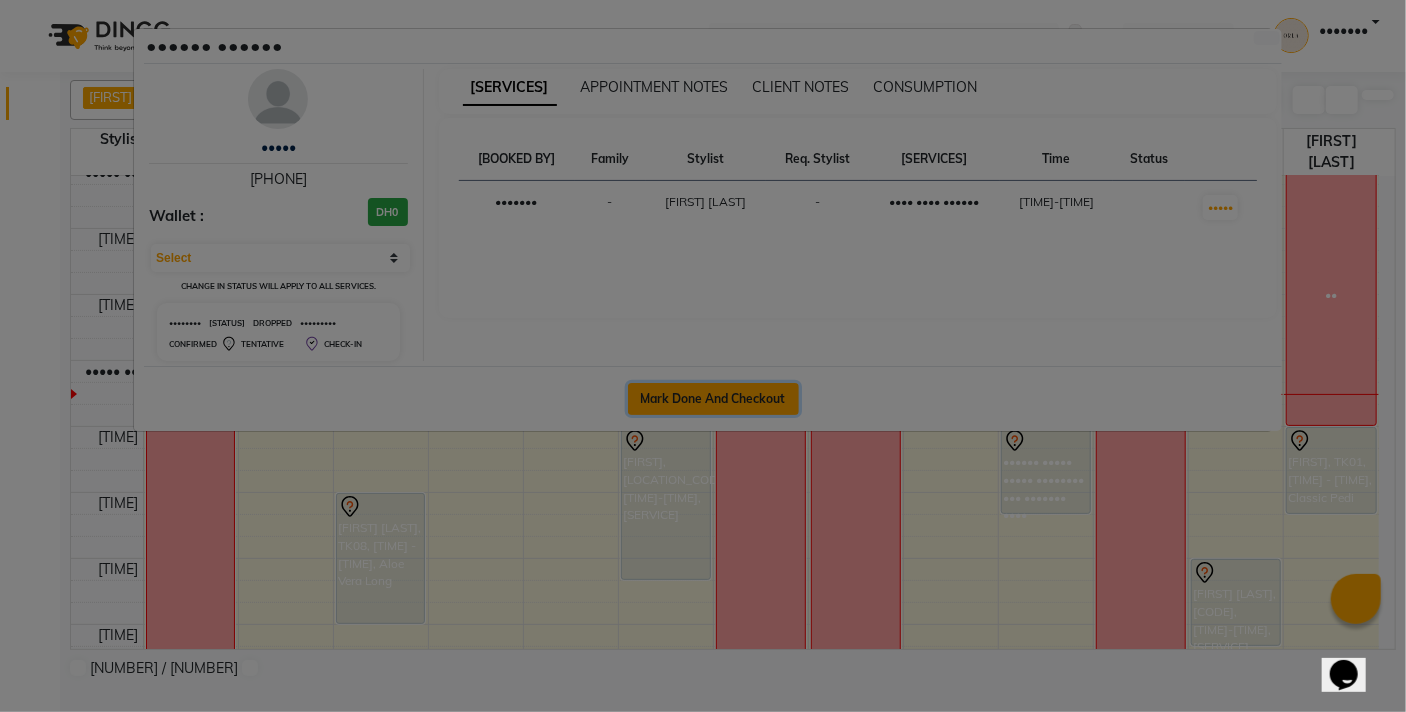 drag, startPoint x: 705, startPoint y: 512, endPoint x: 684, endPoint y: 516, distance: 21.377558 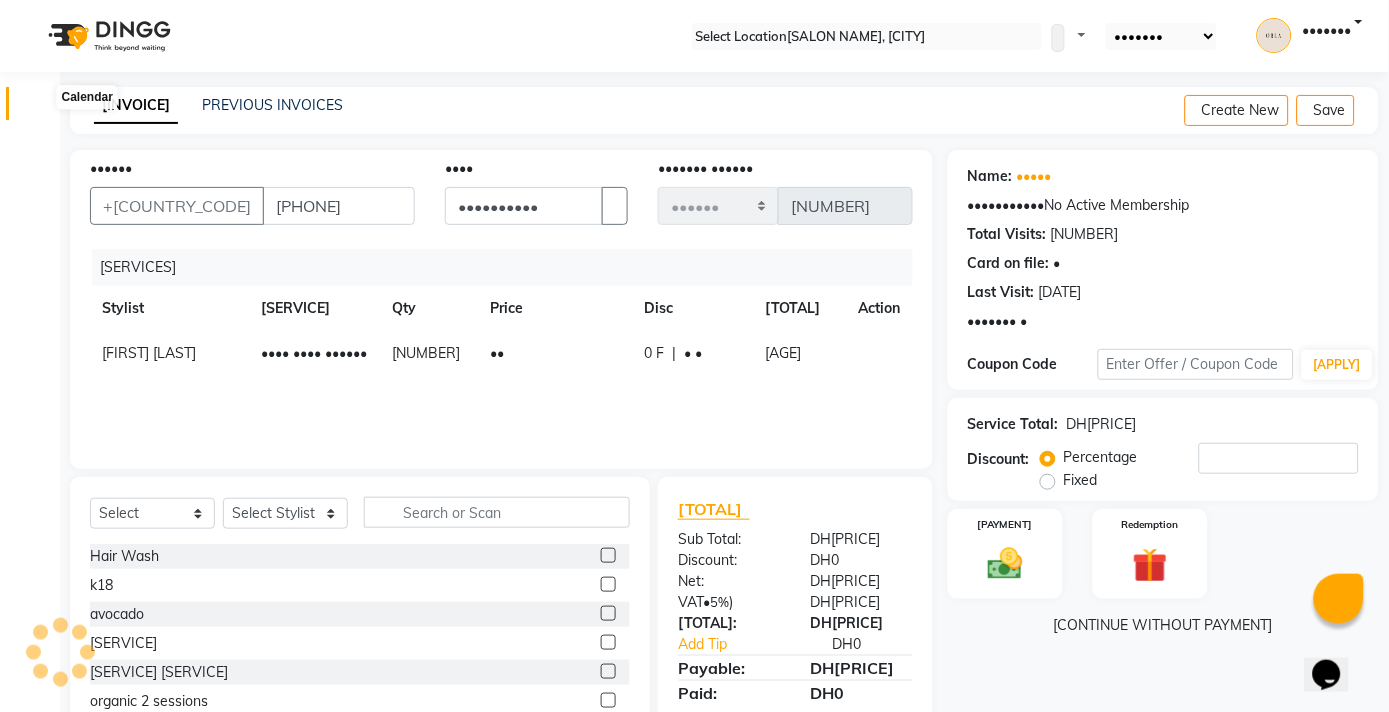 click at bounding box center (38, 108) 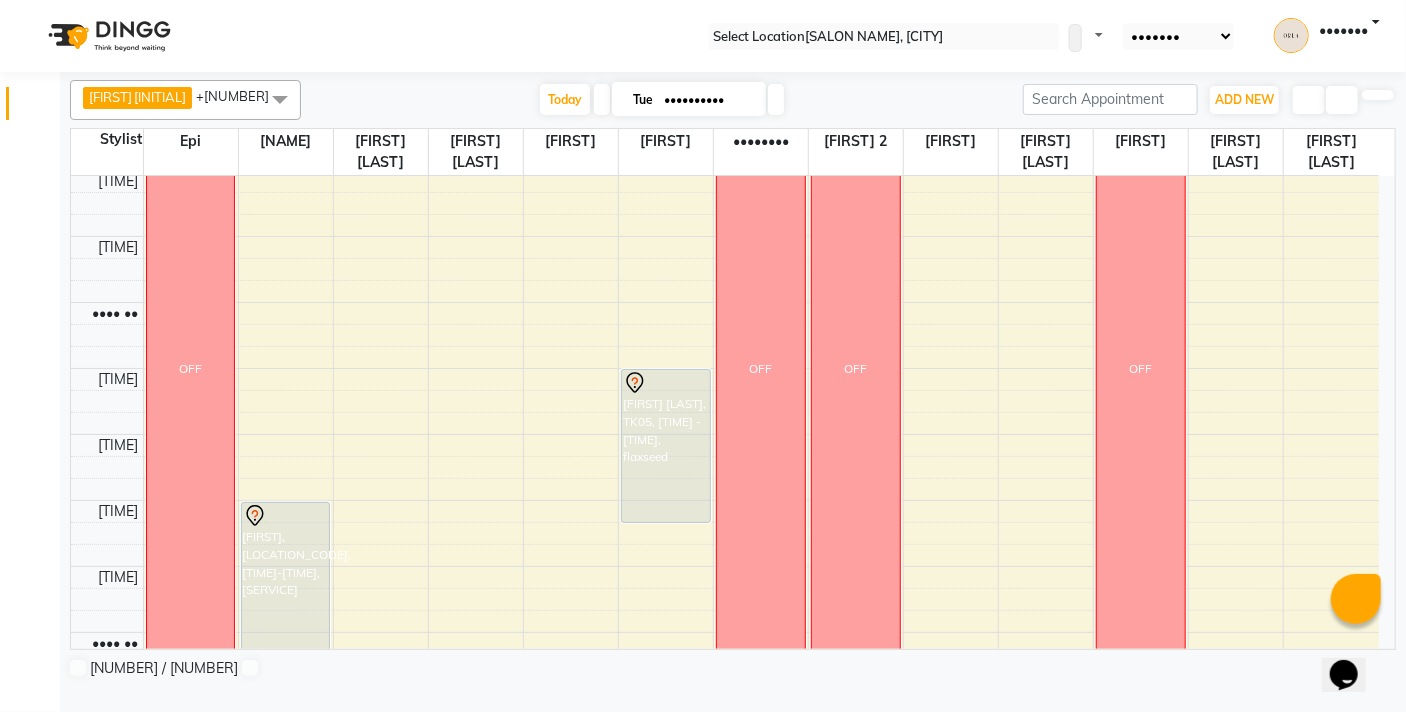 scroll, scrollTop: 797, scrollLeft: 0, axis: vertical 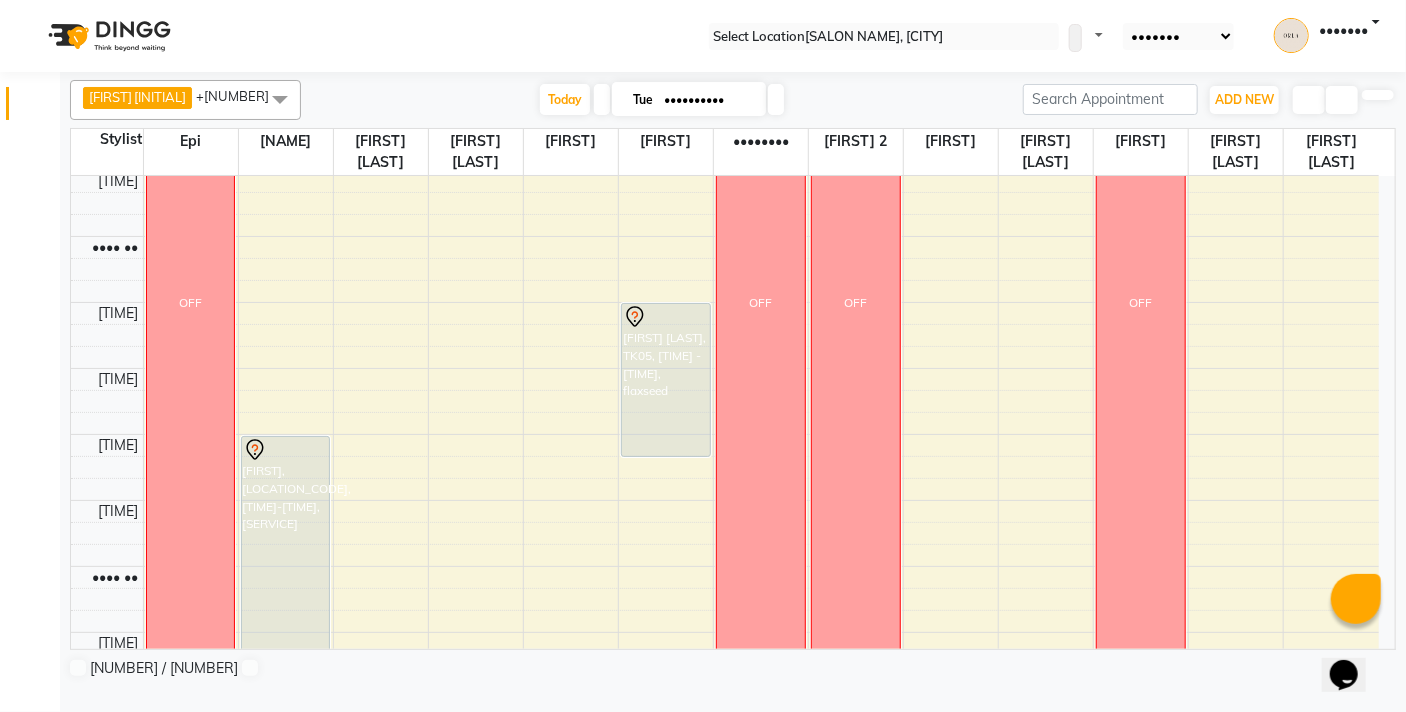 click at bounding box center (776, 99) 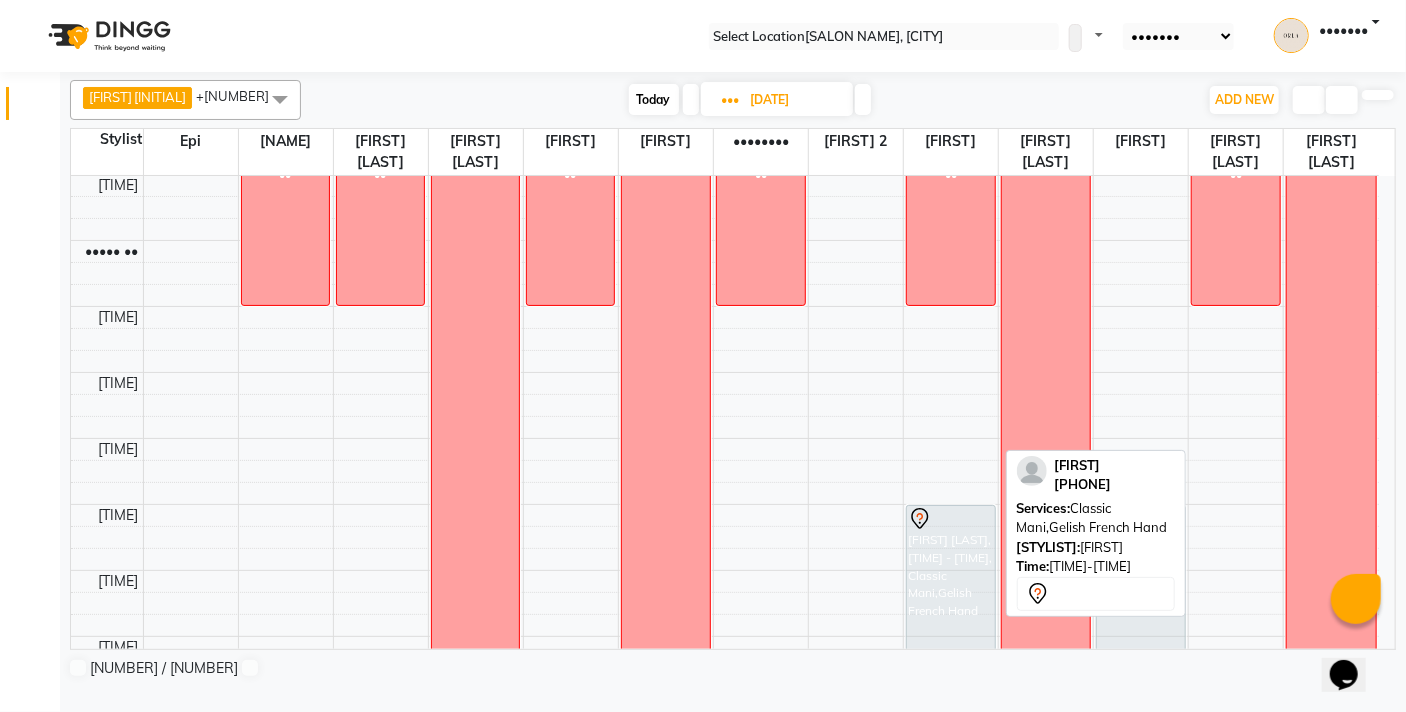 scroll, scrollTop: 154, scrollLeft: 0, axis: vertical 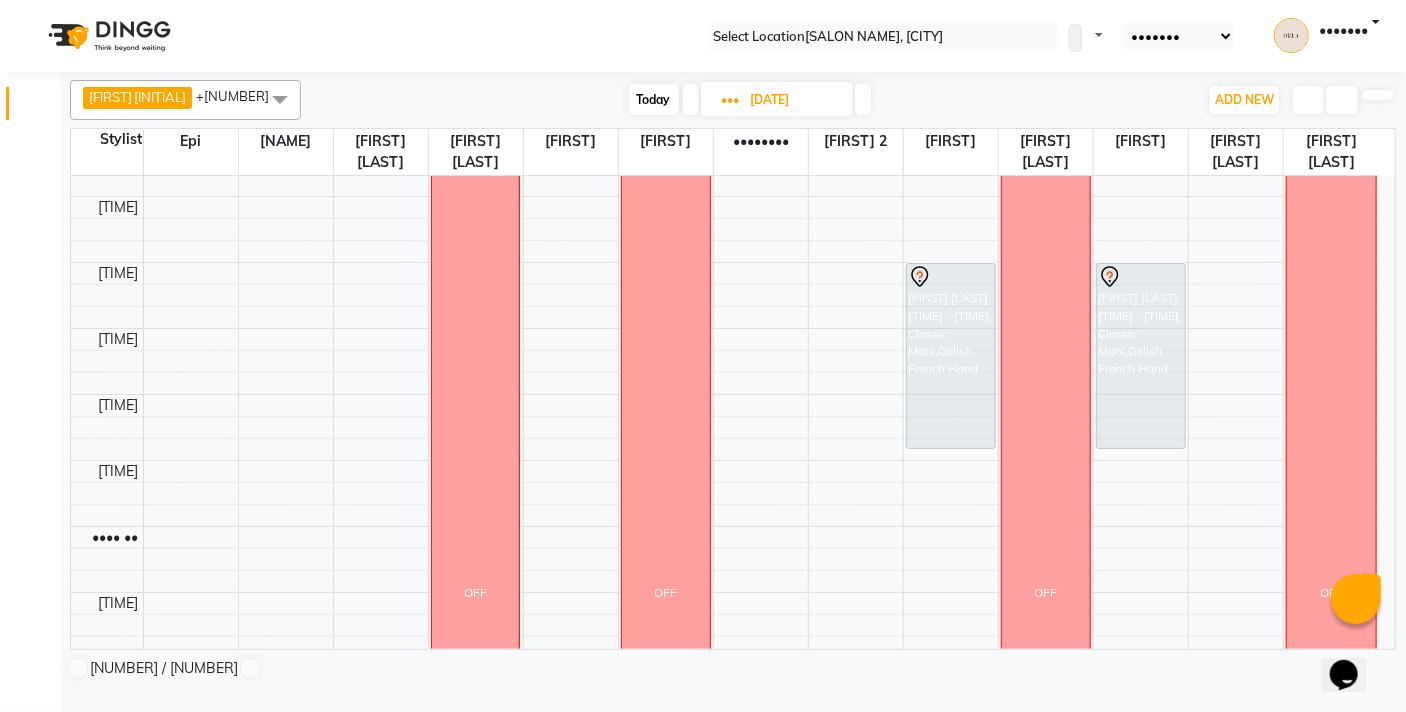 click on "Today" at bounding box center [654, 99] 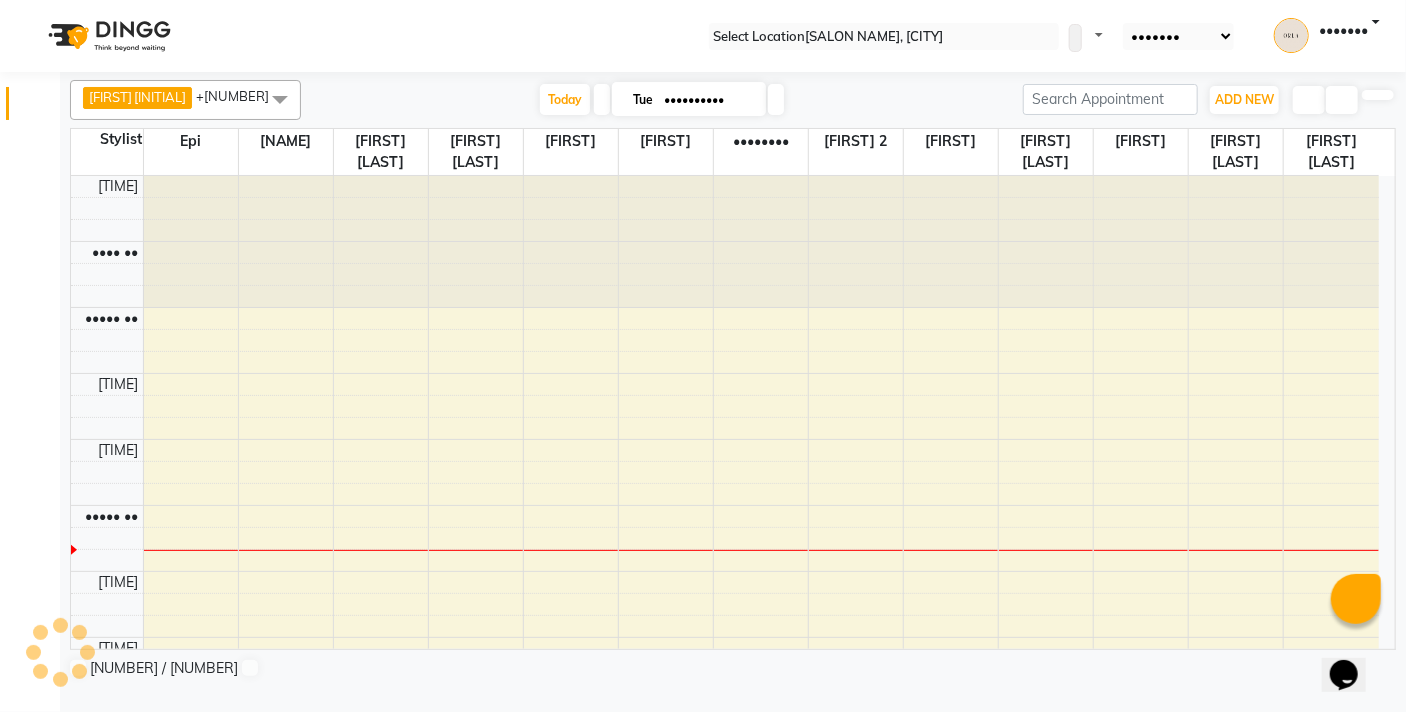 scroll, scrollTop: 265, scrollLeft: 0, axis: vertical 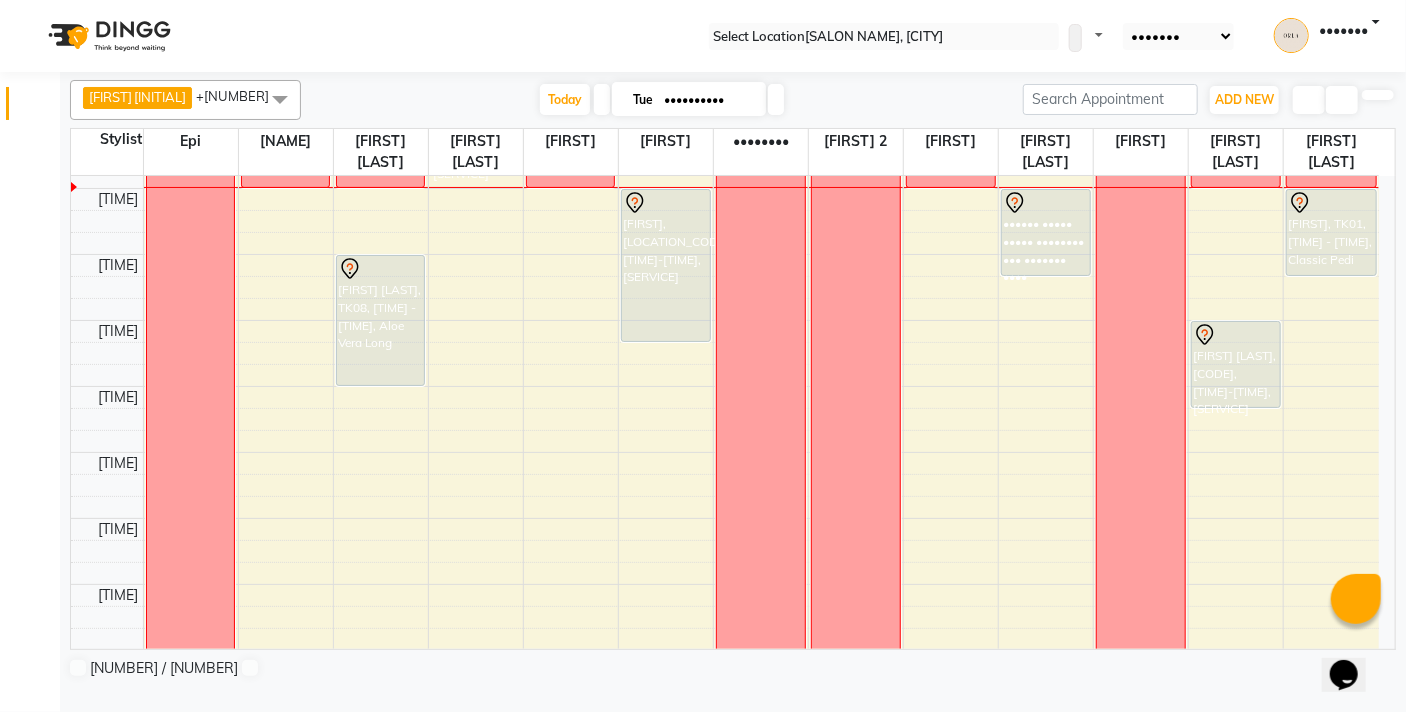 click at bounding box center [776, 99] 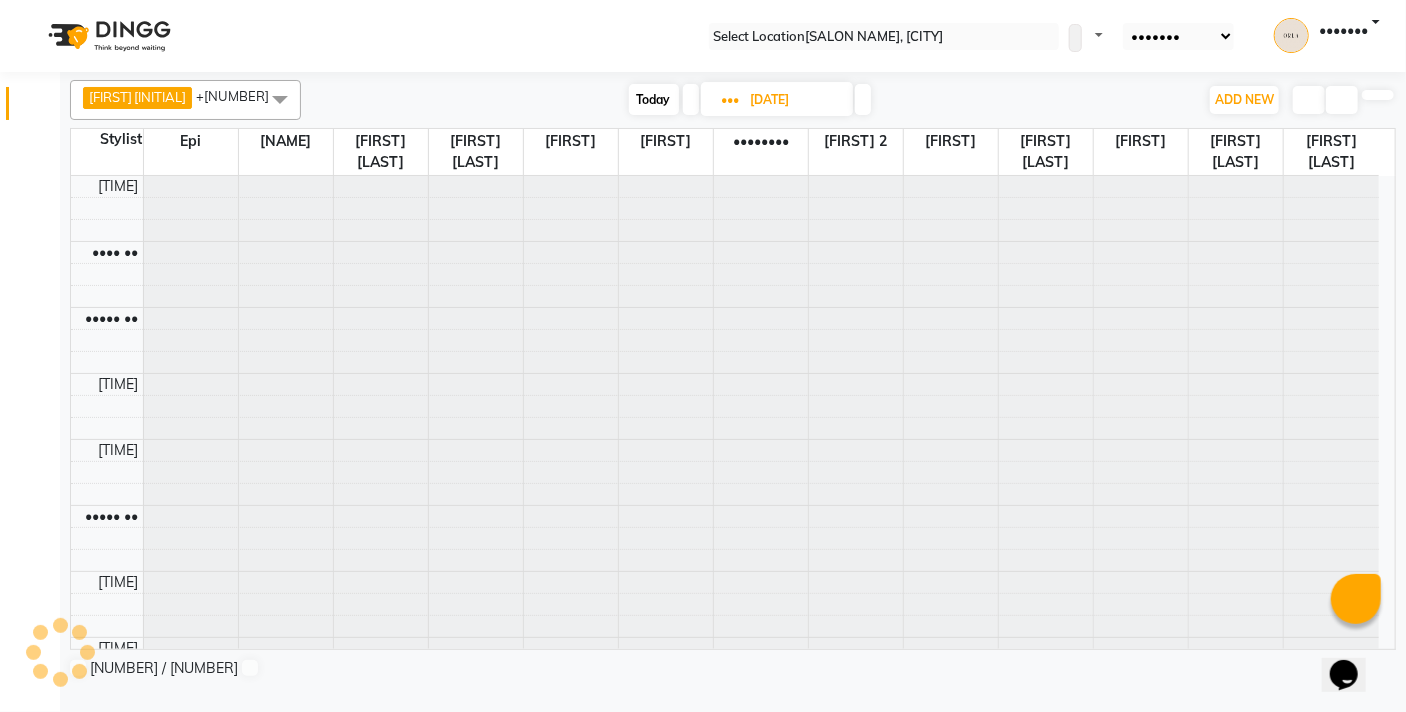 scroll, scrollTop: 265, scrollLeft: 0, axis: vertical 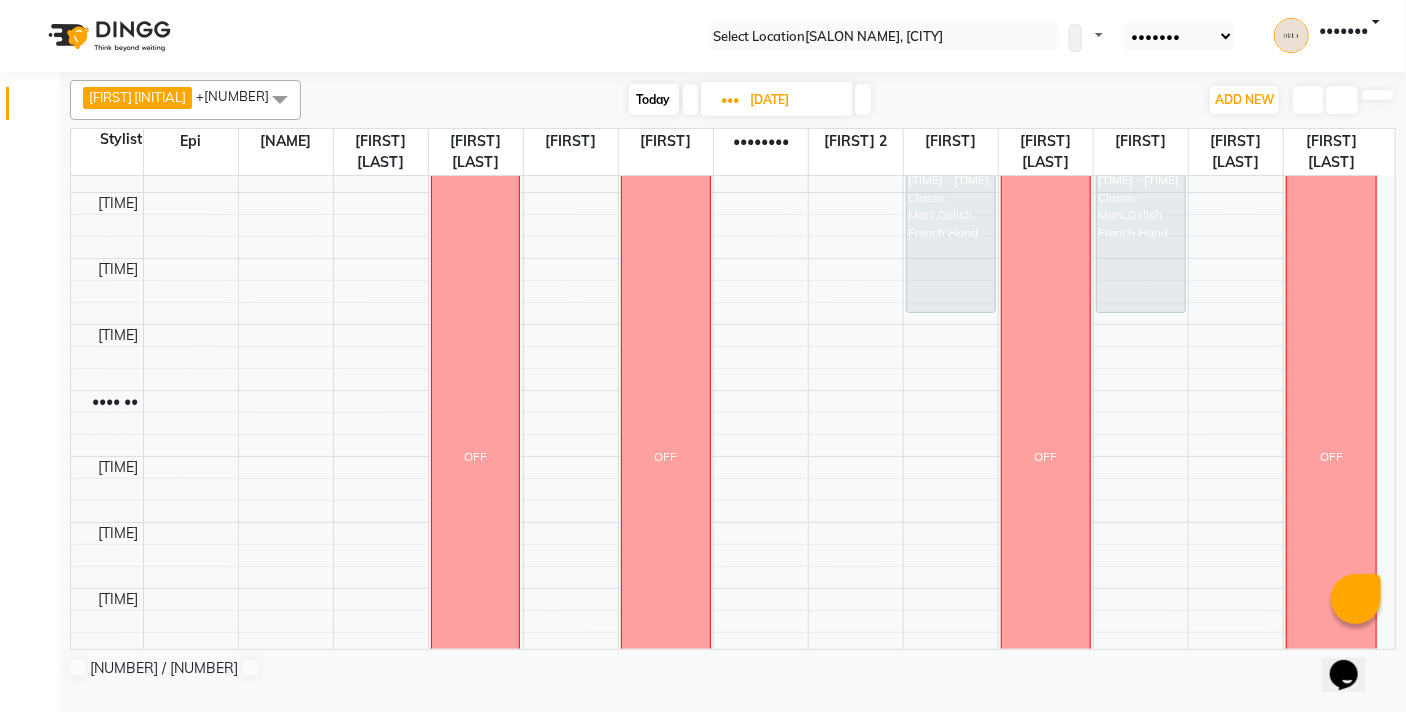 click on "Today" at bounding box center [654, 99] 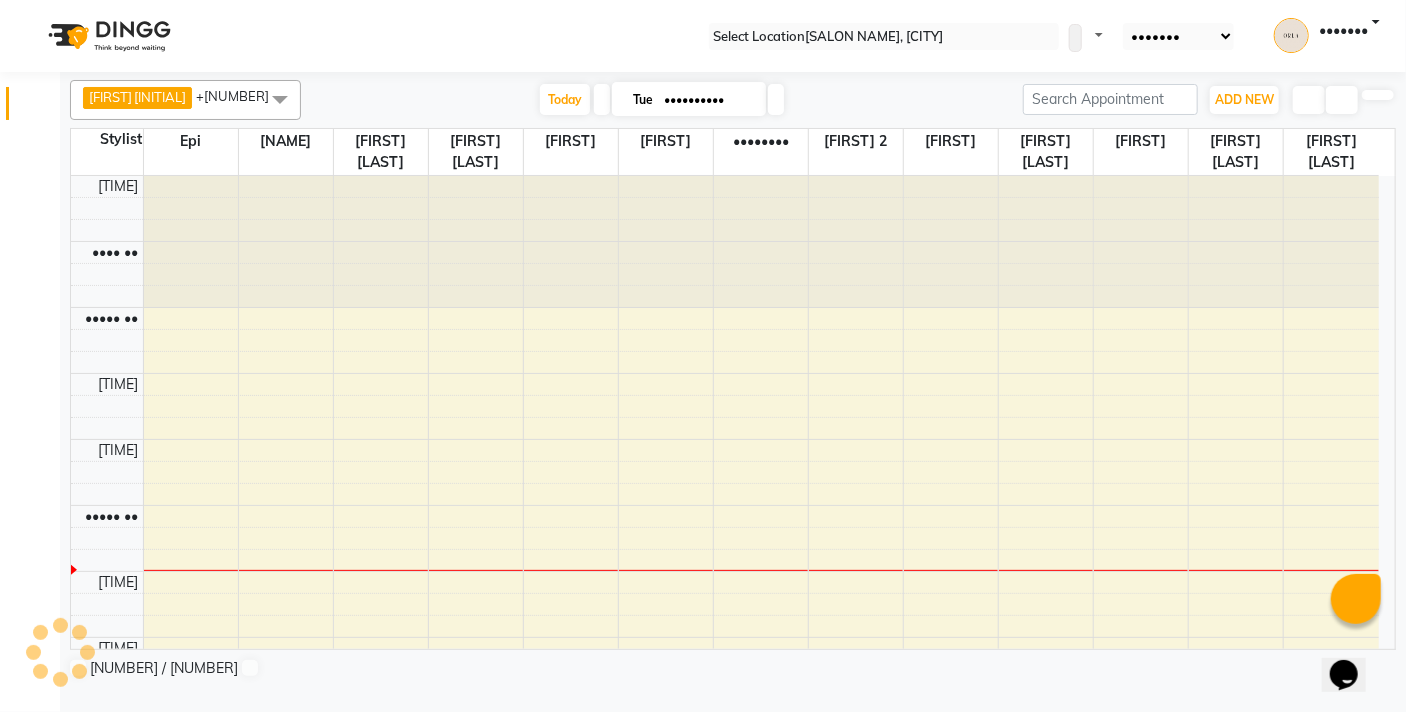 scroll, scrollTop: 265, scrollLeft: 0, axis: vertical 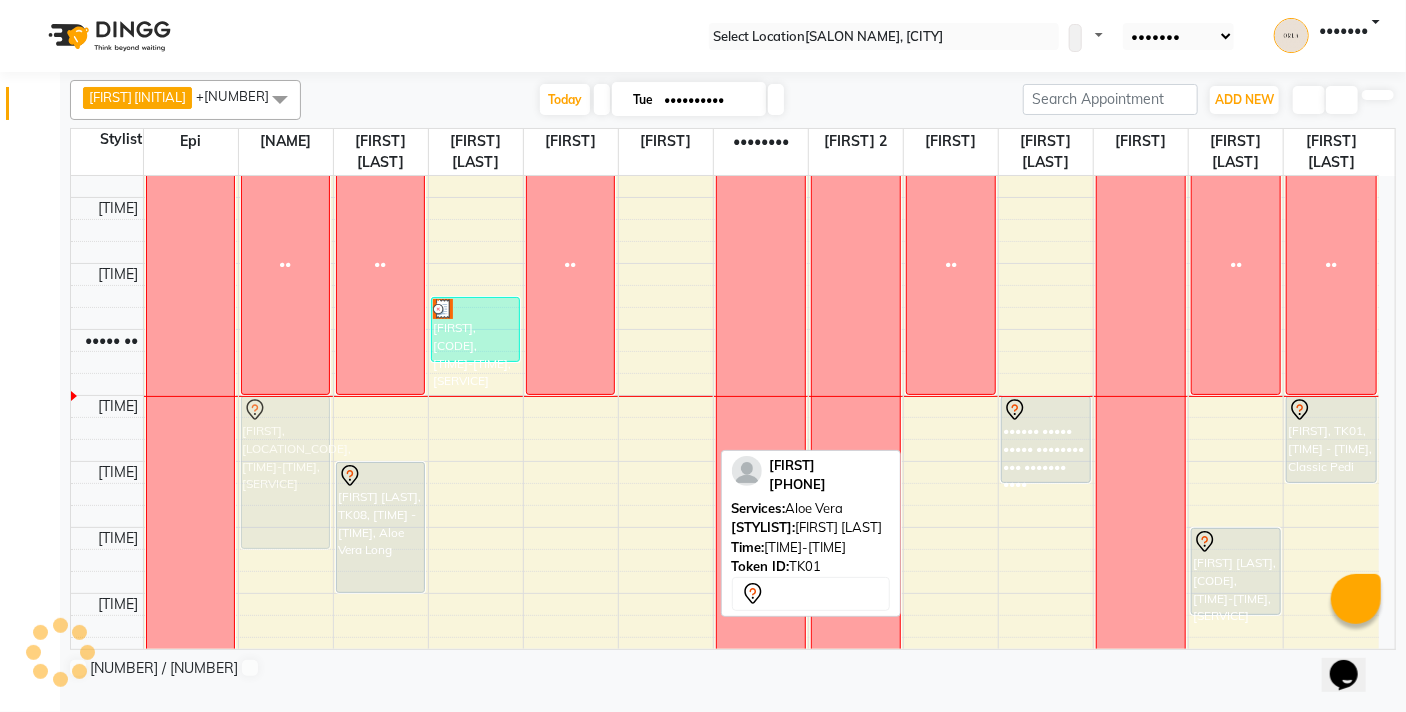 drag, startPoint x: 673, startPoint y: 440, endPoint x: 331, endPoint y: 438, distance: 342.00586 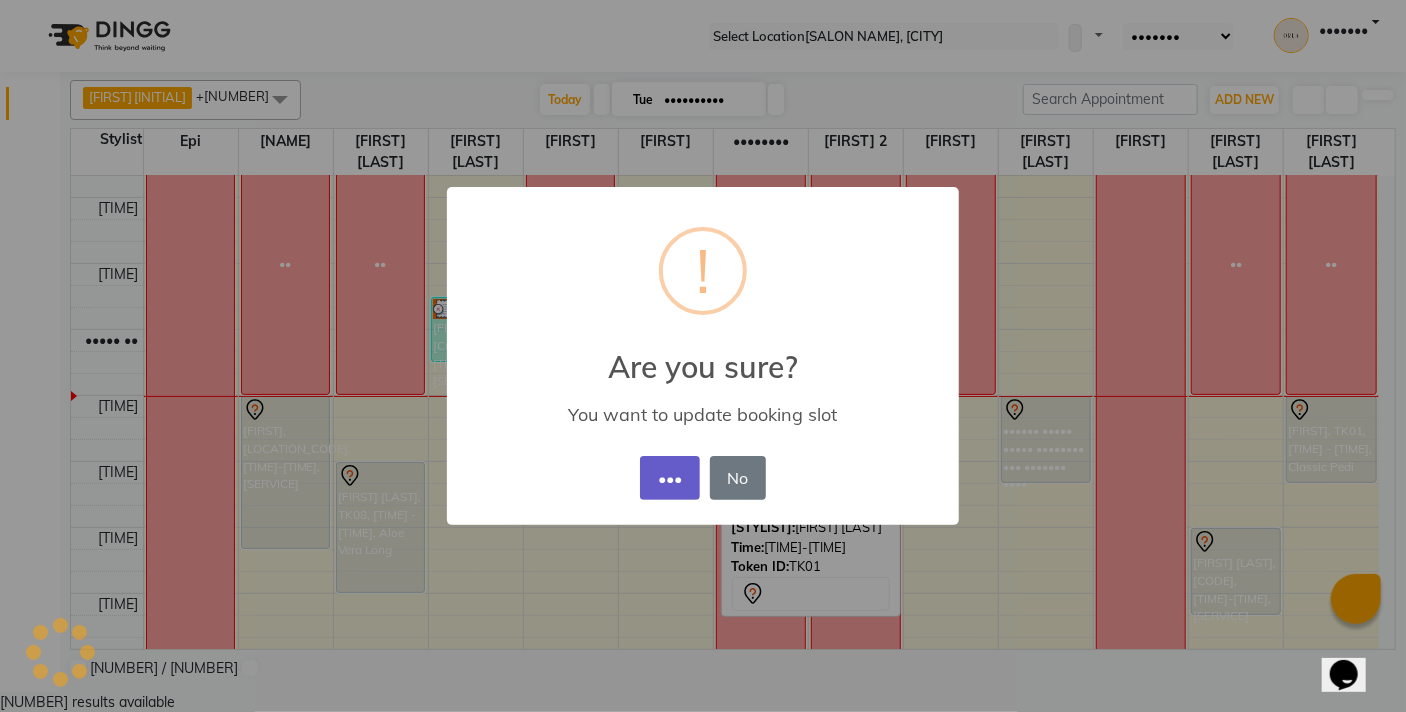 click on "•••" at bounding box center (669, 478) 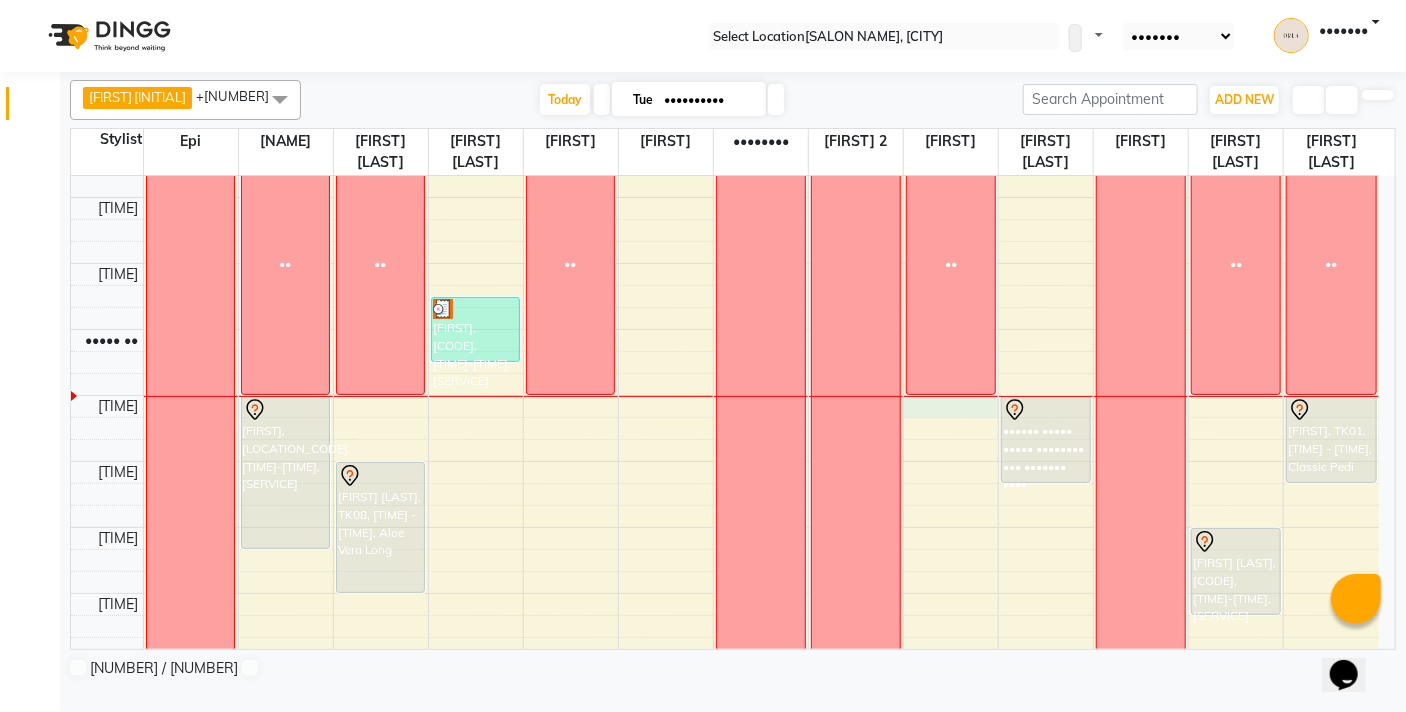 click on "[TIME] [TIME] [TIME] [TIME] [TIME] [TIME] [TIME] [TIME] [TIME] [TIME] [TIME] [TIME] [TIME] [TIME] [TIME] [TIME] [TIME] [TIME] [TIME] [TIME] [TIME] [TIME] [TIME] [TIME] [TIME] [TIME] [TIME] [TIME]  OFF   NA              [FIRST] [LAST], TK01, [TIME]-[TIME], [SERVICE]             [FIRST] [LAST], TK04, [TIME]-[TIME], [SERVICE]  NA              [FIRST] [LAST], TK08, [TIME]-[TIME], [SERVICE]             [FIRST] [LAST], TK03, [TIME]-[TIME], [SERVICE]     [FIRST], TK06, [TIME]-[TIME], [SERVICE]  OFF   NA              [FIRST] [LAST], TK05, [TIME]-[TIME], [SERVICE]             [FIRST], TK02, [TIME]-[TIME], [SERVICE]  OFF   OFF   NA              [FIRST], TK02, [TIME]-[TIME], [SERVICE]             [FIRST], TK01, [TIME]-[TIME], [SERVICE]  NA   OFF   NA              [FIRST] [LAST], TK07, [TIME]-[TIME], [SERVICE]             [FIRST], TK02, [TIME]-[TIME], [SERVICE]  NA              [FIRST], TK01, [TIME]-[TIME], [SERVICE]             [FIRST], TK02, [TIME]-[TIME], [SERVICE]" at bounding box center [725, 923] 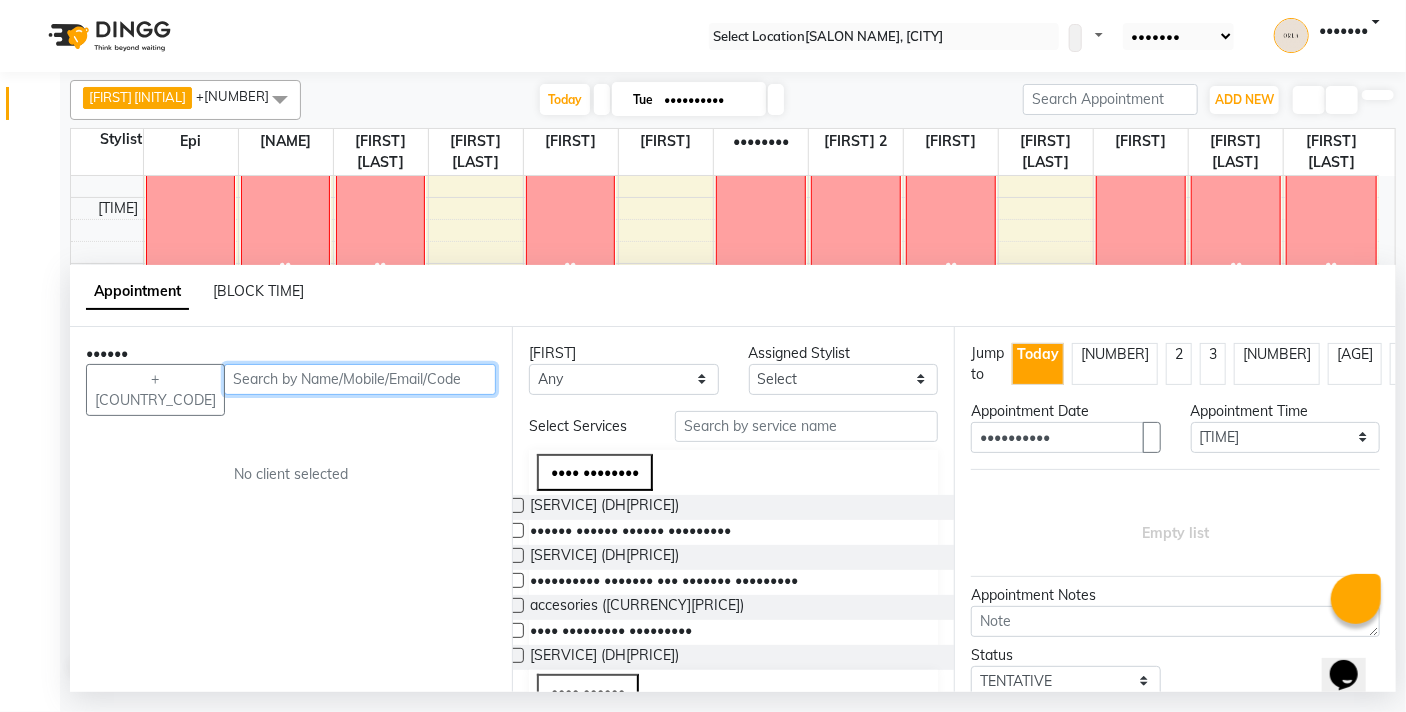 click at bounding box center [360, 379] 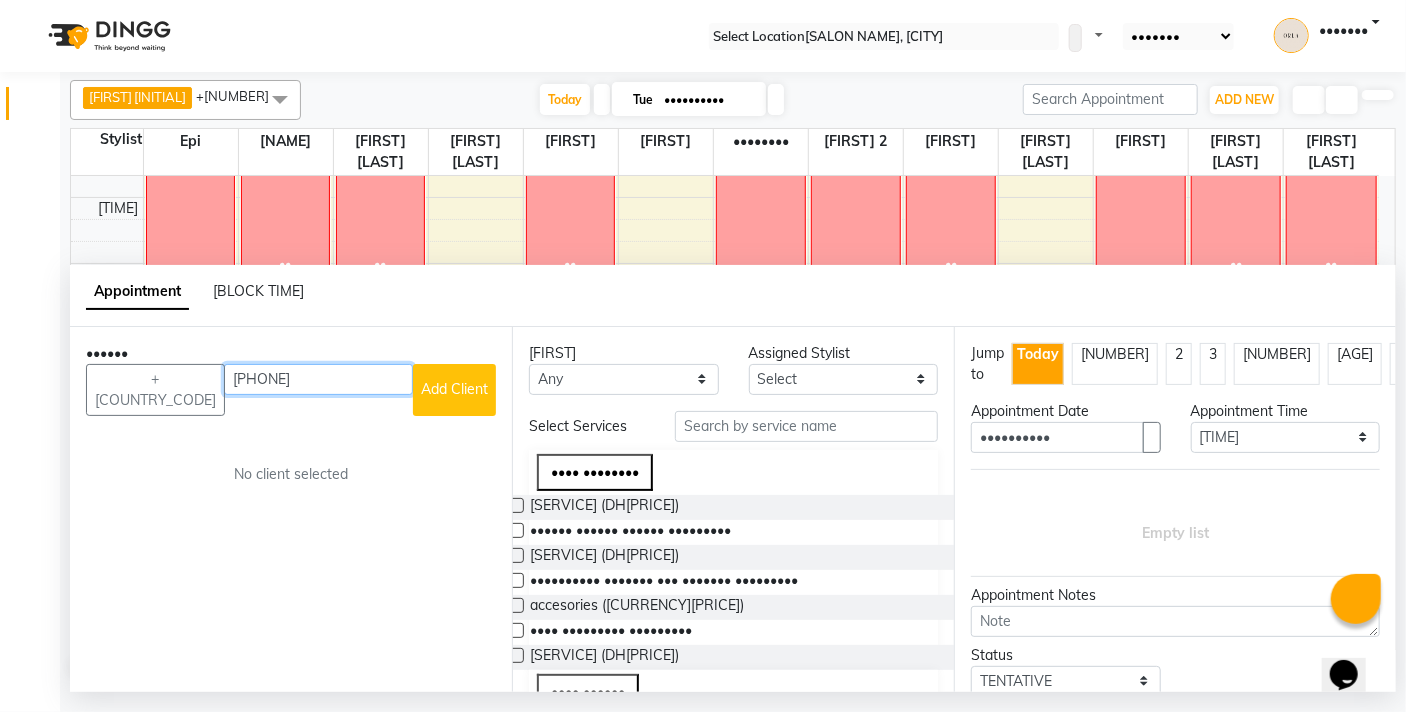 click on "[PHONE]" at bounding box center [318, 379] 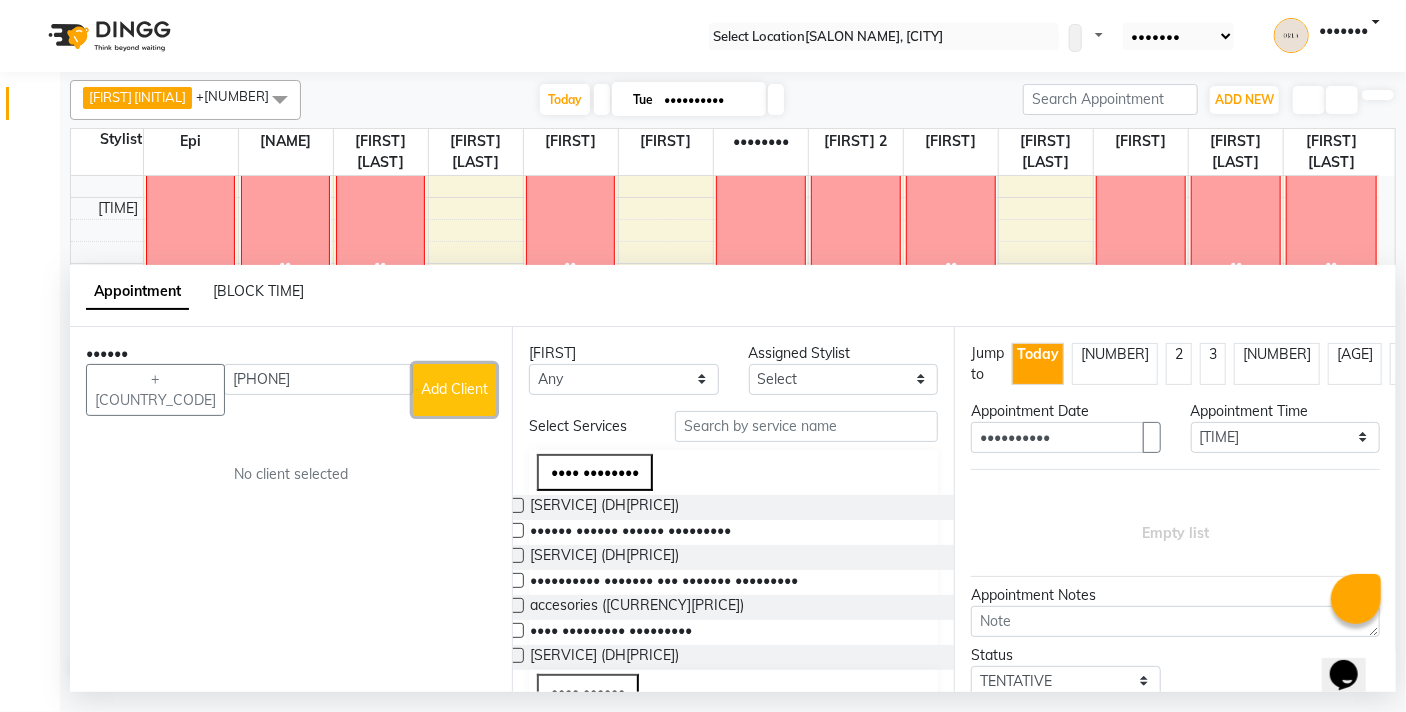 click on "Add Client" at bounding box center (454, 389) 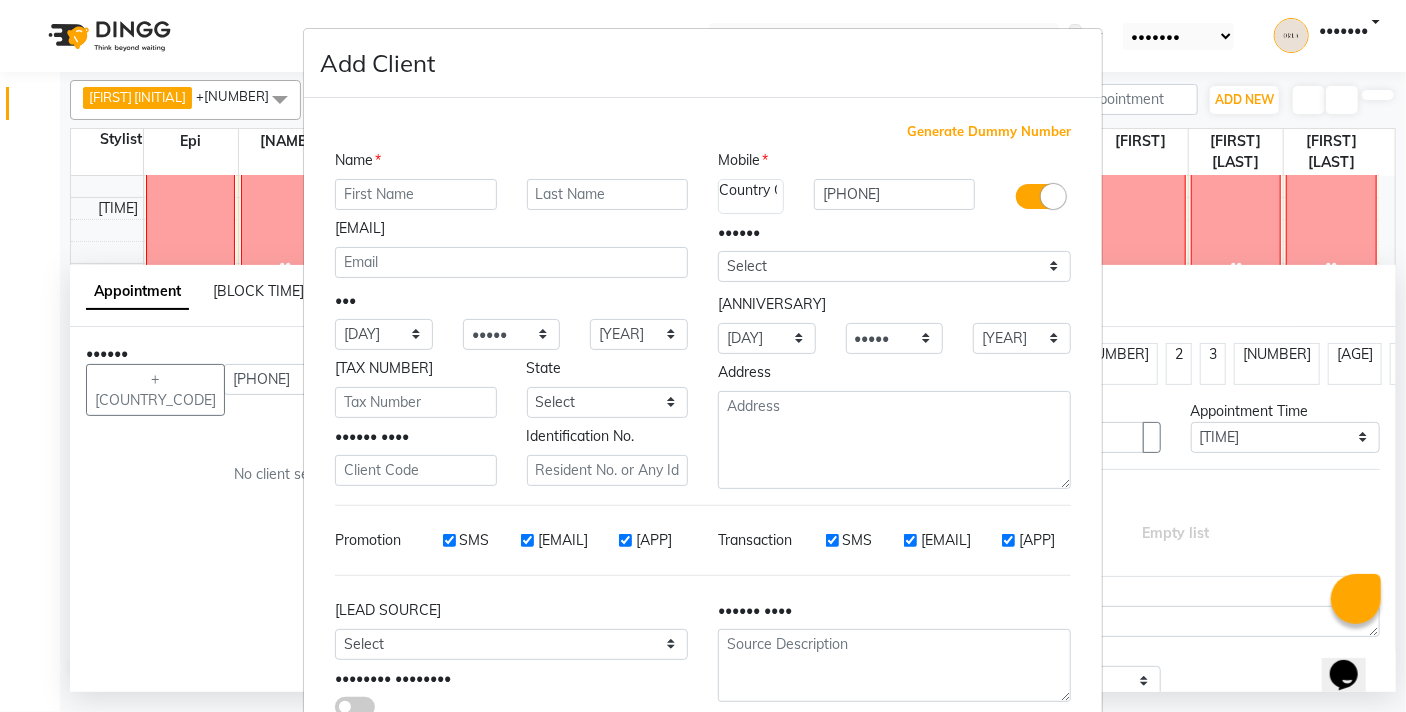 click at bounding box center (416, 194) 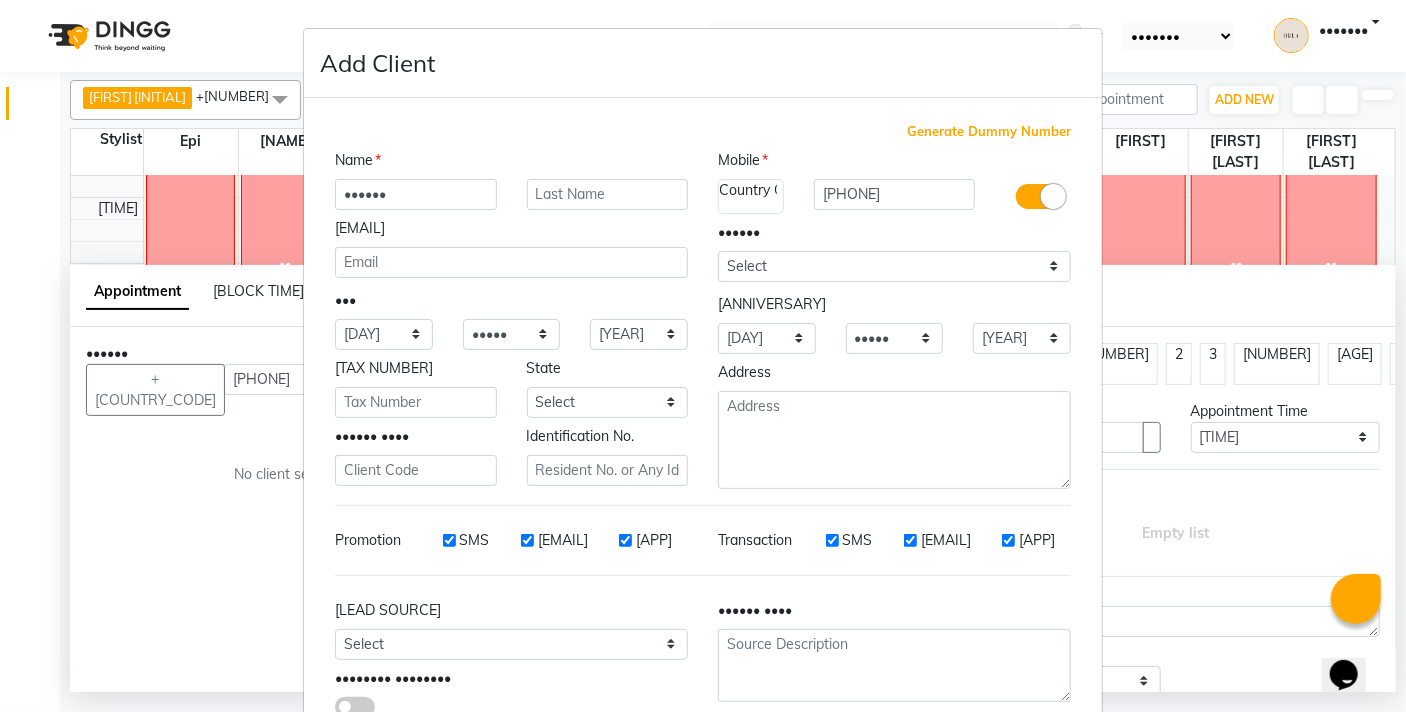 type on "••••••" 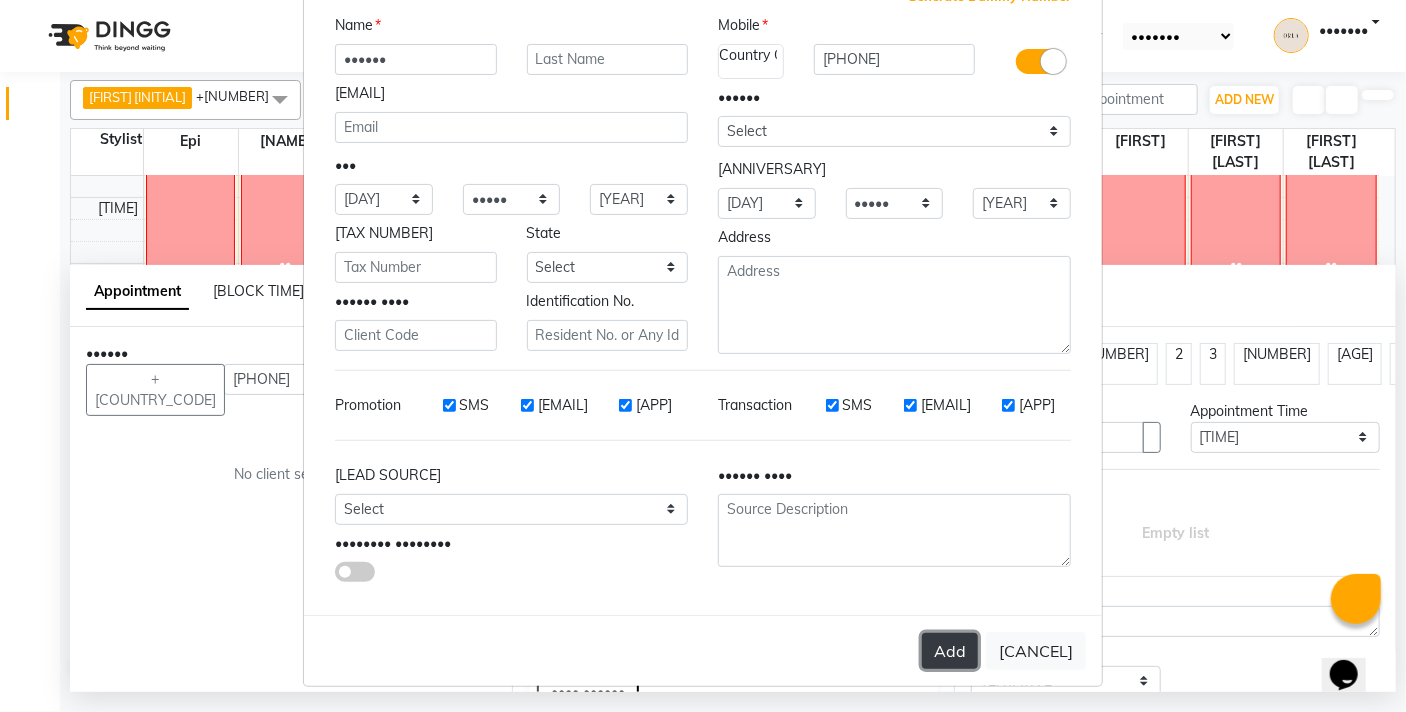 click on "Add" at bounding box center (950, 651) 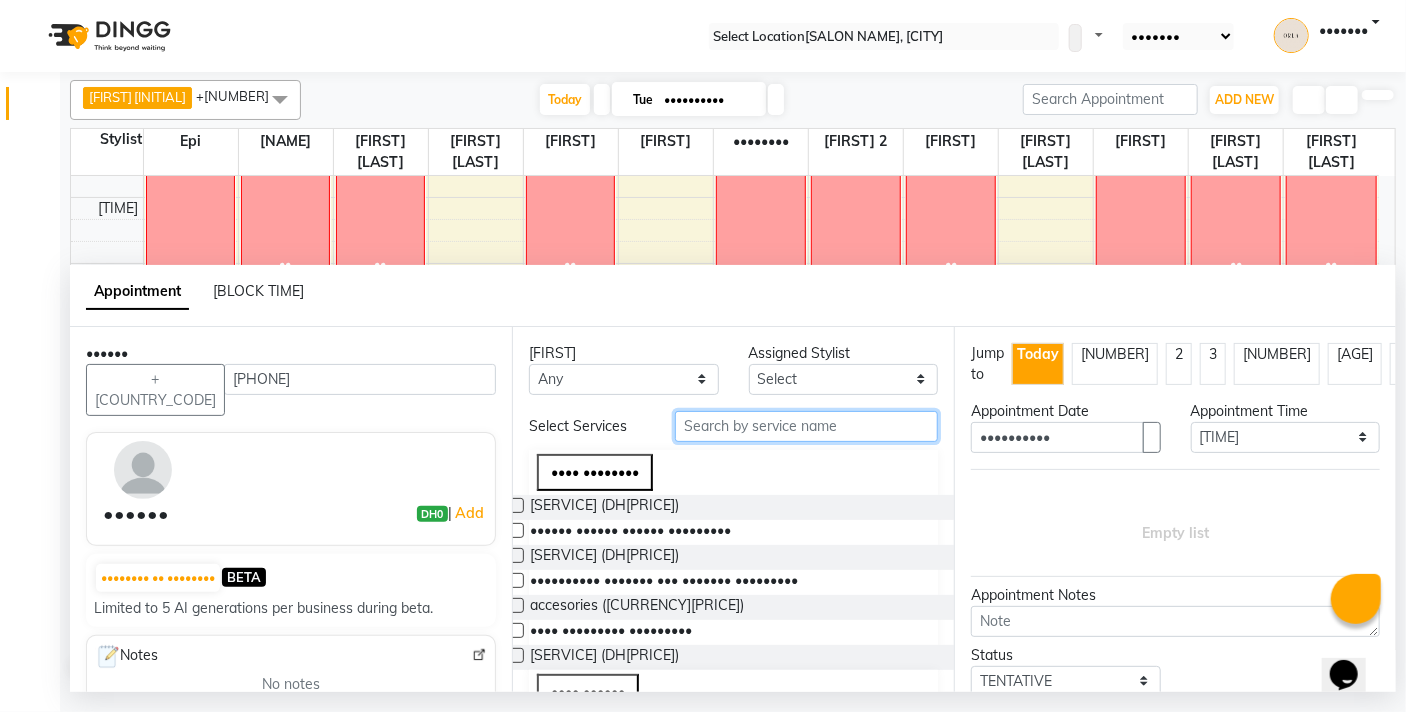 click at bounding box center (806, 426) 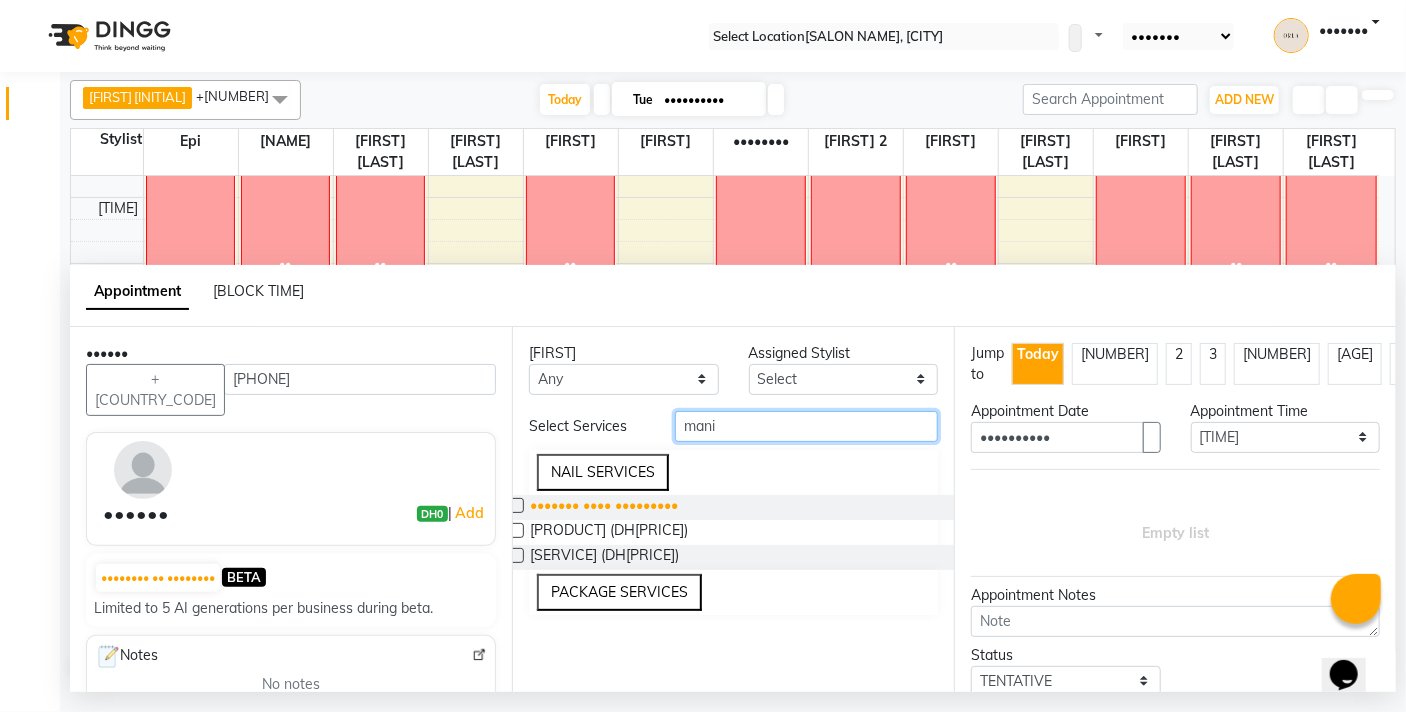 type on "mani" 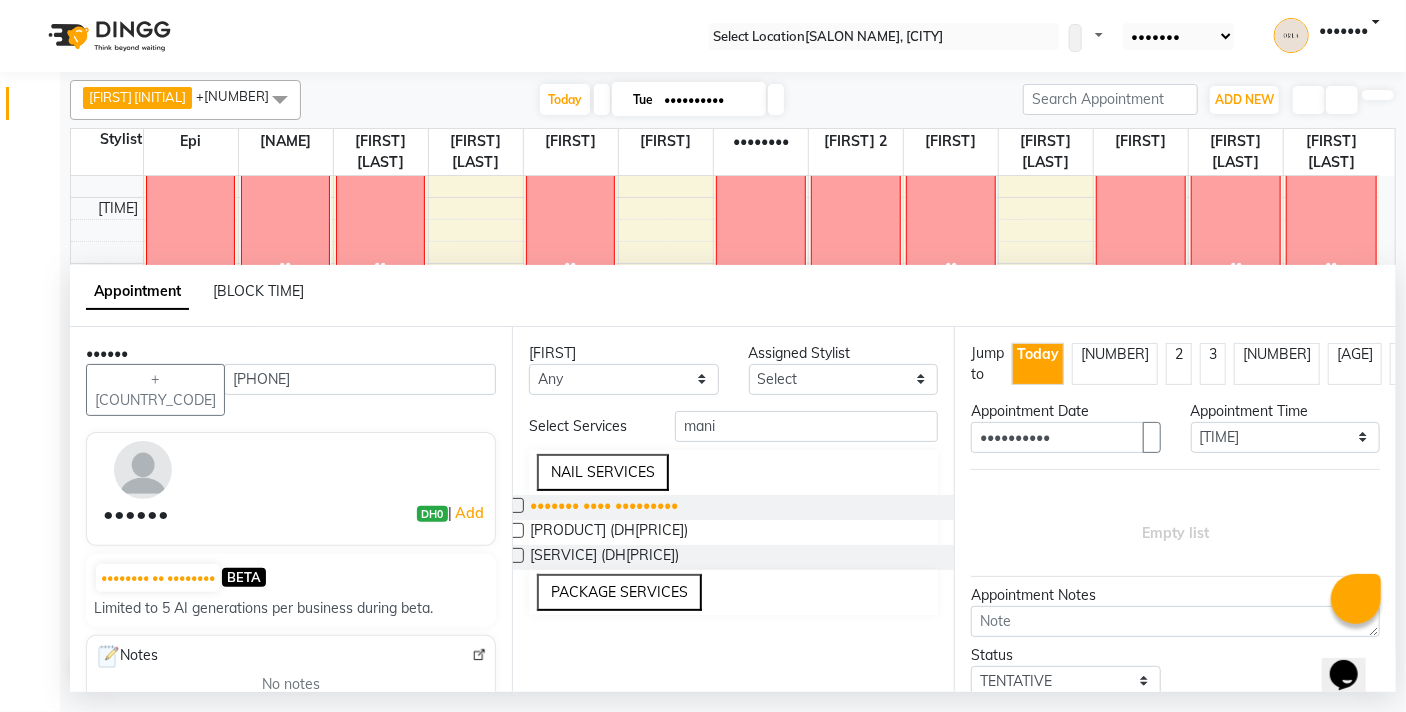 click on "••••••• •••• •••••••••" at bounding box center (604, 507) 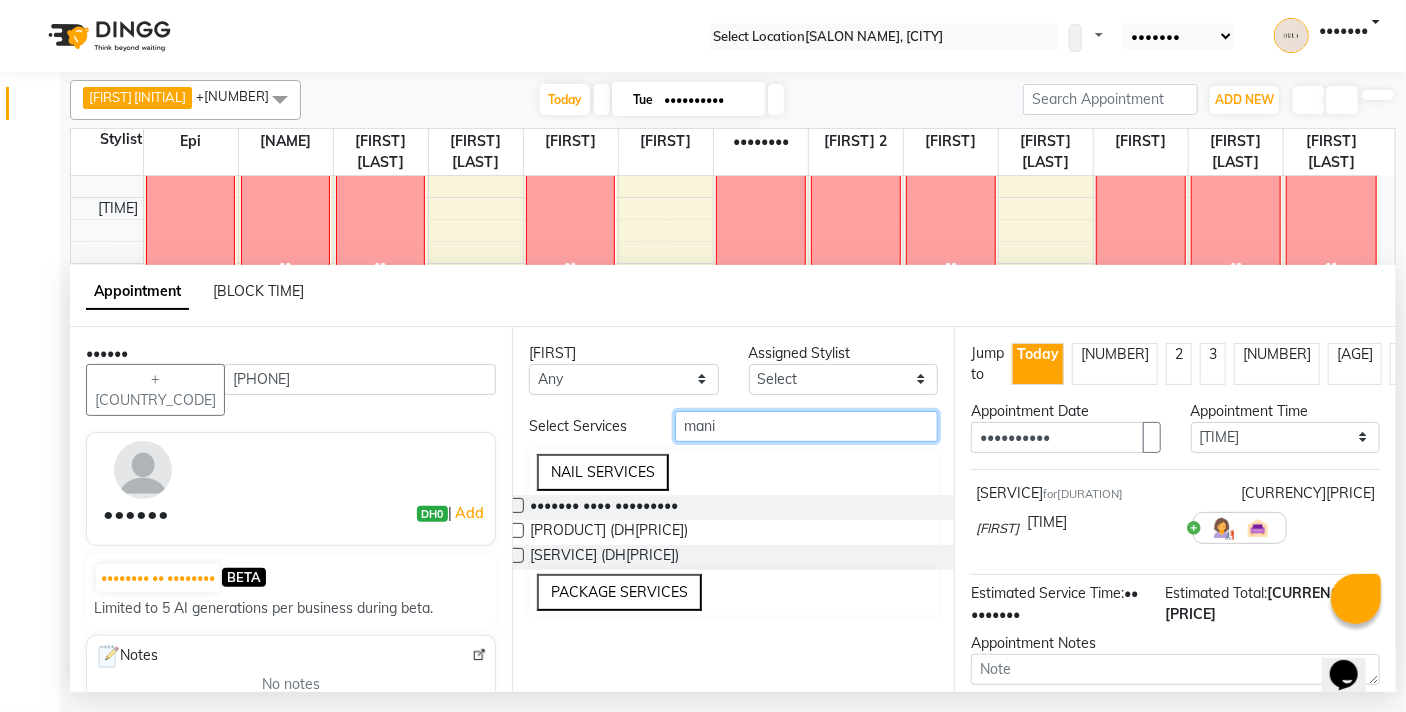 click on "mani" at bounding box center (806, 426) 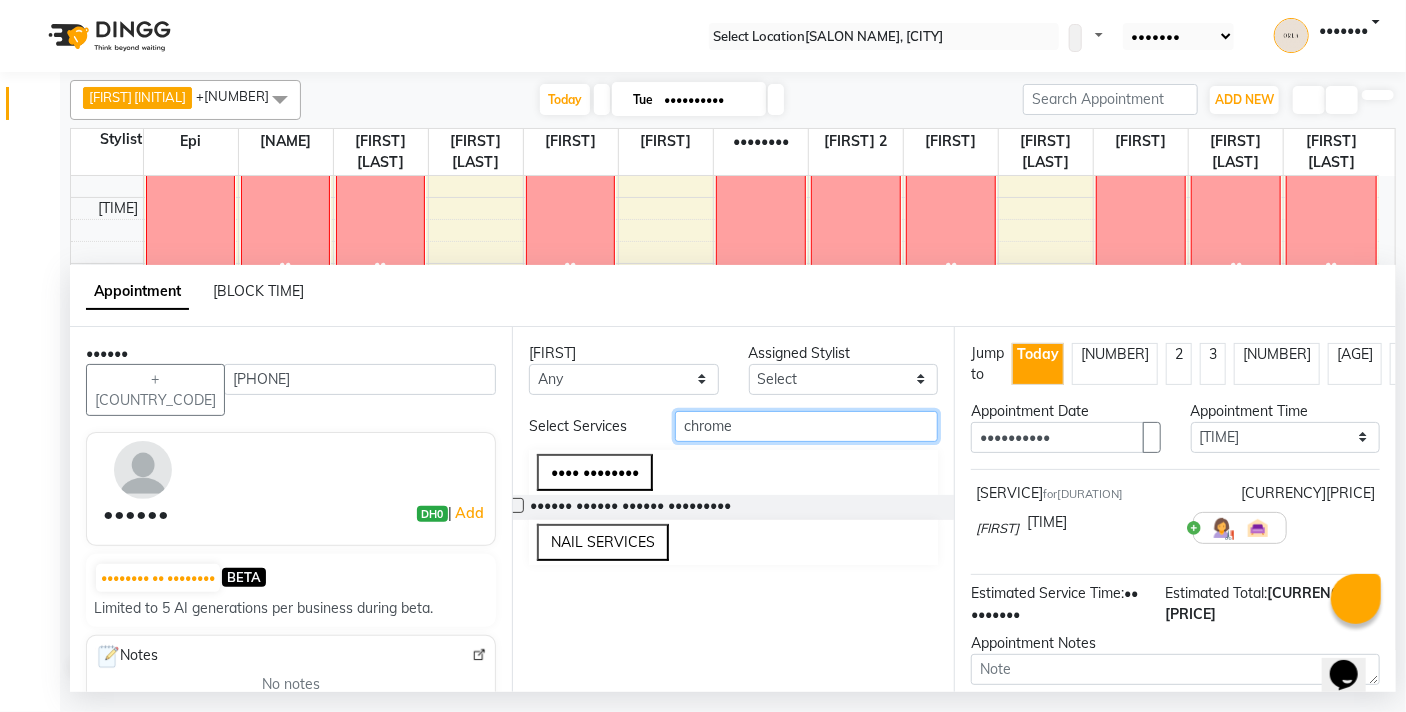 type on "chrome" 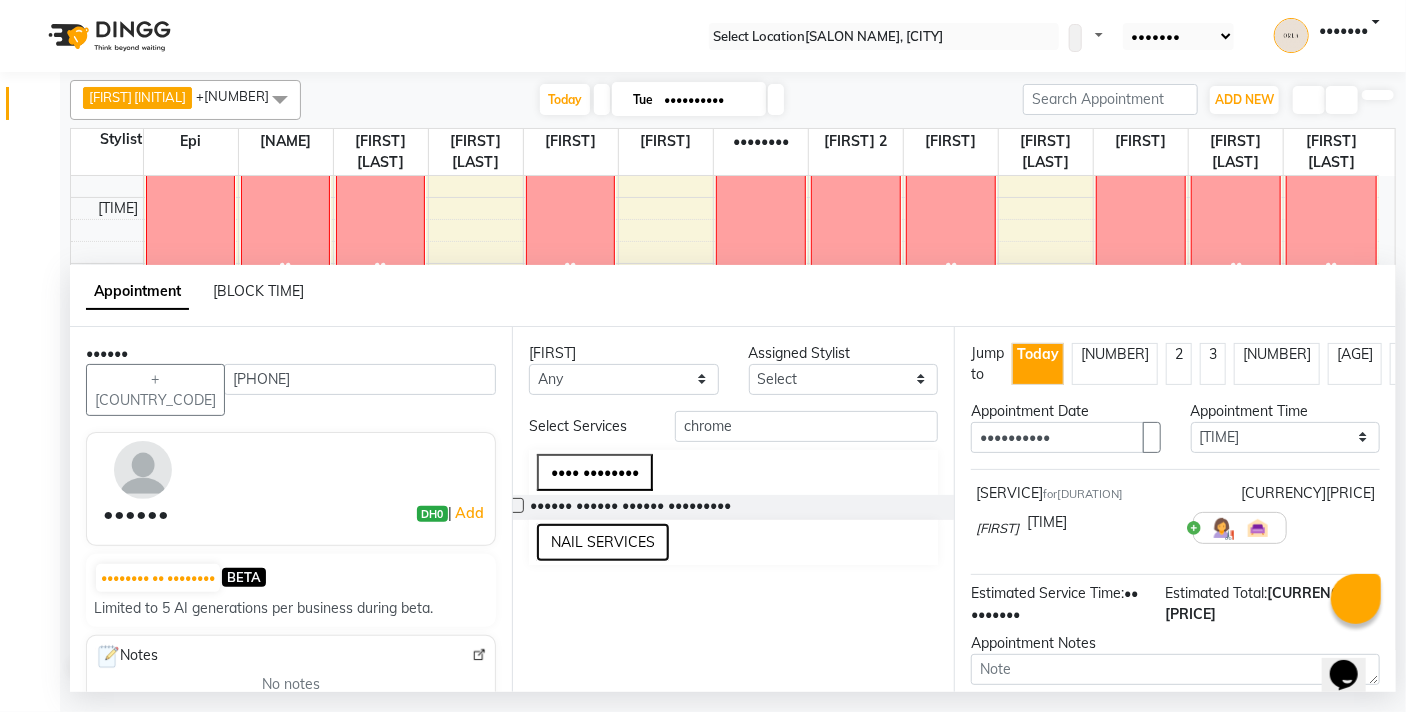click on "NAIL SERVICES" at bounding box center [603, 542] 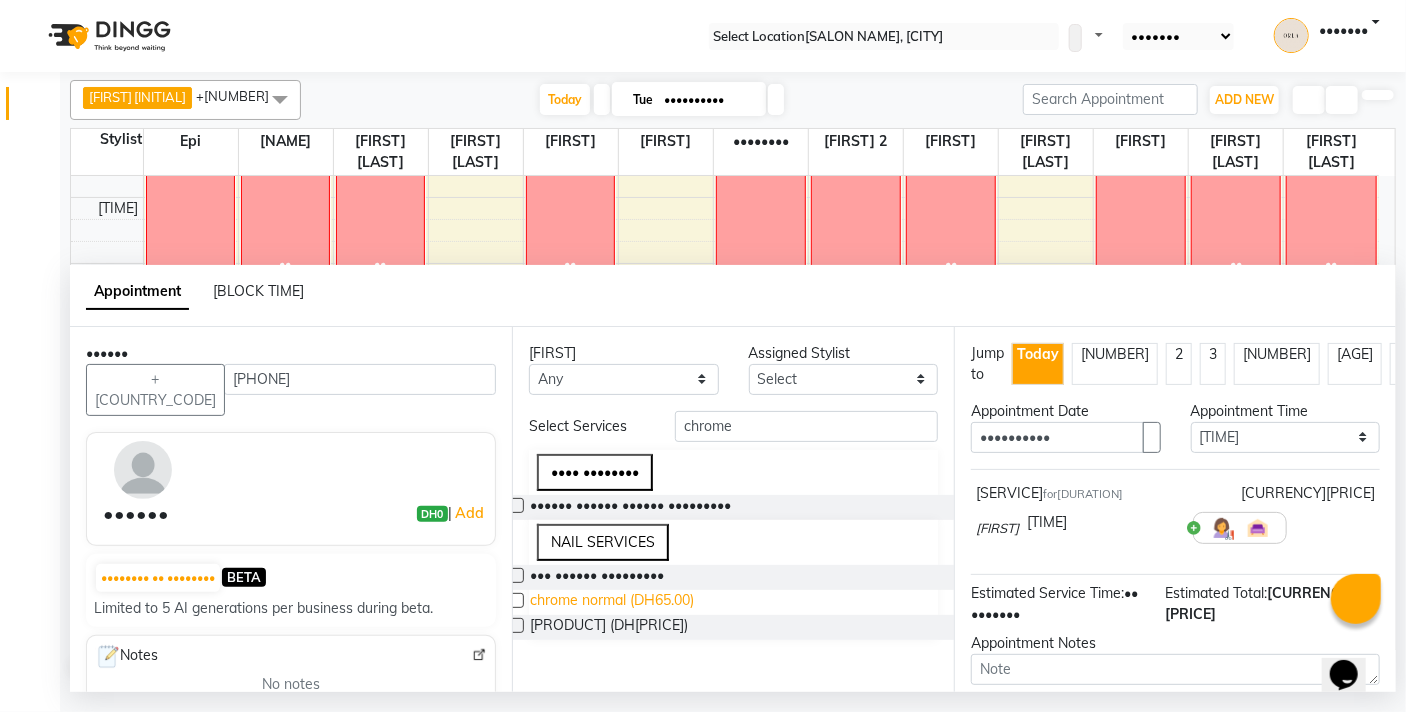 click on "chrome normal (DH65.00)" at bounding box center [597, 577] 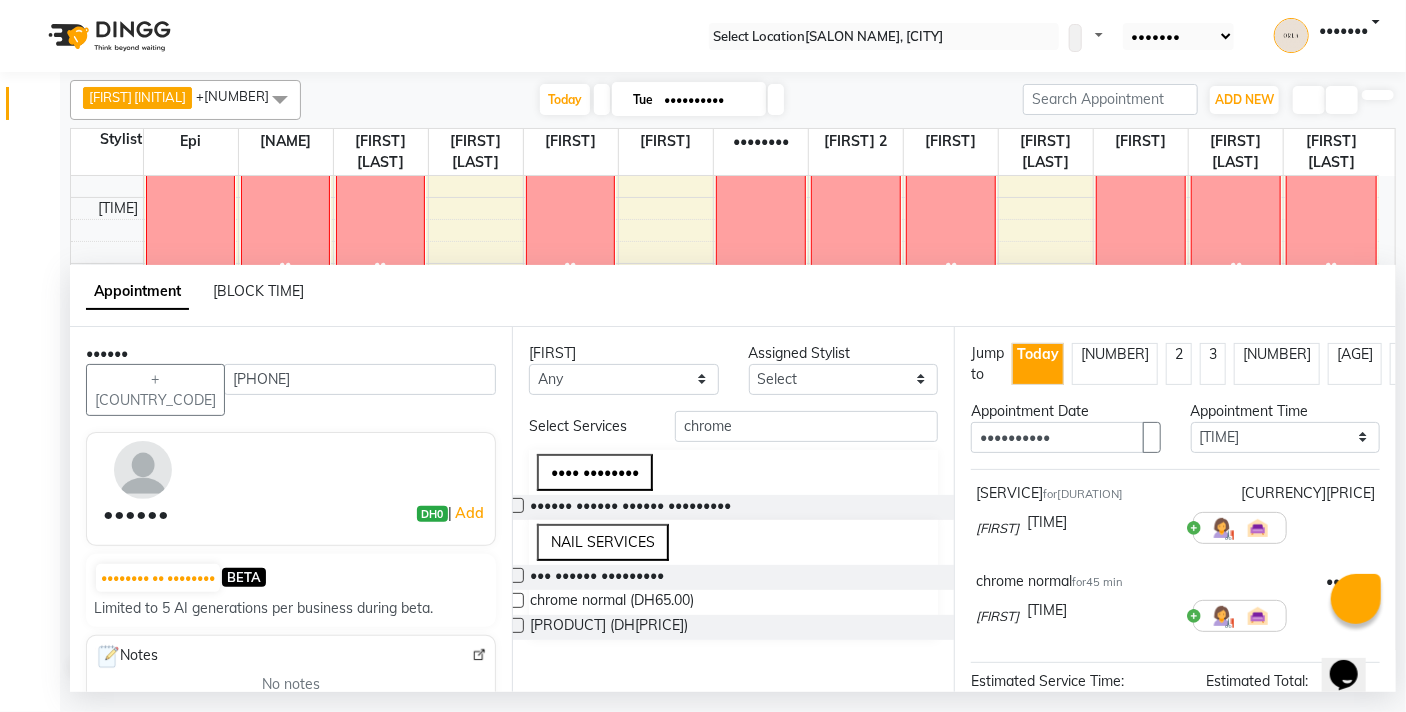 click on "••••••••• ••••••• ••• •••• ••• ••••••• •••• ••••• ••••••• ••••••• •••••••• •••••••• • •••••• ••••• ••••••• •••• ••••• ••••••• •••••••• ••••• •••••••• ••••••• •••••• •••• ••• ••••••• •••• ••••• ••••••• ••••••• •••••••• •••••••• • •••••• ••••• ••••••• •••• ••••• ••••••• •••••••• ••••• •••••• •••••••• ••••••    •••• •••••••• •••••• •••••• ••••••  •••••••••    •••• •••••••• ••• •••••• ••••••••• •••••• •••••• ••••••••• •••••• •••••• ••• •••••••••" at bounding box center [733, 509] 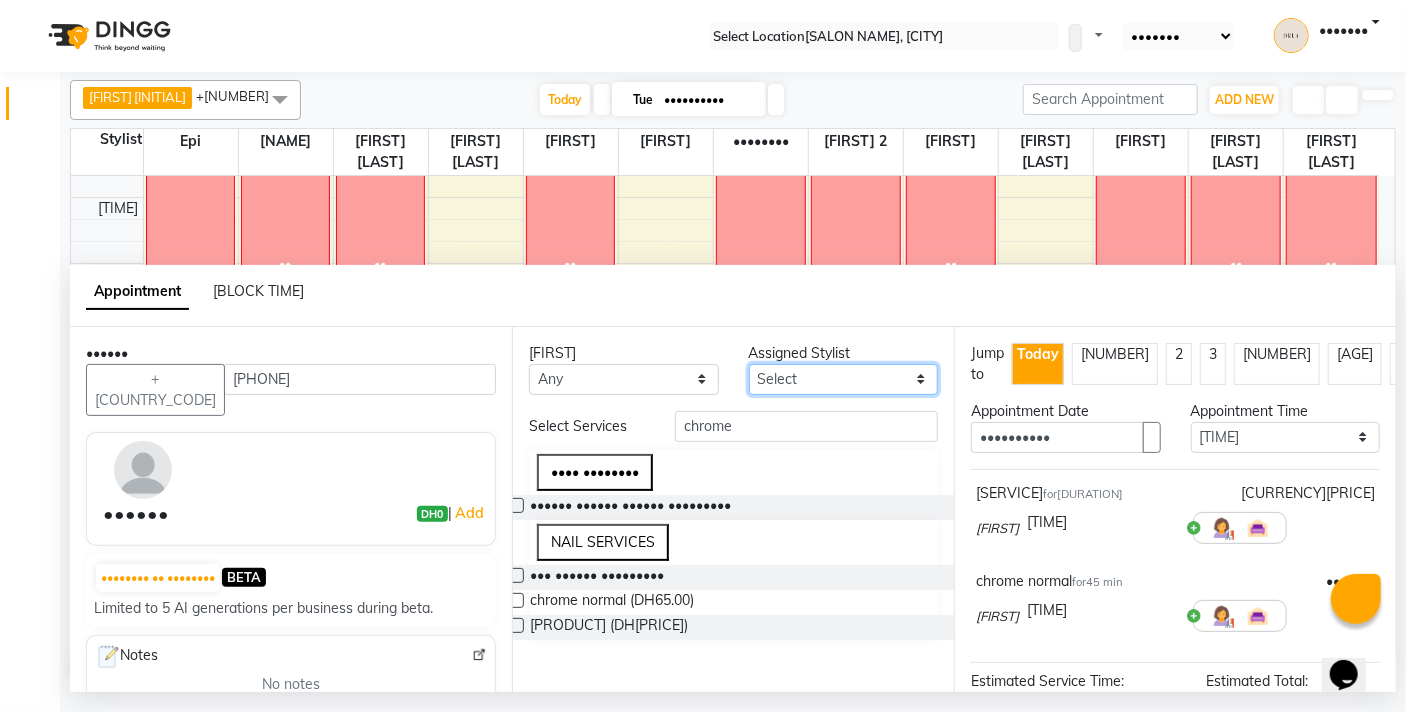 click on "Select [FIRST] [FIRST] [FIRST] [FIRST] [FIRST] [FIRST] [FIRST] [FIRST] [FIRST] [FIRST] [FIRST] [FIRST] [FIRST] [FIRST] [FIRST]" at bounding box center [624, 379] 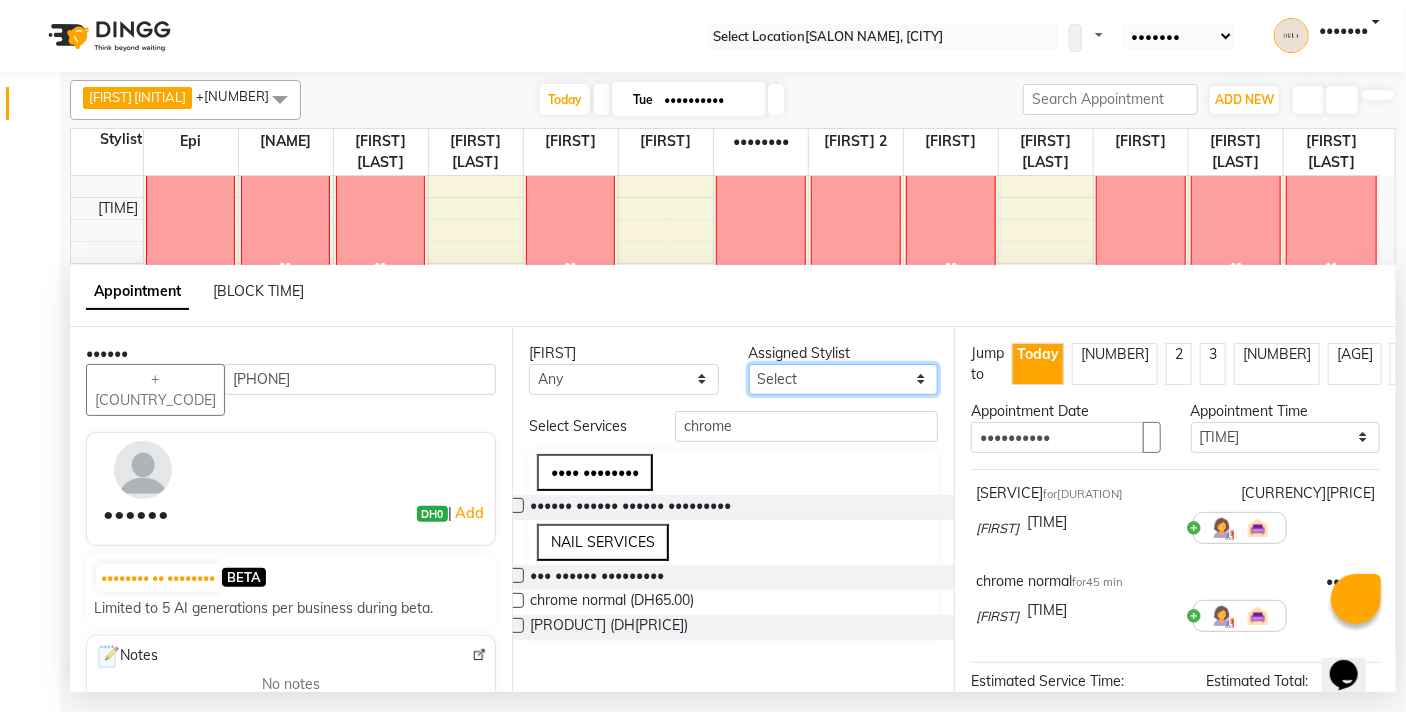select on "[PHONE_PREFIX]" 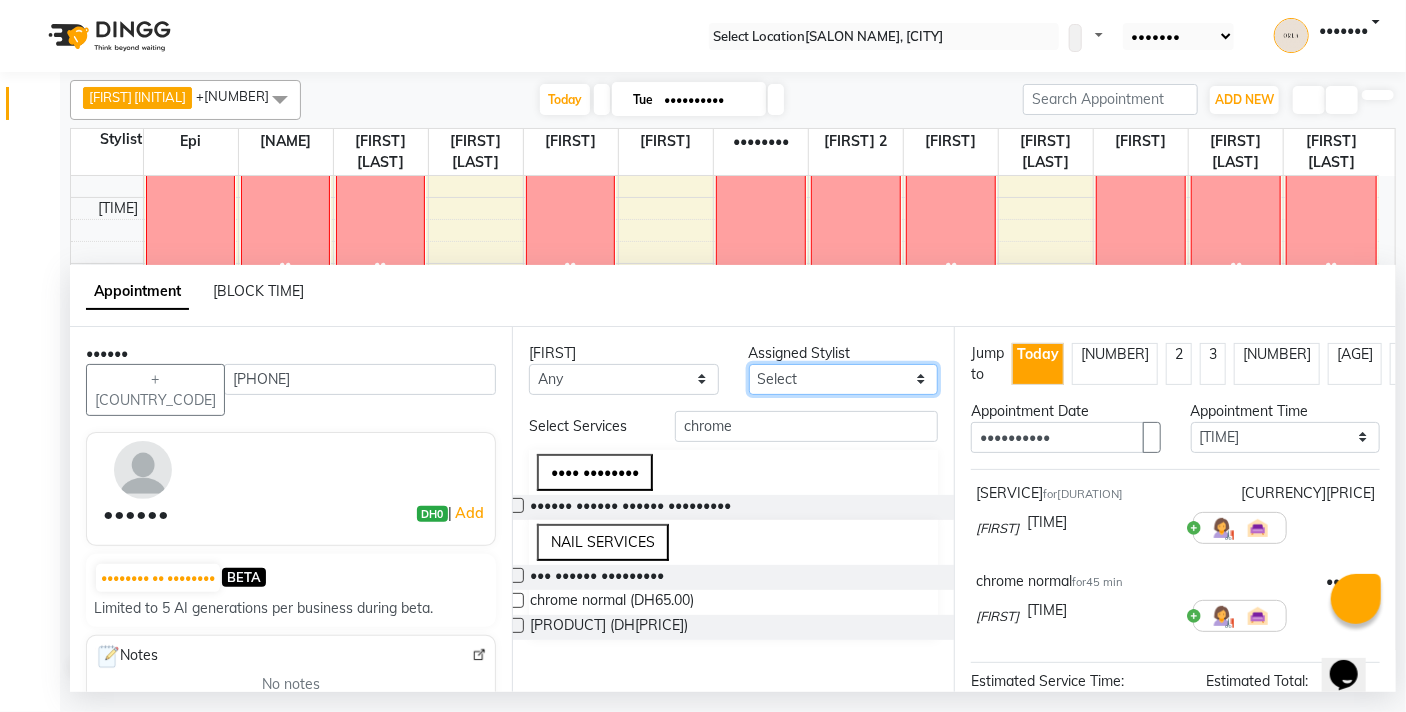 click on "Select [FIRST] [FIRST] [FIRST] [FIRST] [FIRST] [FIRST] [FIRST] [FIRST] [FIRST] [FIRST] [FIRST] [FIRST] [FIRST] [FIRST] [FIRST]" at bounding box center (624, 379) 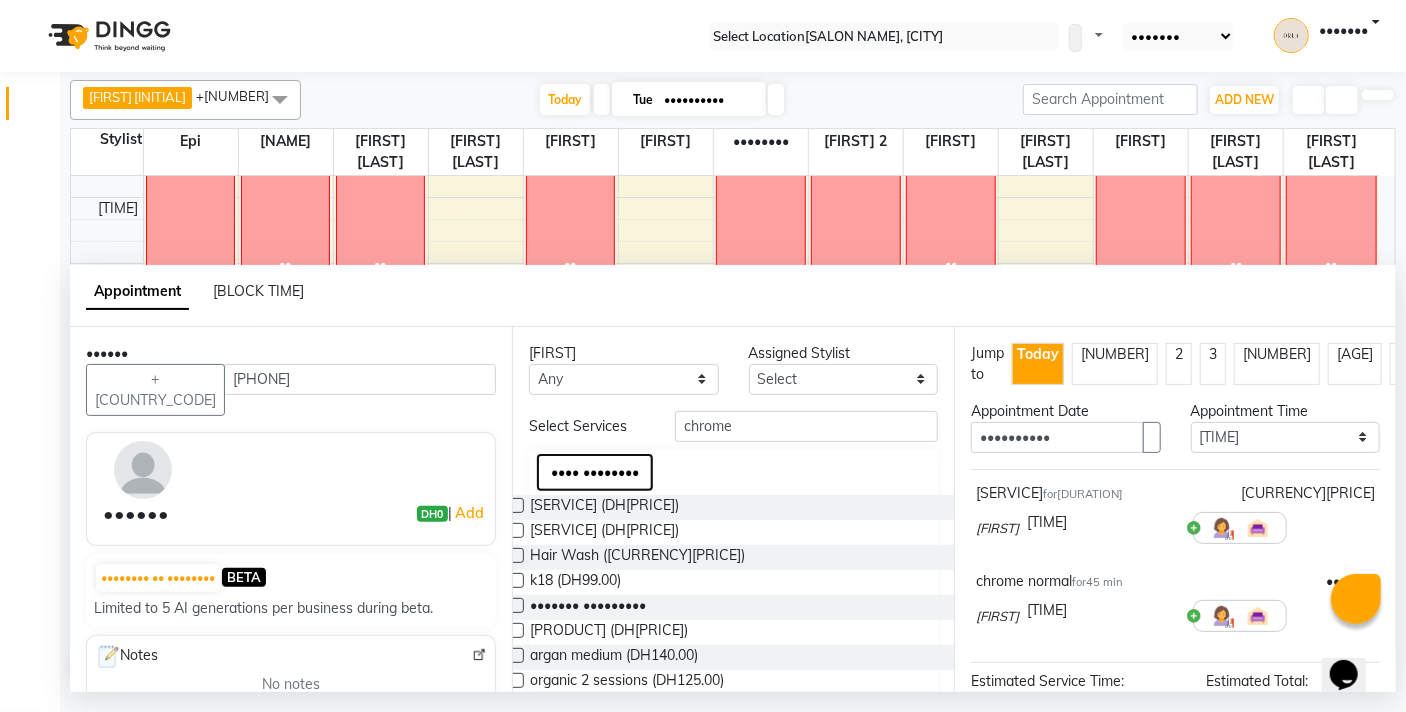 click on "•••• ••••••••" at bounding box center (595, 472) 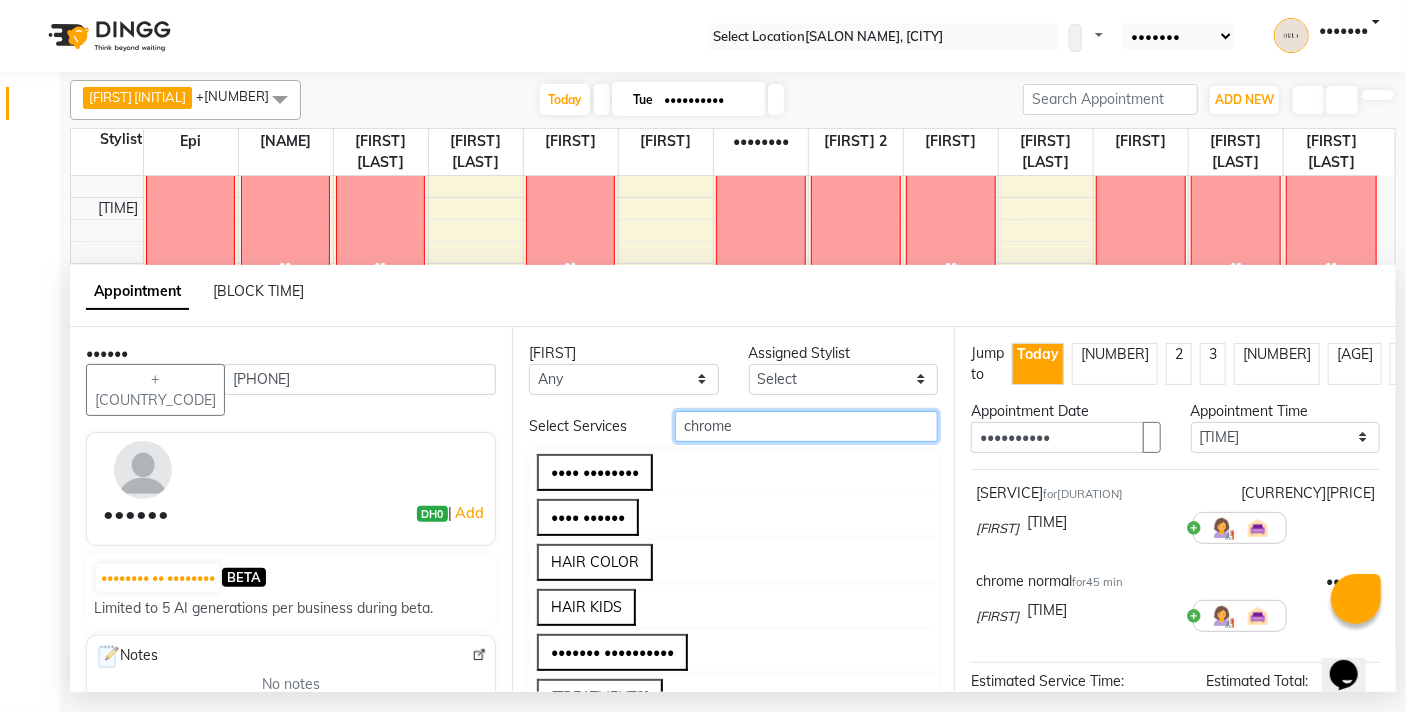 click on "chrome" at bounding box center [806, 426] 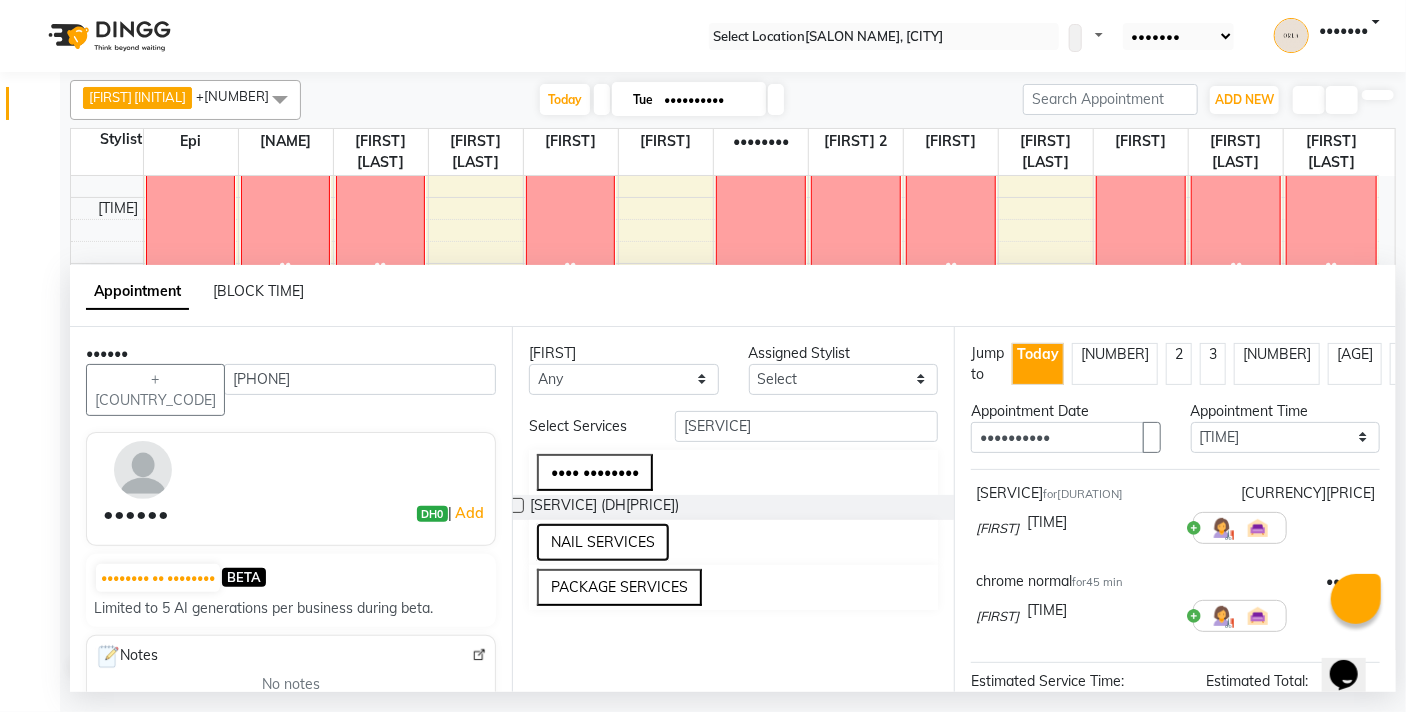 click on "NAIL SERVICES" at bounding box center [603, 542] 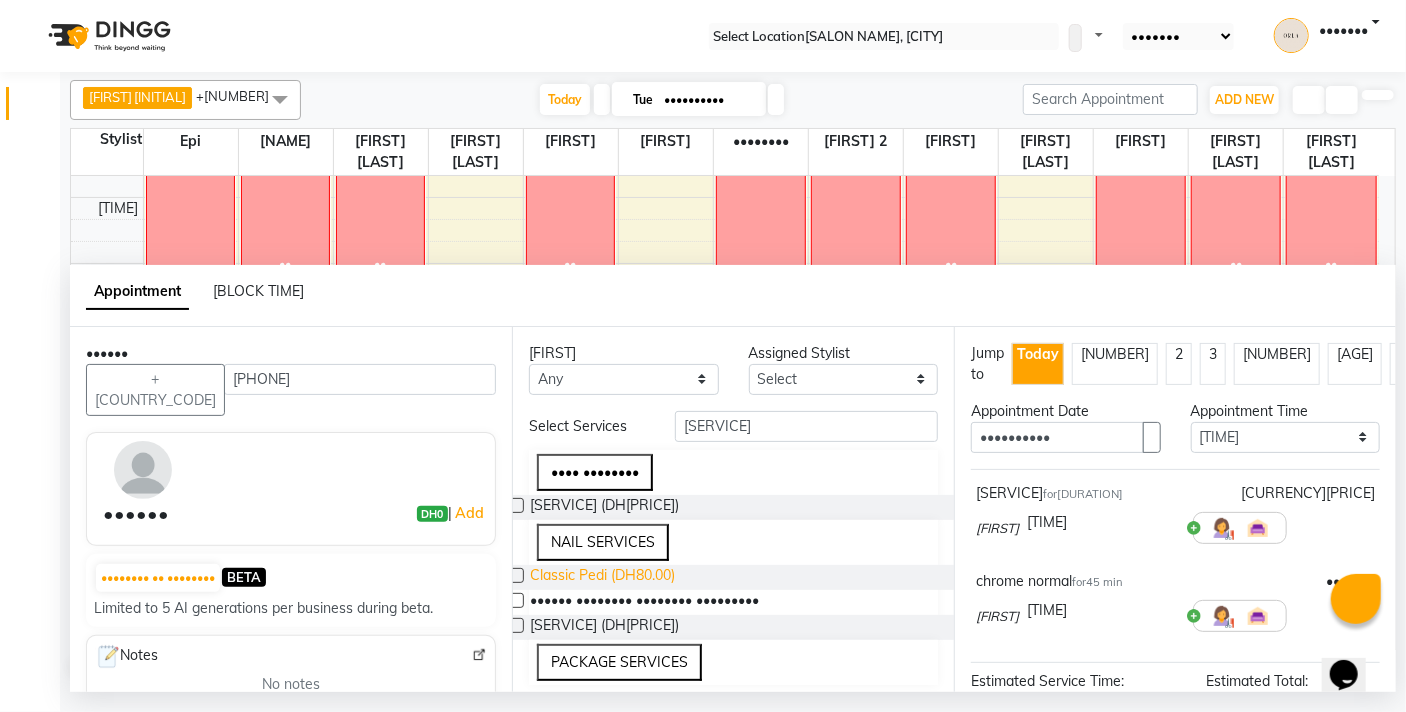 click on "Classic Pedi (DH80.00)" at bounding box center [602, 577] 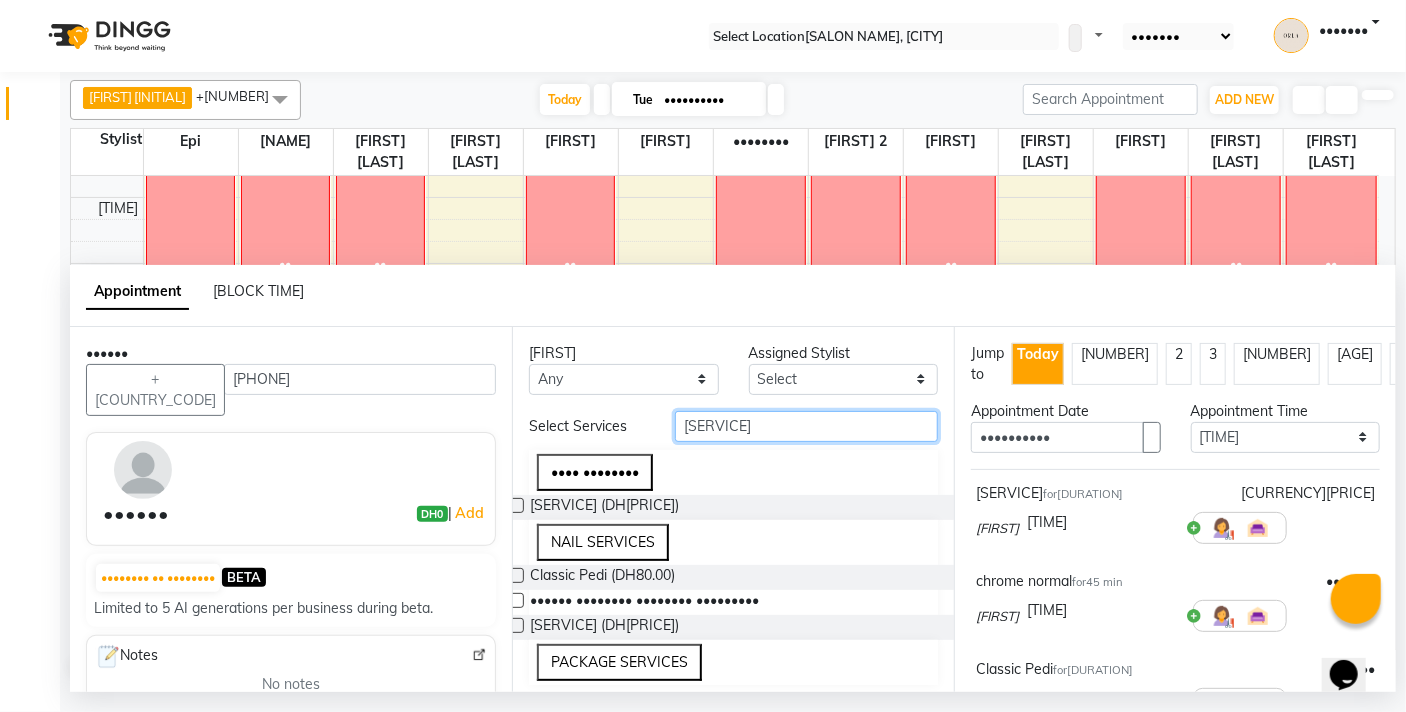 click on "[SERVICE]" at bounding box center [806, 426] 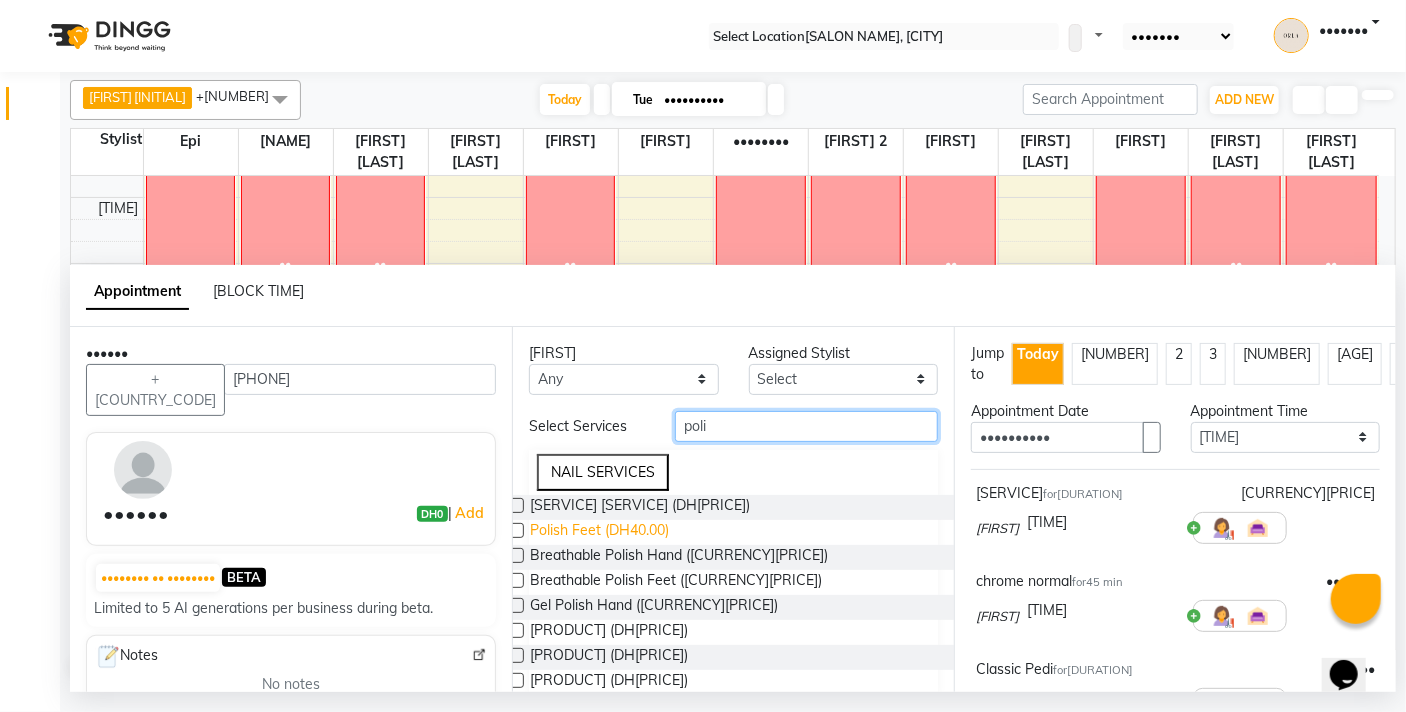 type on "poli" 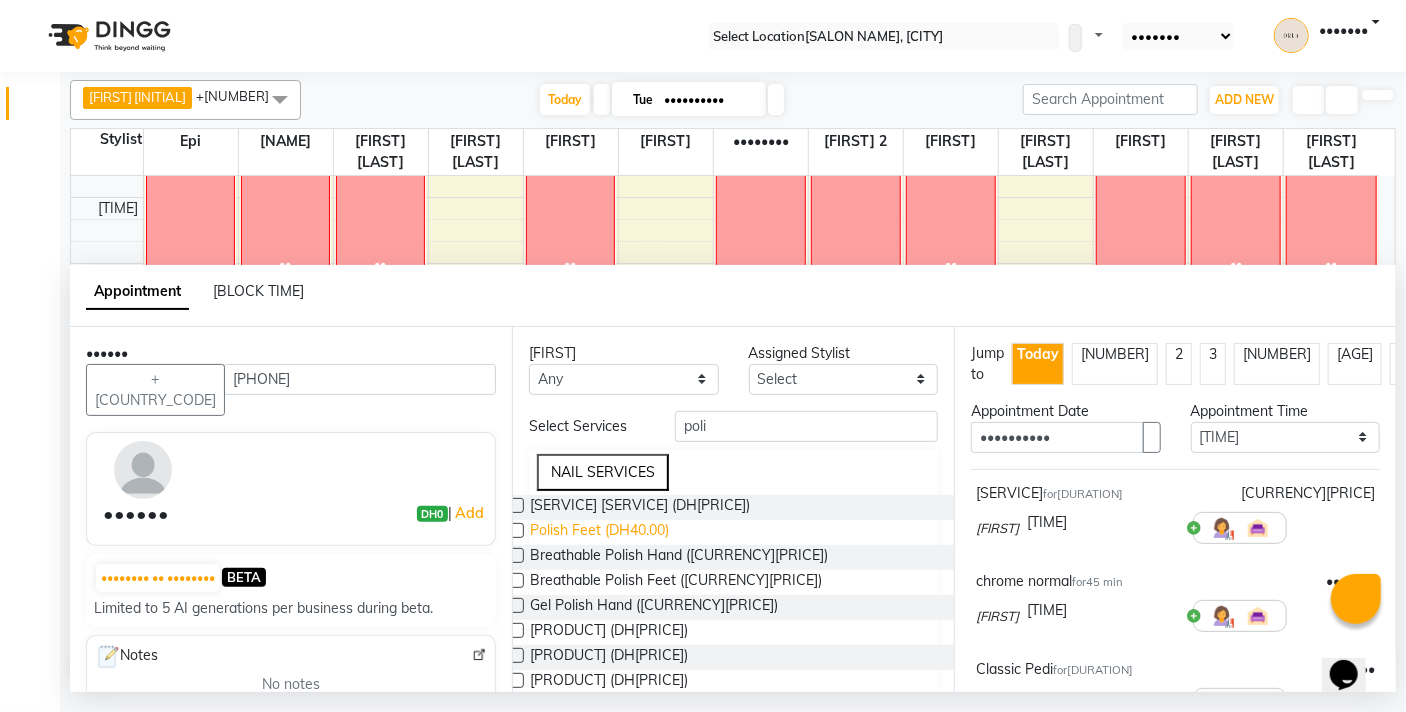 click on "Polish  Feet (DH40.00)" at bounding box center [640, 507] 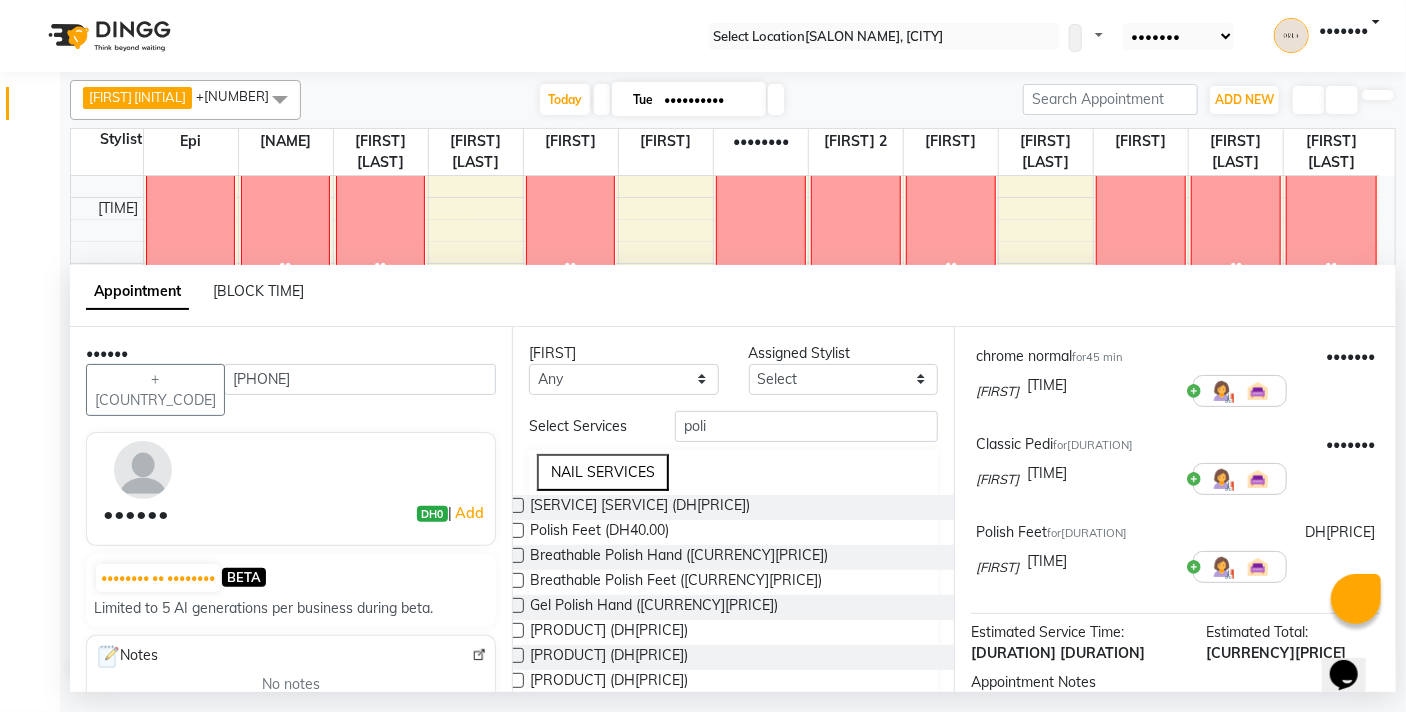 scroll, scrollTop: 345, scrollLeft: 0, axis: vertical 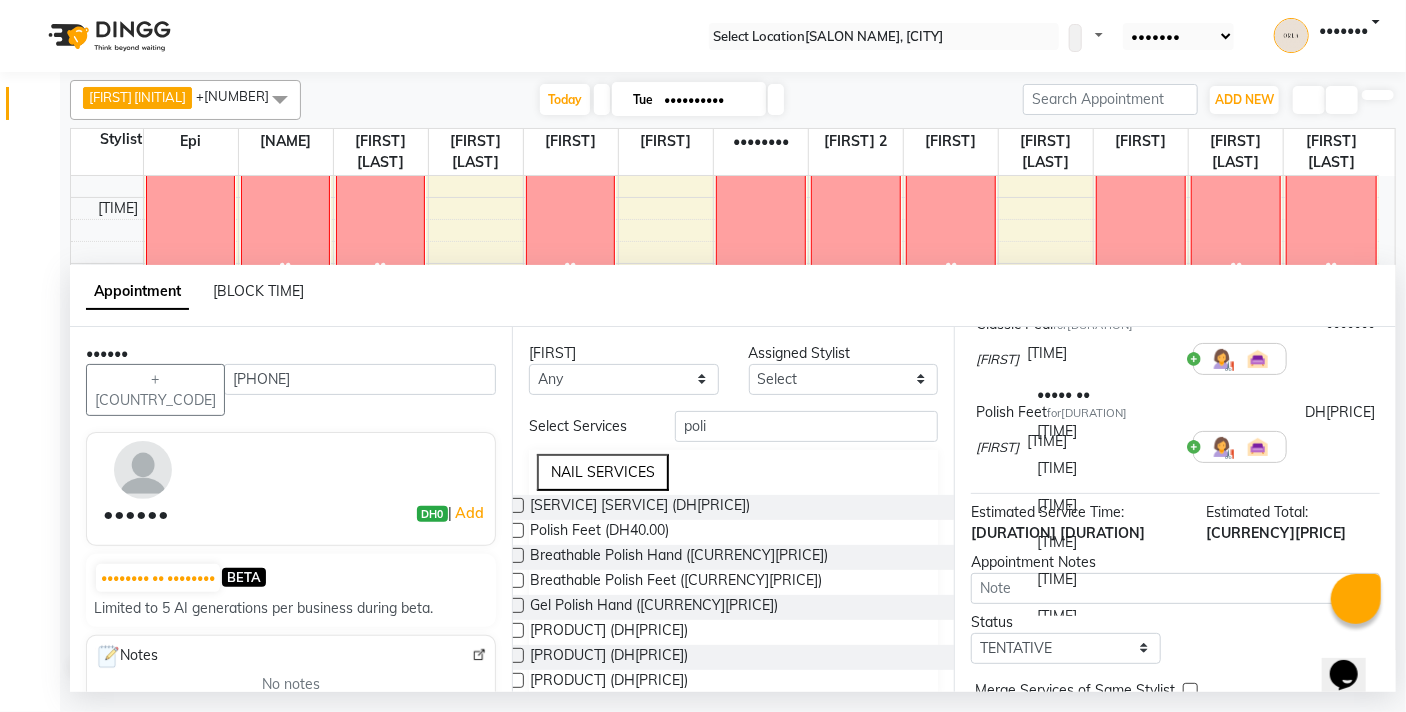 click at bounding box center (1177, 365) 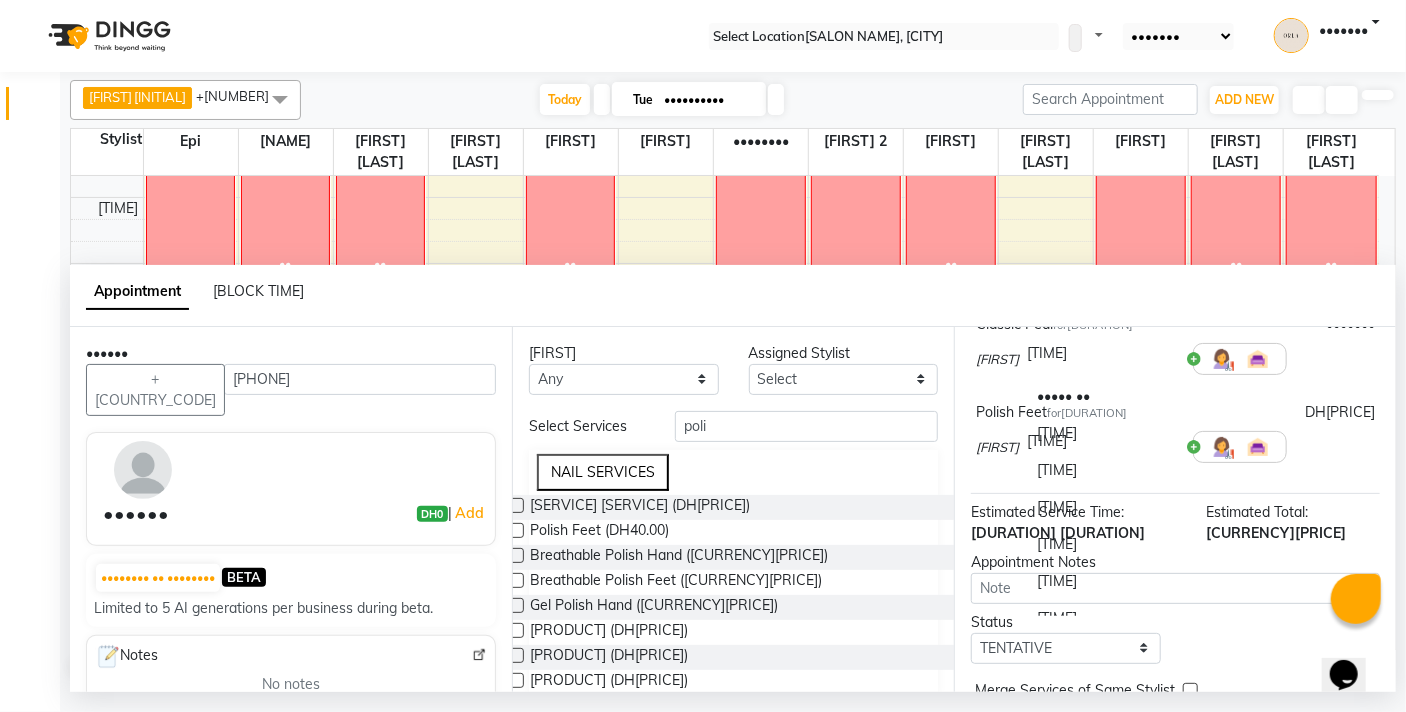 scroll, scrollTop: 805, scrollLeft: 0, axis: vertical 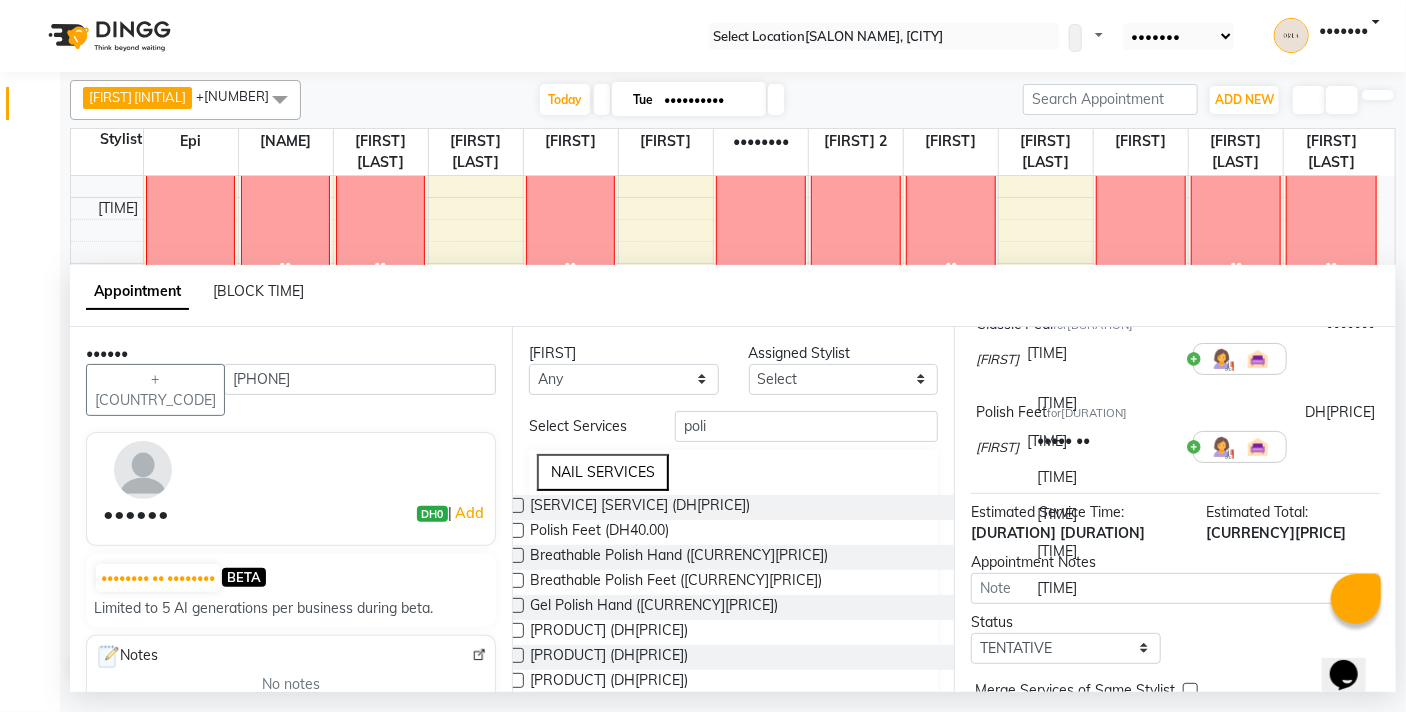 click on "[TIME]" at bounding box center (1102, 514) 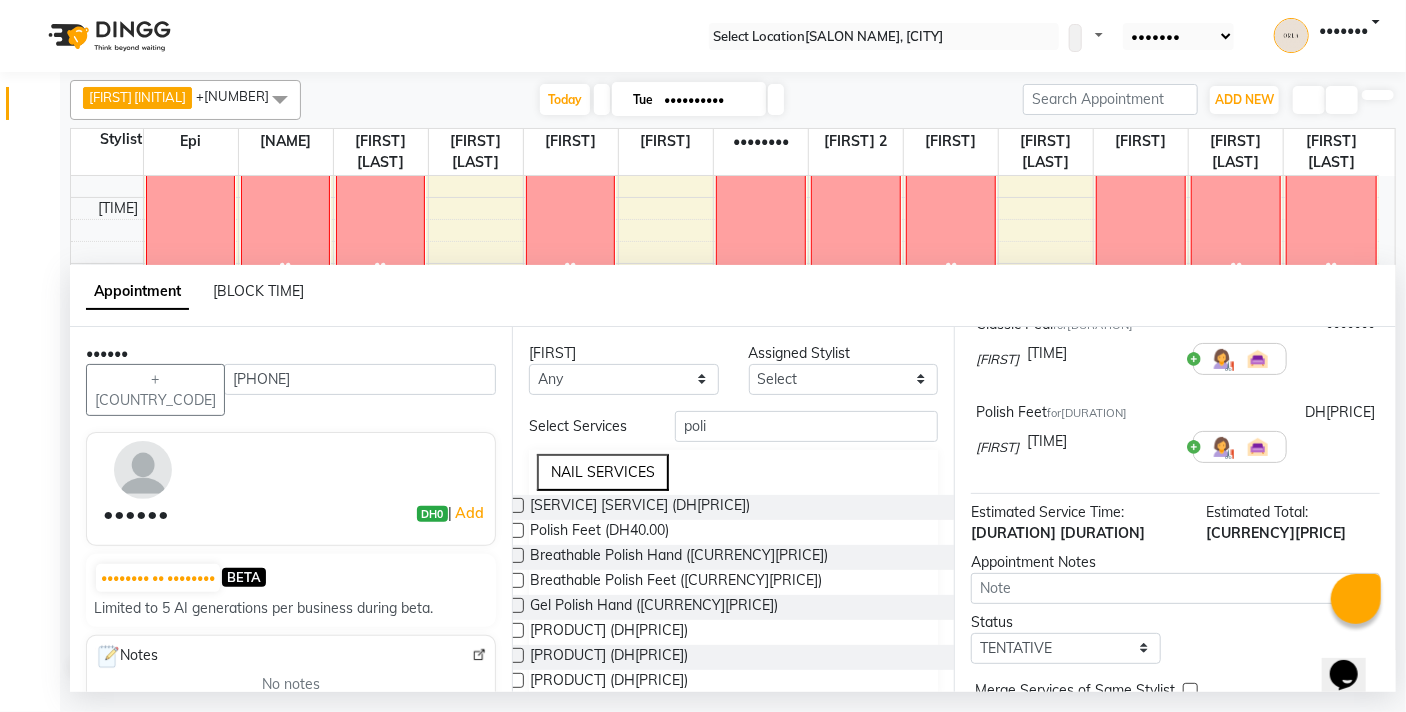 click at bounding box center (1102, 353) 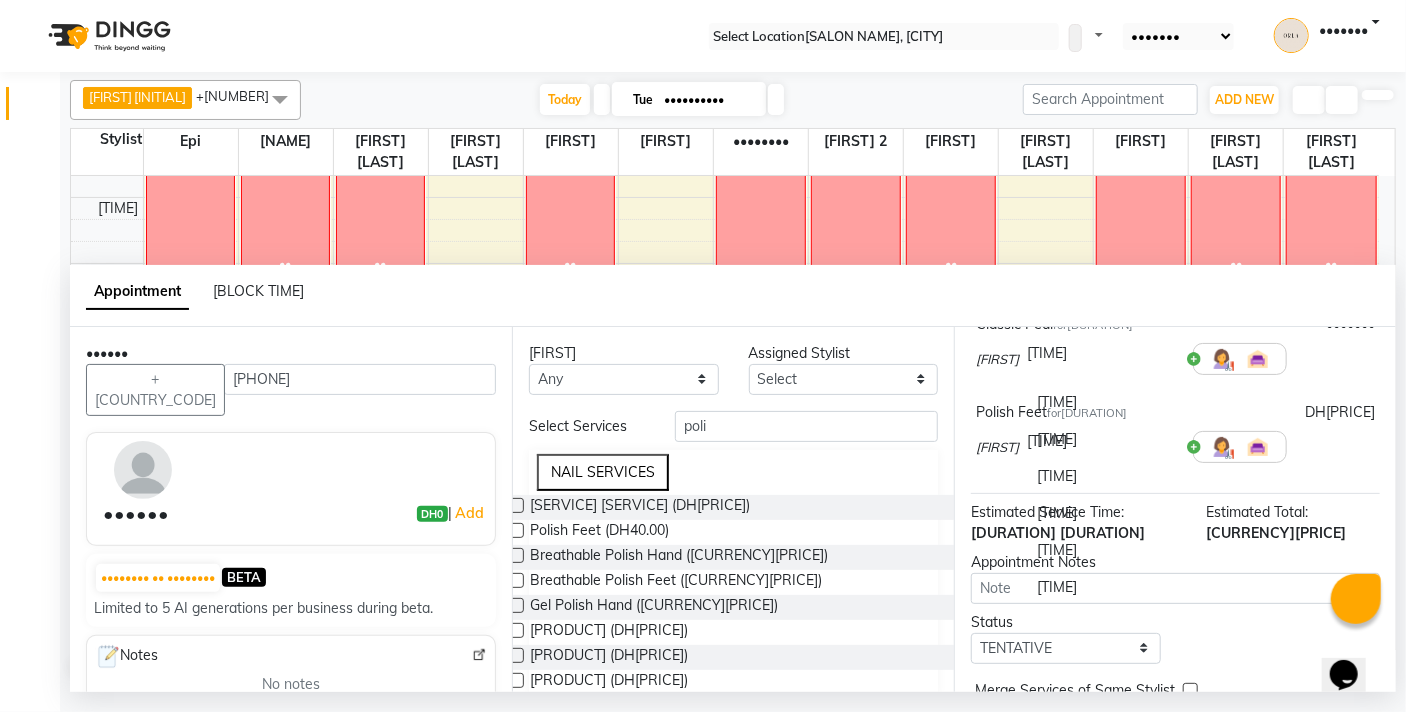 scroll, scrollTop: 879, scrollLeft: 0, axis: vertical 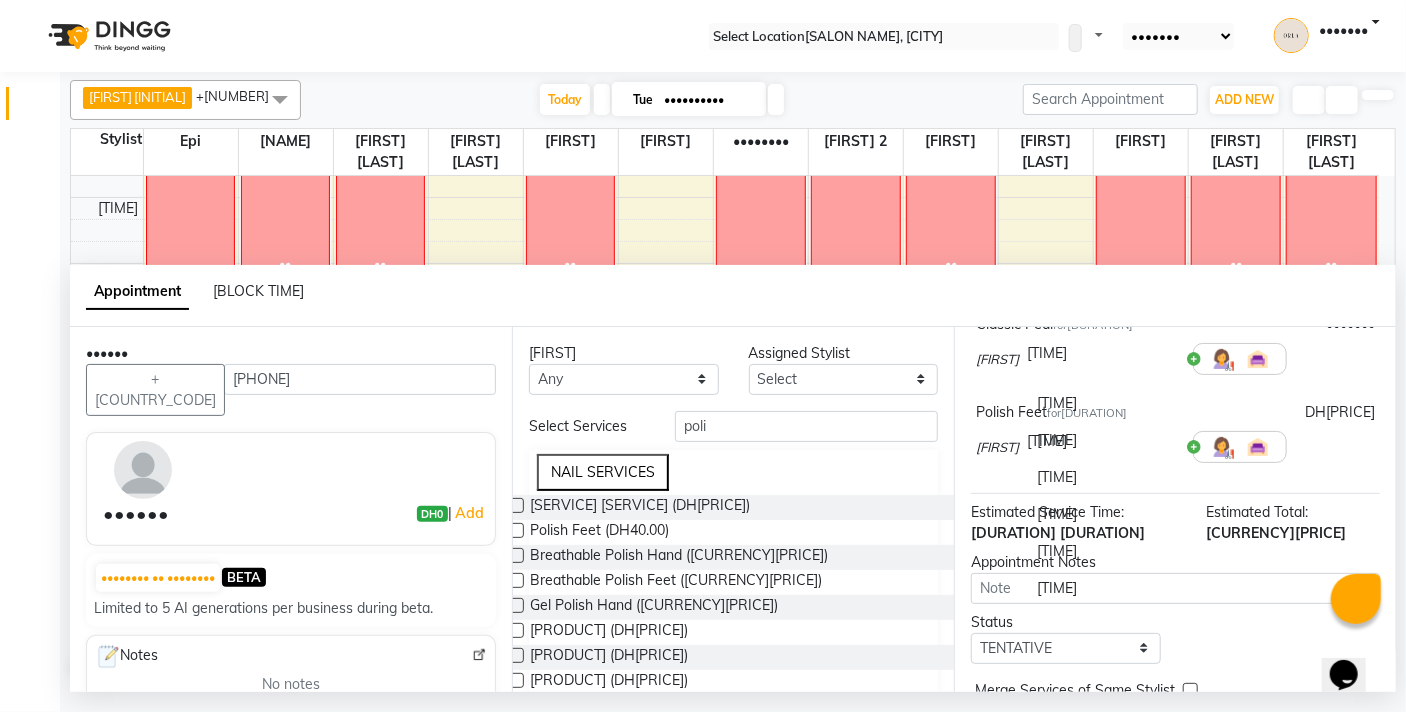 click on "[TIME]" at bounding box center [1102, 403] 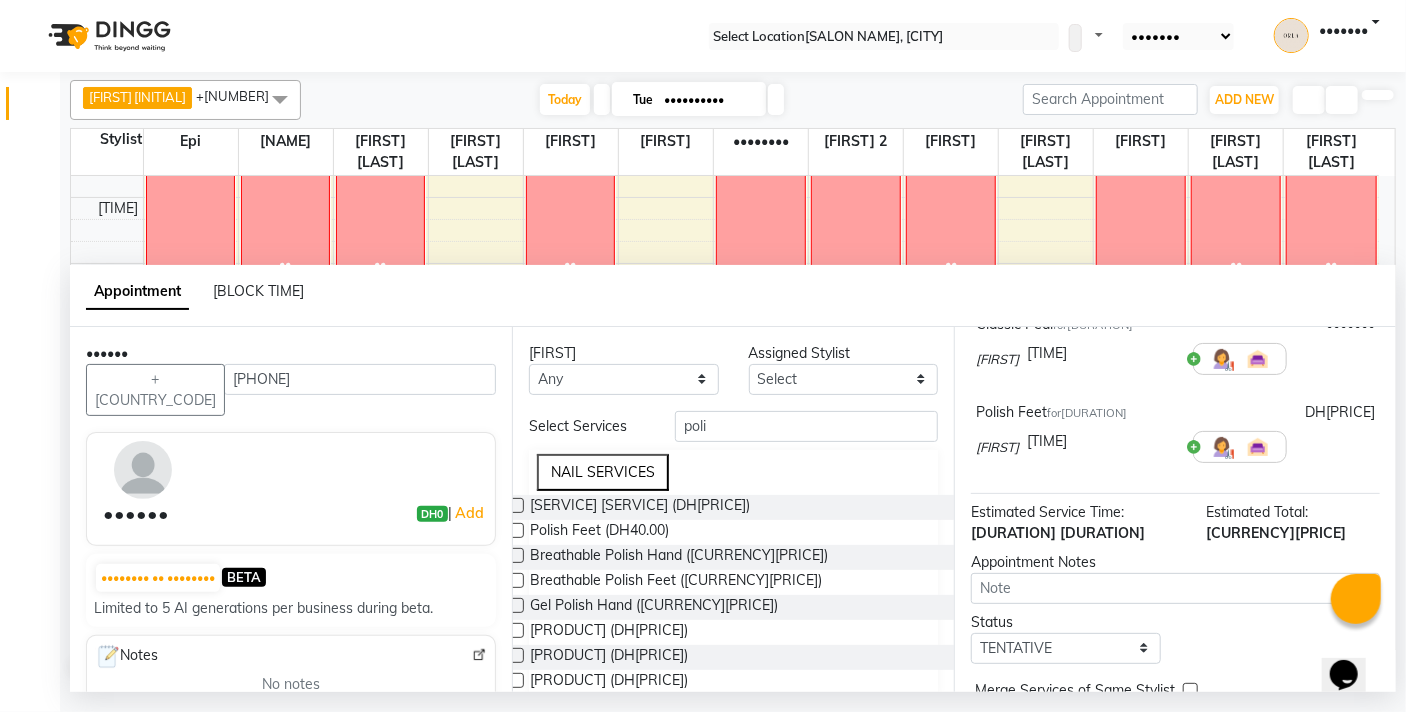 click at bounding box center (1102, 177) 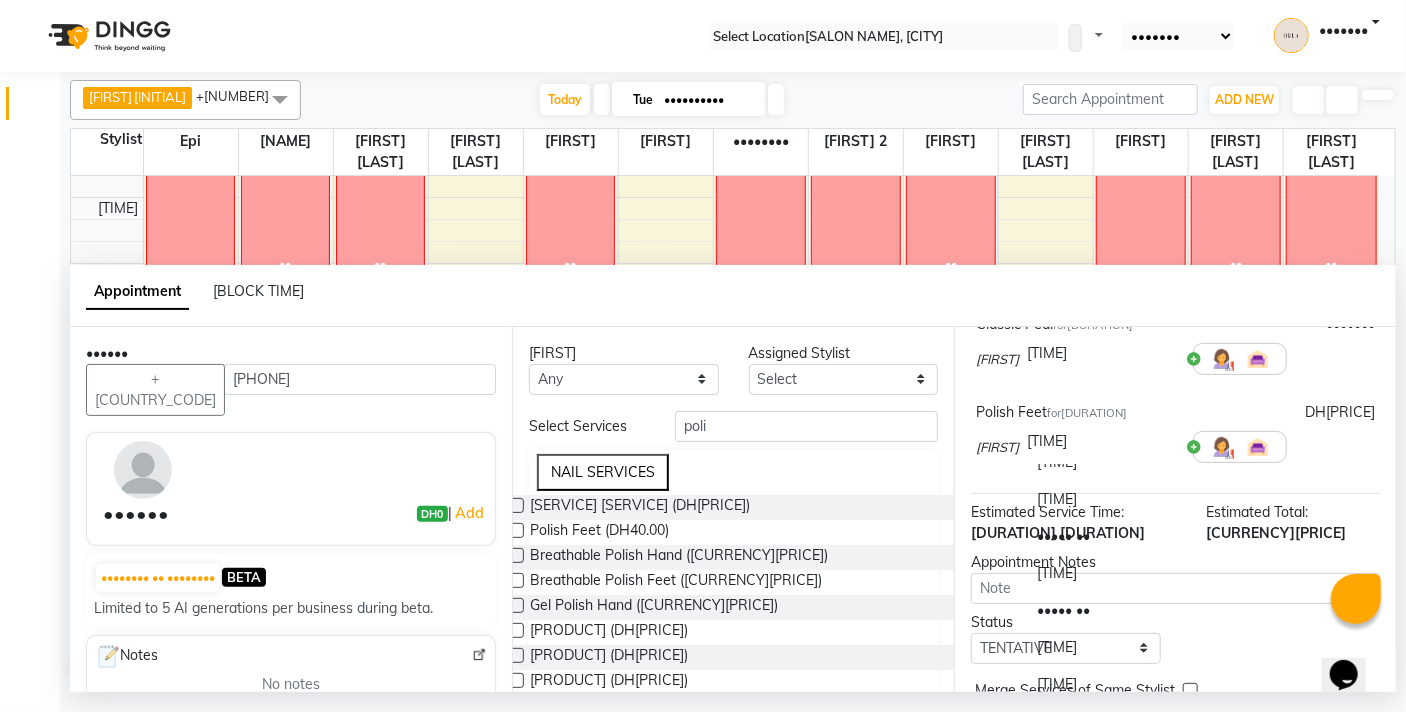 scroll, scrollTop: 1160, scrollLeft: 0, axis: vertical 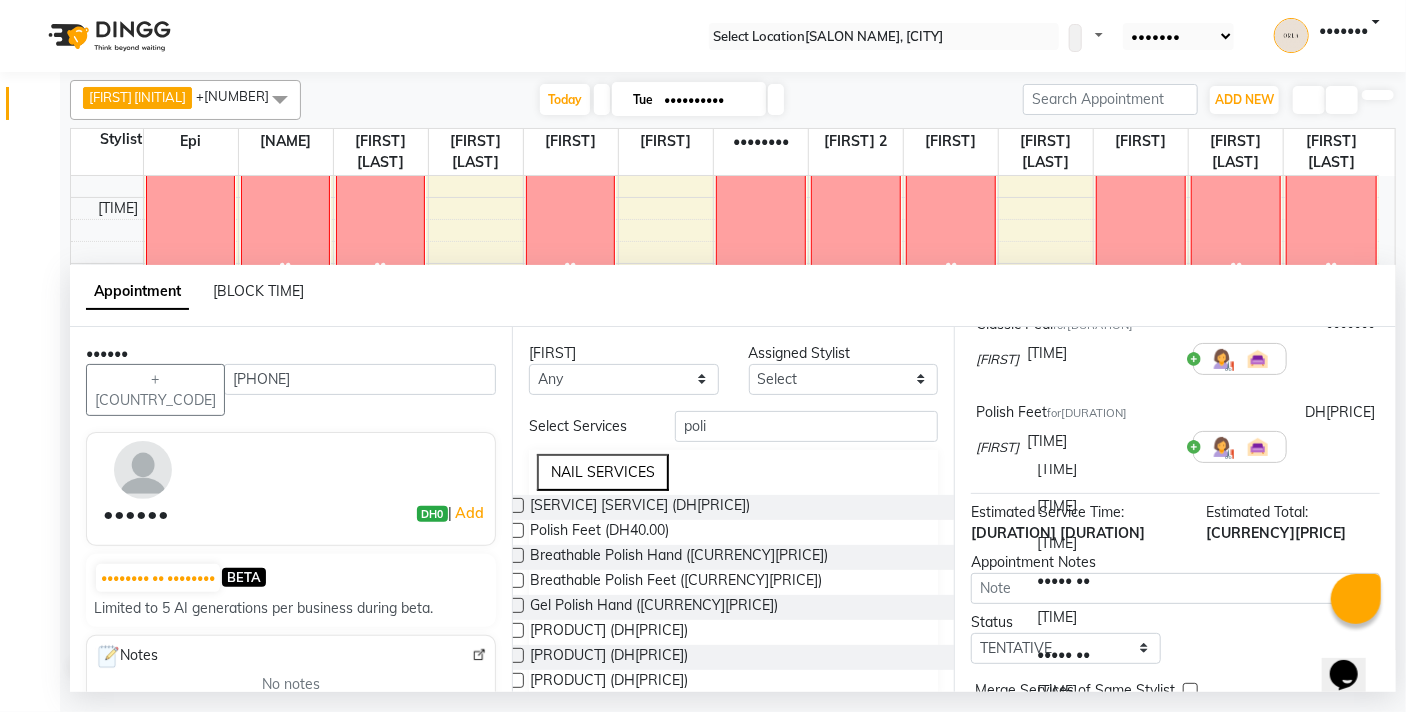 click on "[TIME]" at bounding box center [1102, 469] 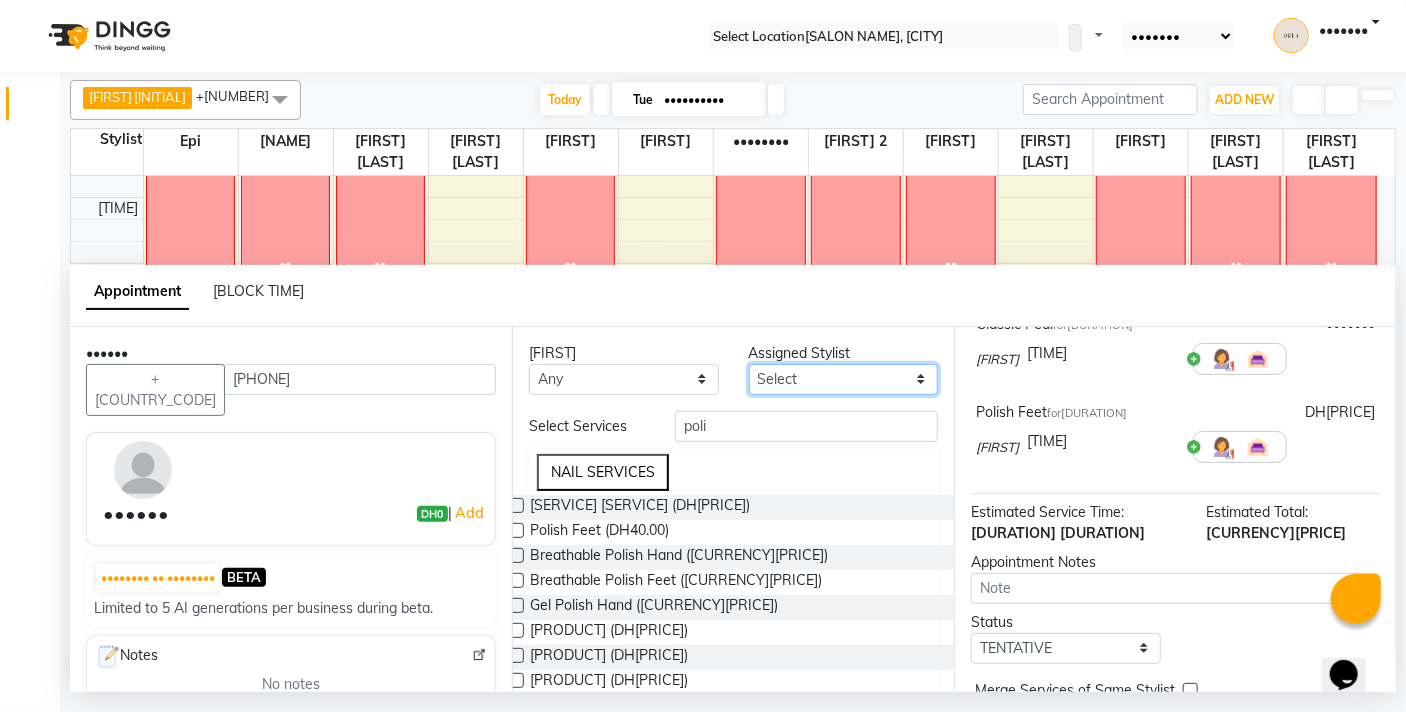 click on "Select [FIRST] [FIRST] [FIRST] [FIRST] [FIRST] [FIRST] [FIRST] [FIRST] [FIRST] [FIRST] [FIRST] [FIRST] [FIRST] [FIRST] [FIRST]" at bounding box center [844, 379] 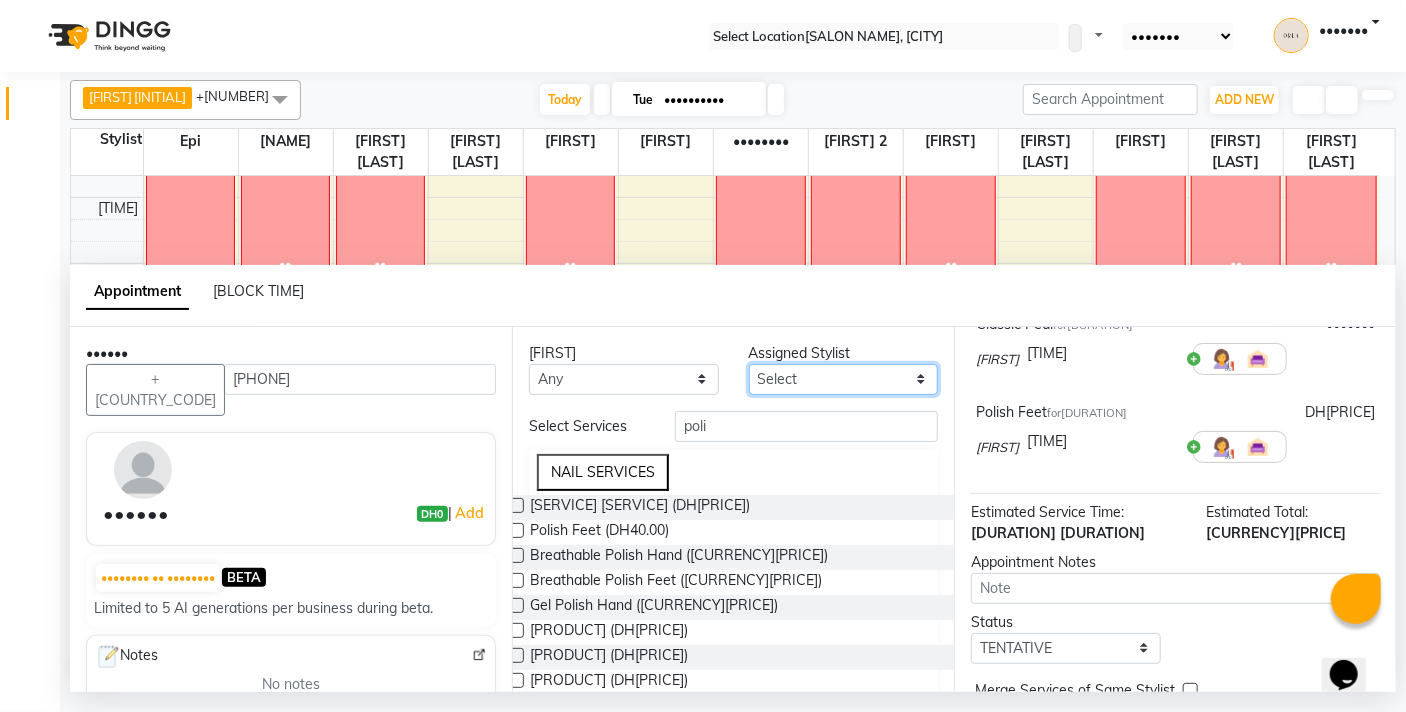 select on "[NUMBER]" 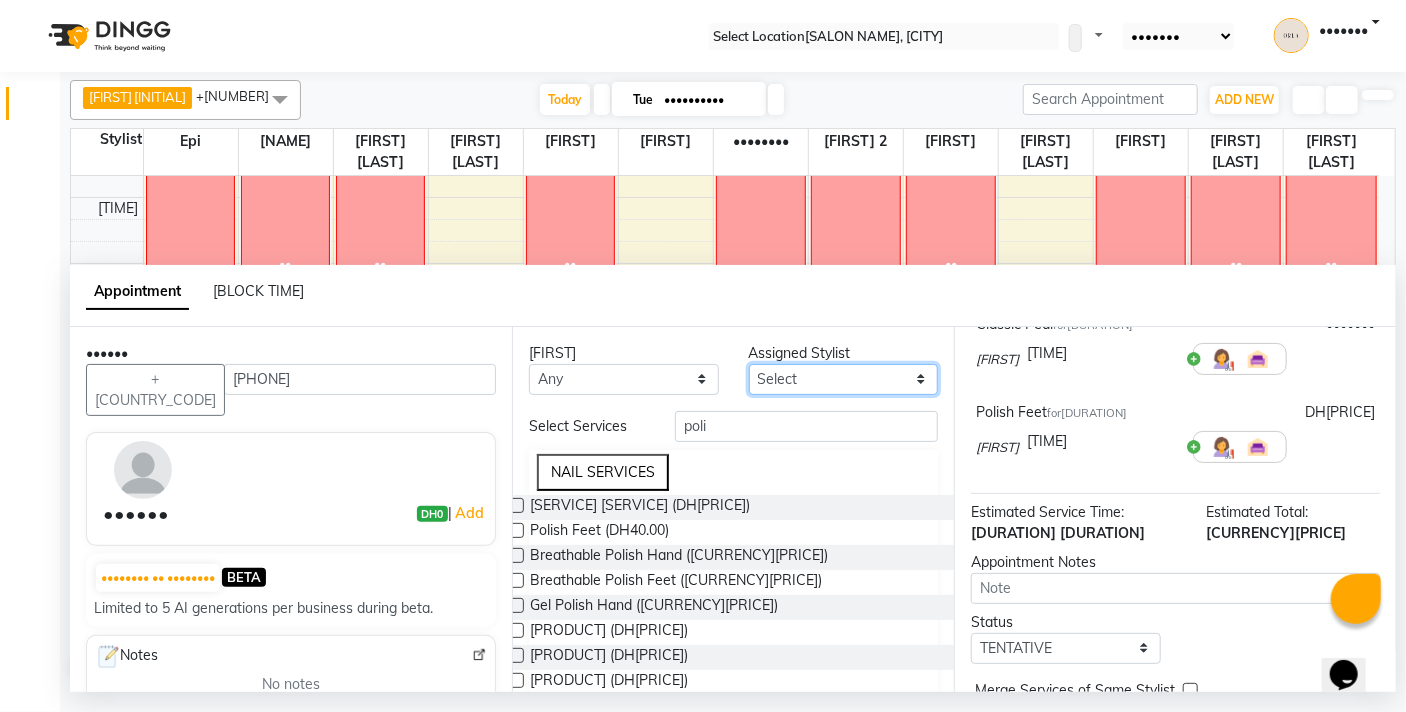 click on "Select [FIRST] [FIRST] [FIRST] [FIRST] [FIRST] [FIRST] [FIRST] [FIRST] [FIRST] [FIRST] [FIRST] [FIRST] [FIRST] [FIRST] [FIRST]" at bounding box center (844, 379) 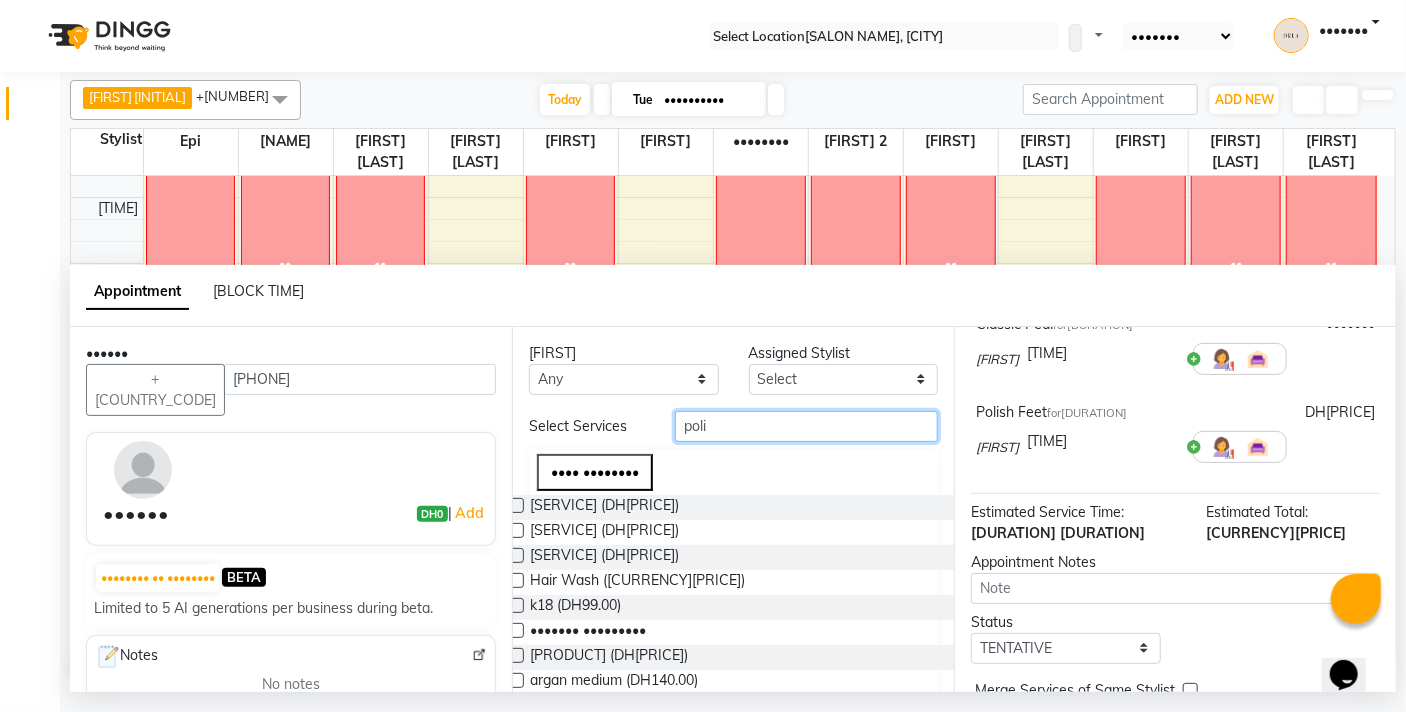 click on "poli" at bounding box center (806, 426) 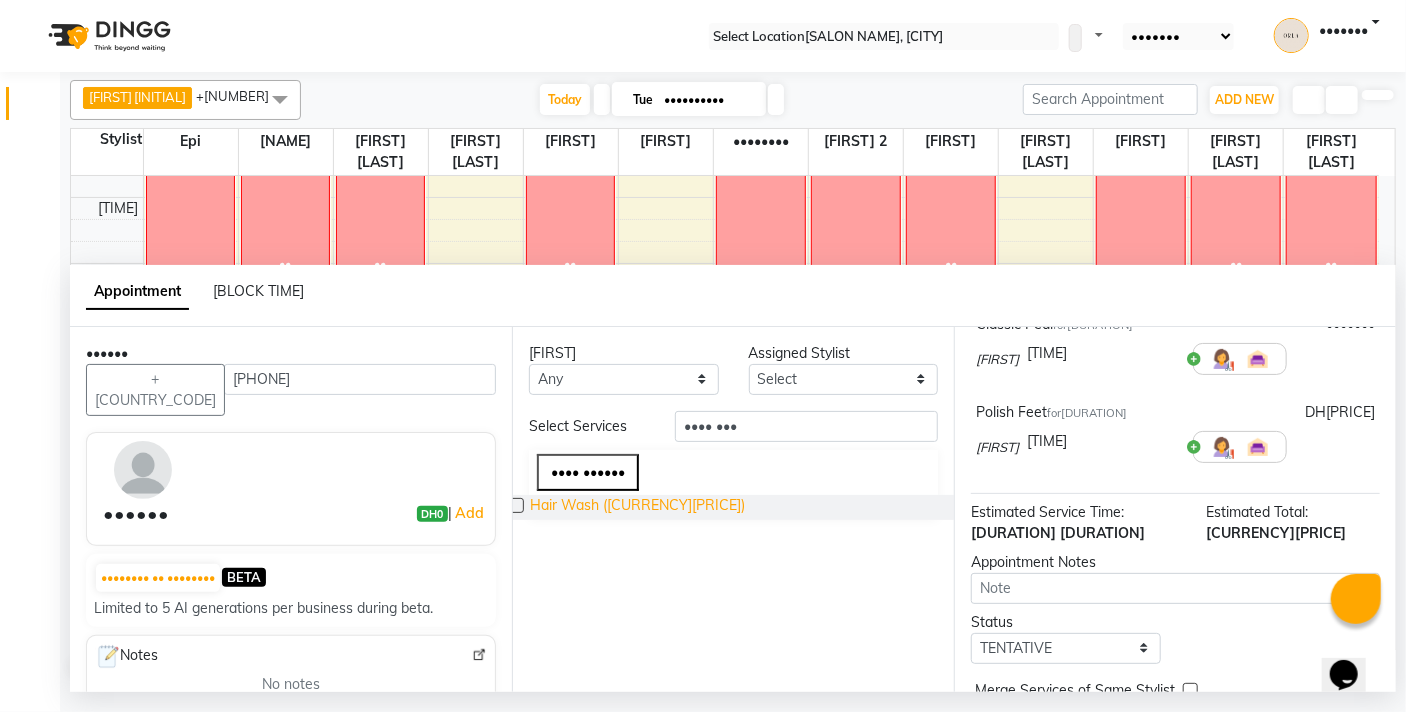 click on "Hair Wash ([CURRENCY][PRICE])" at bounding box center (637, 507) 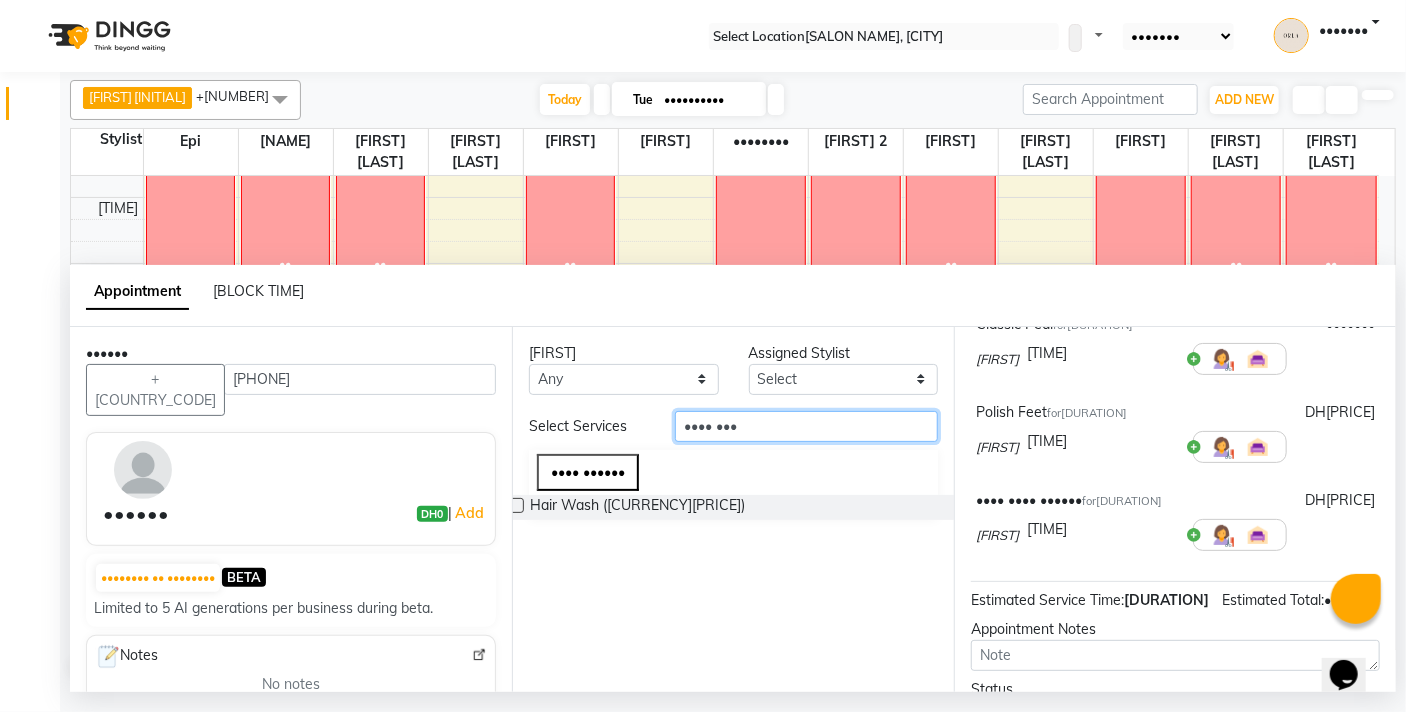 click on "•••• •••" at bounding box center [806, 426] 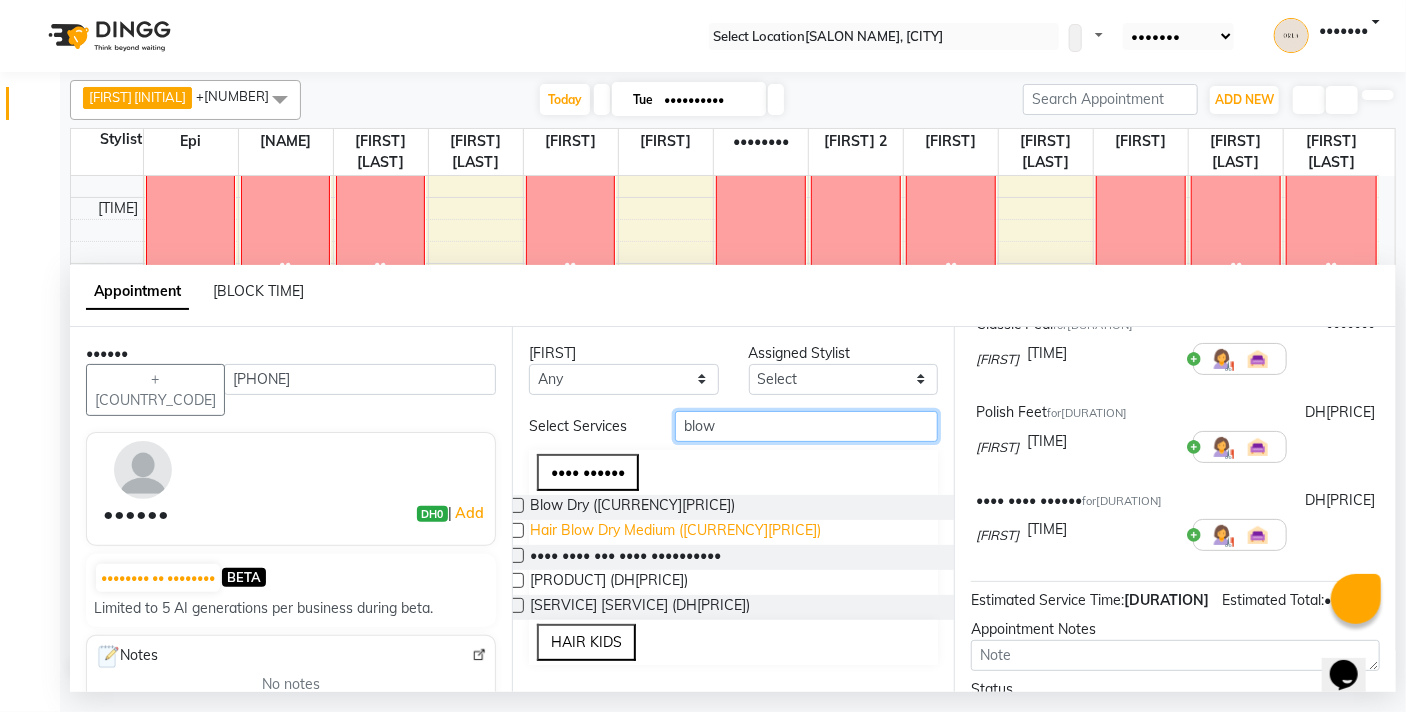 type on "blow" 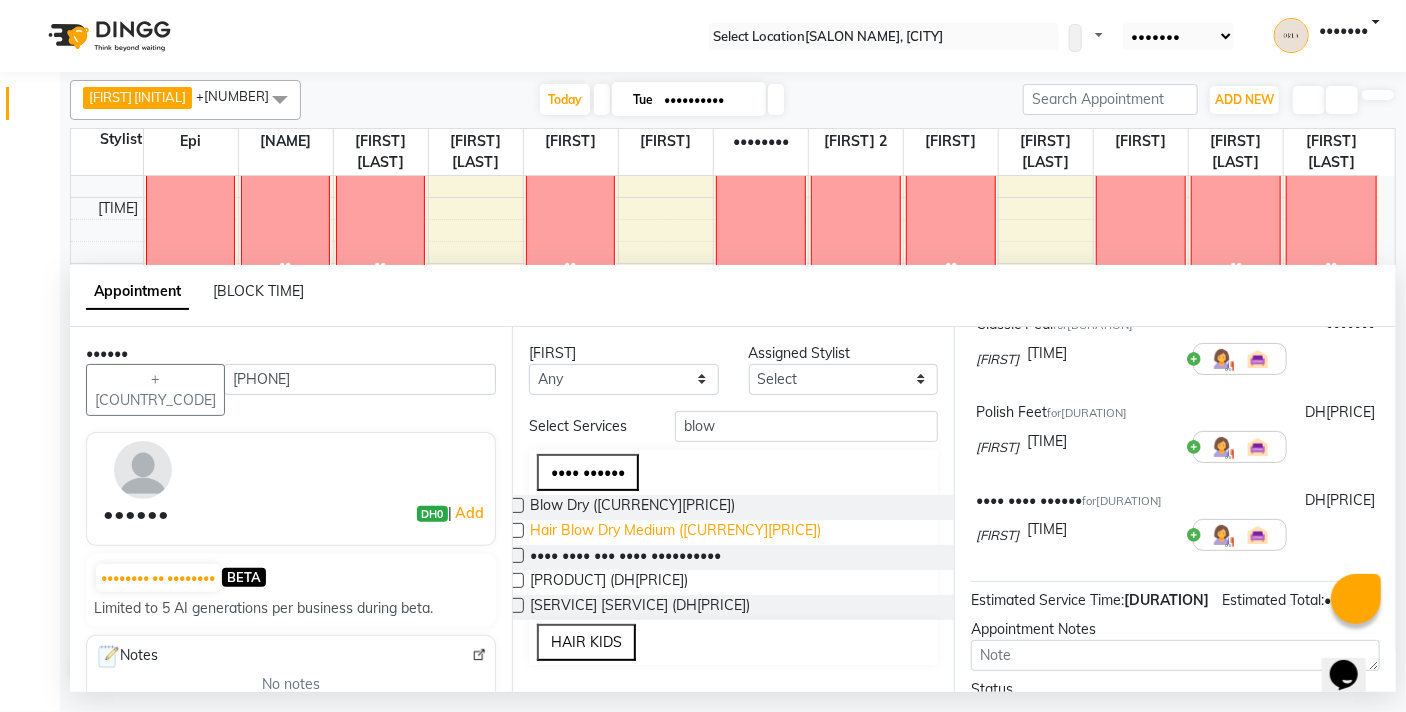 click on "Hair Blow Dry Medium ([CURRENCY][PRICE])" at bounding box center (632, 507) 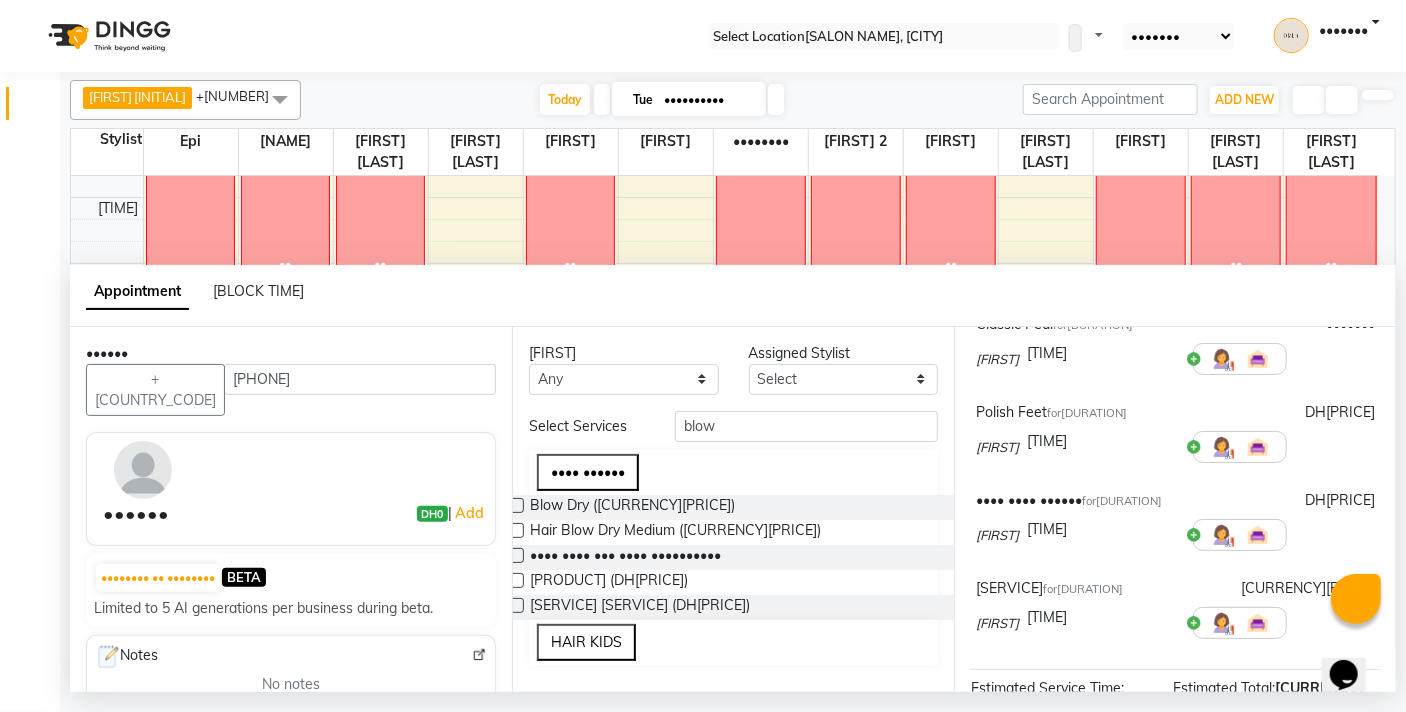 click at bounding box center (1102, 177) 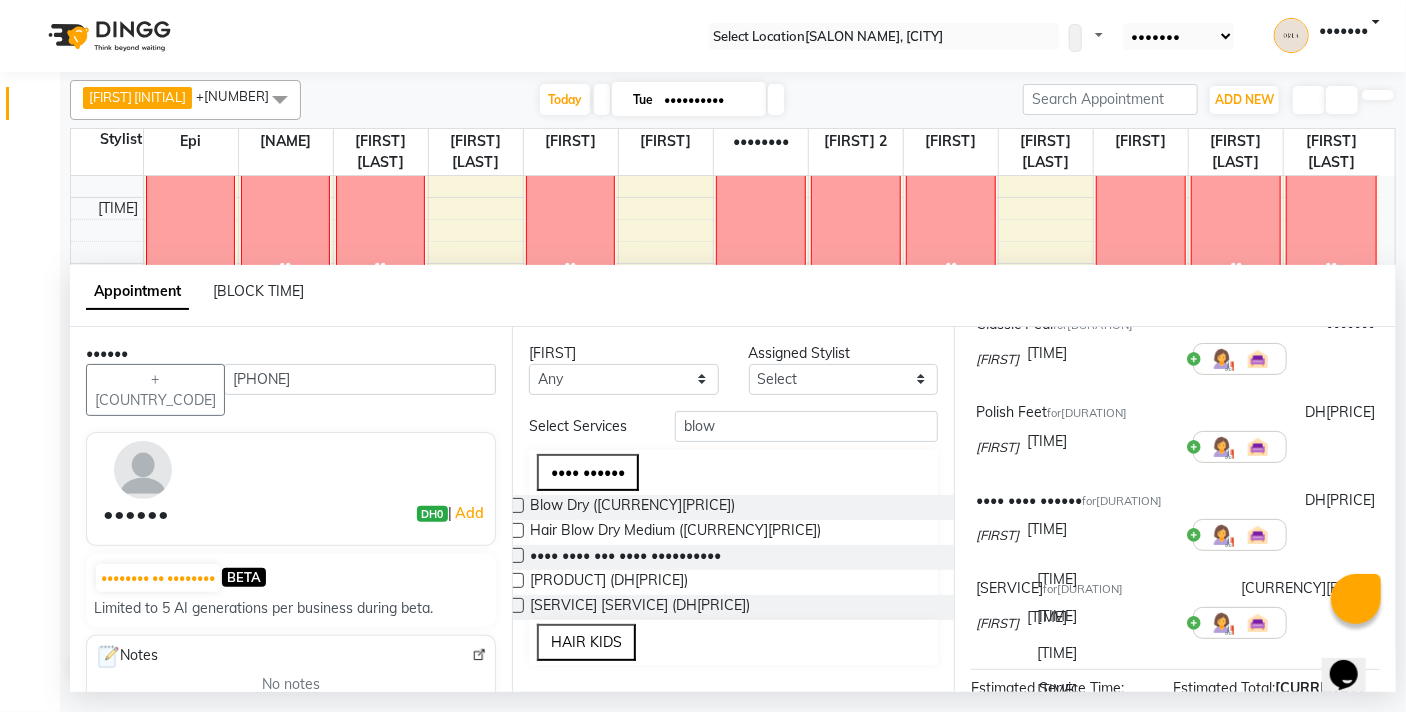 scroll, scrollTop: 913, scrollLeft: 0, axis: vertical 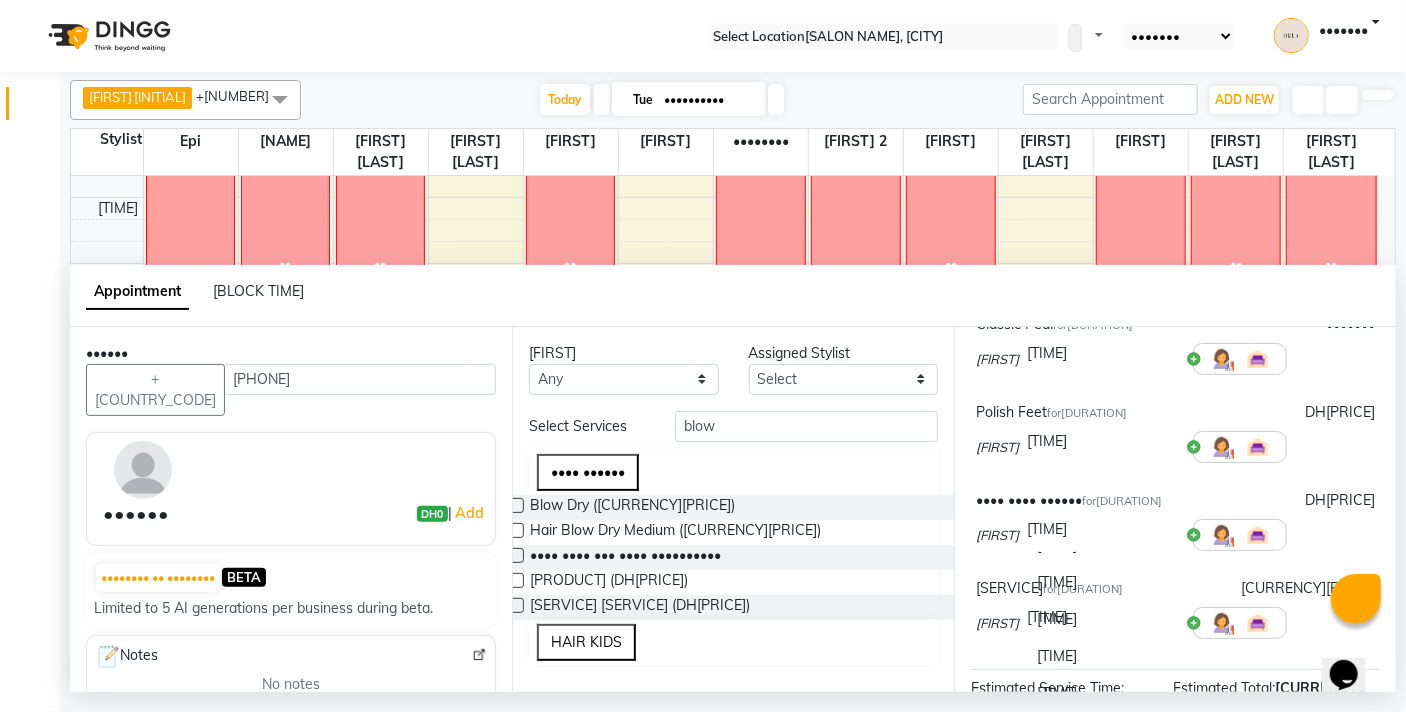drag, startPoint x: 1111, startPoint y: 620, endPoint x: 1156, endPoint y: 613, distance: 45.54119 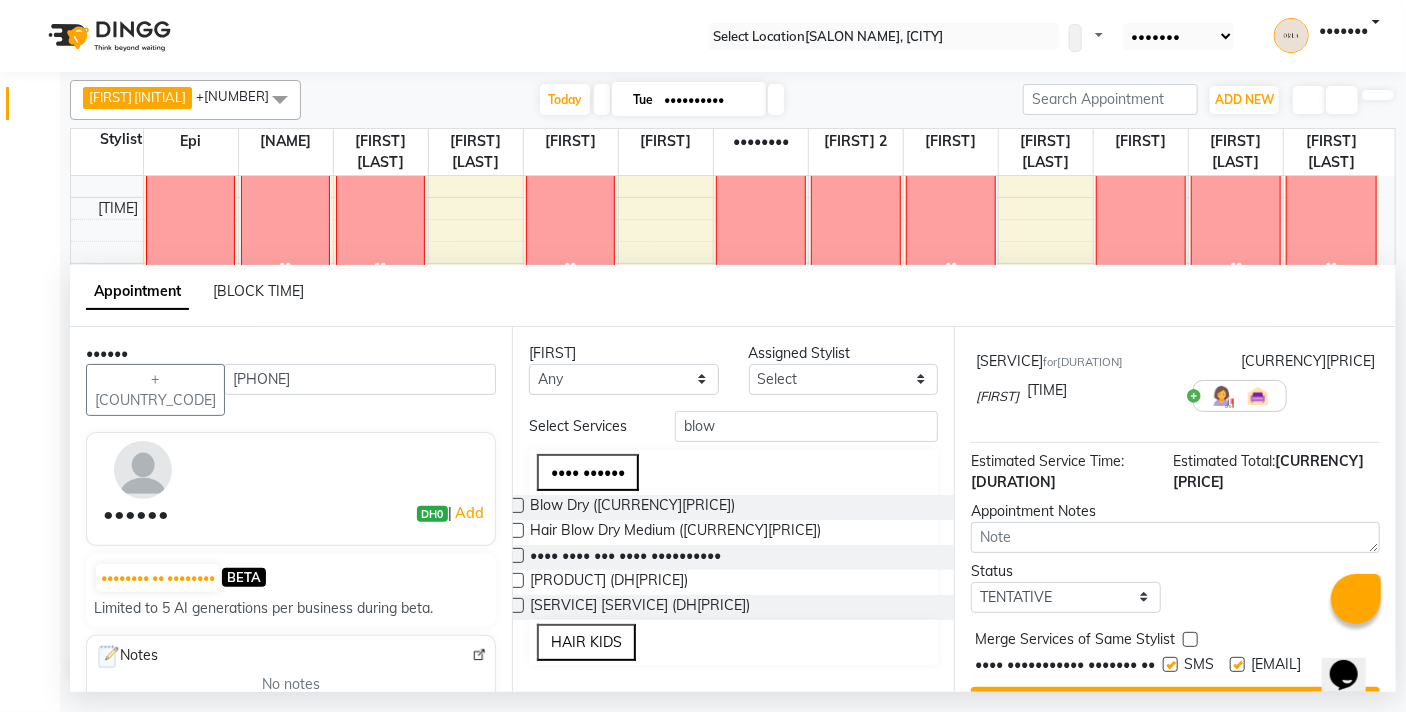 scroll, scrollTop: 591, scrollLeft: 0, axis: vertical 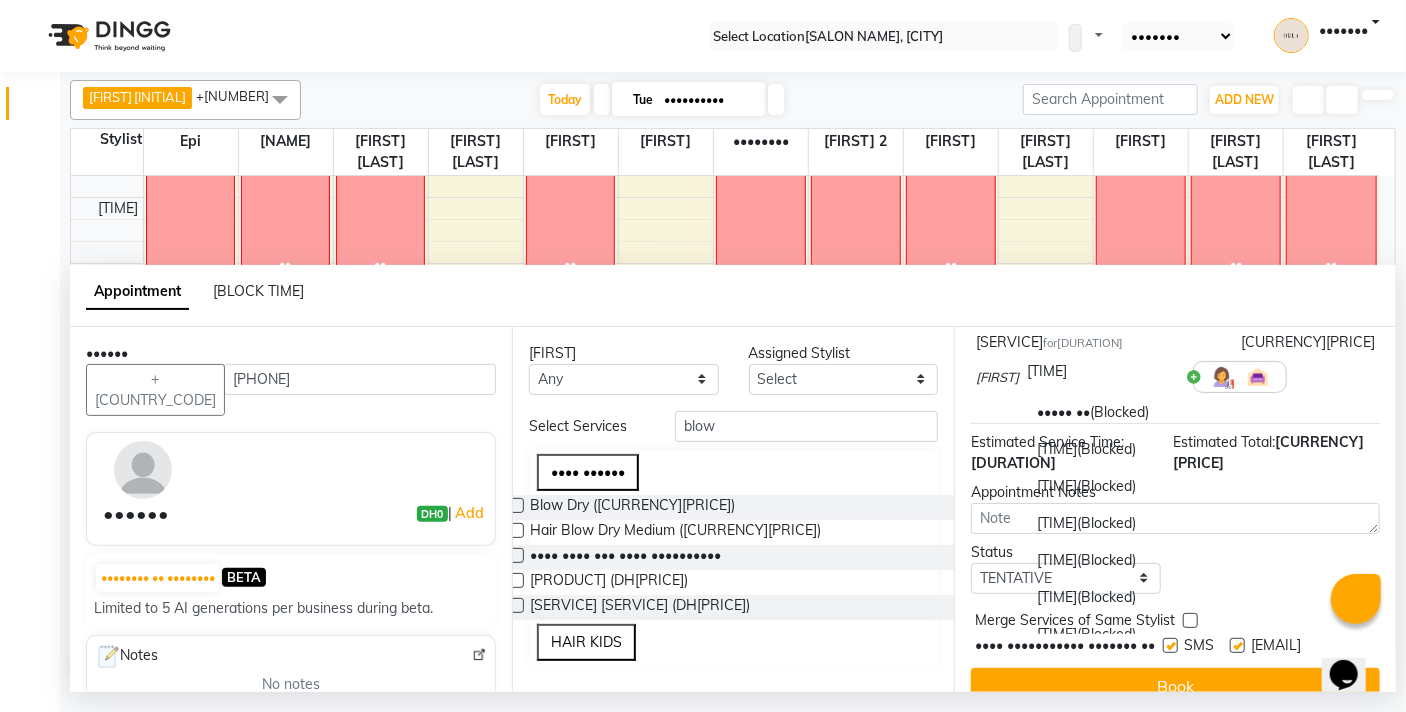 click at bounding box center (1177, 383) 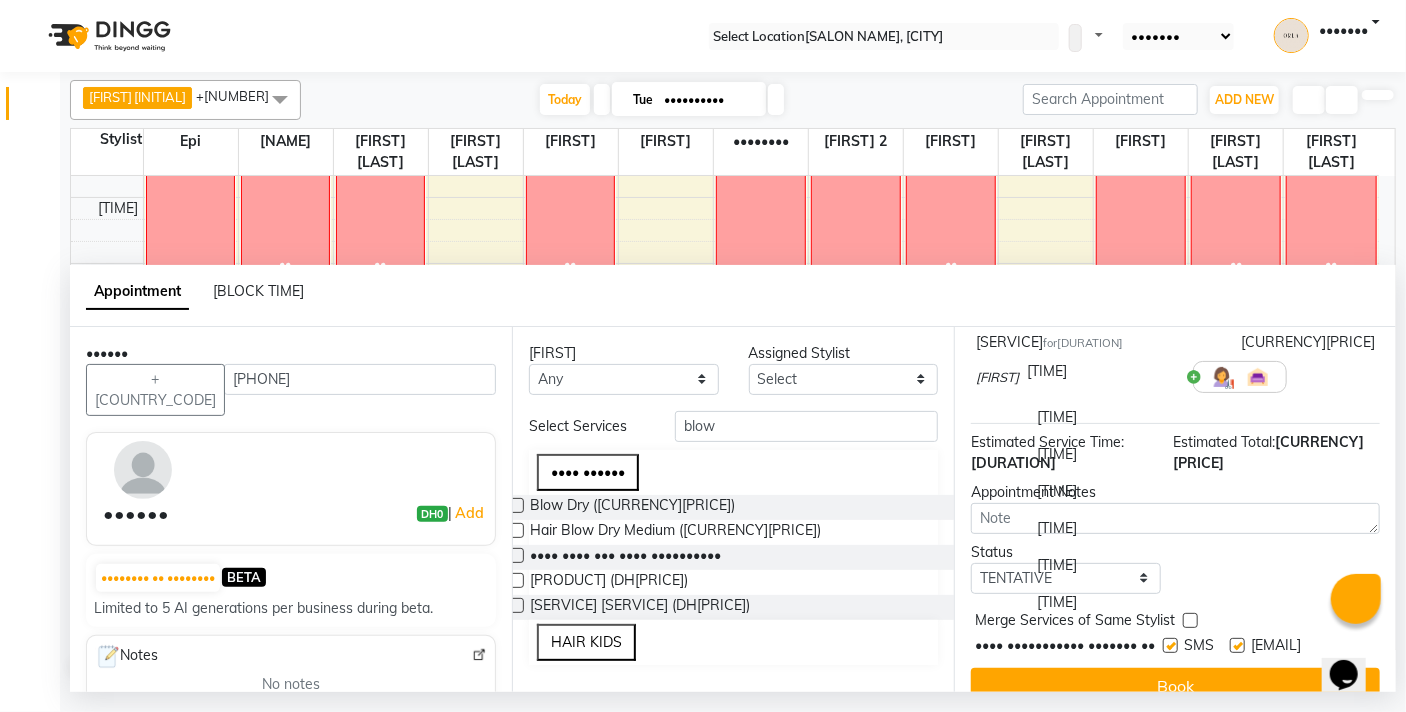 scroll, scrollTop: 986, scrollLeft: 0, axis: vertical 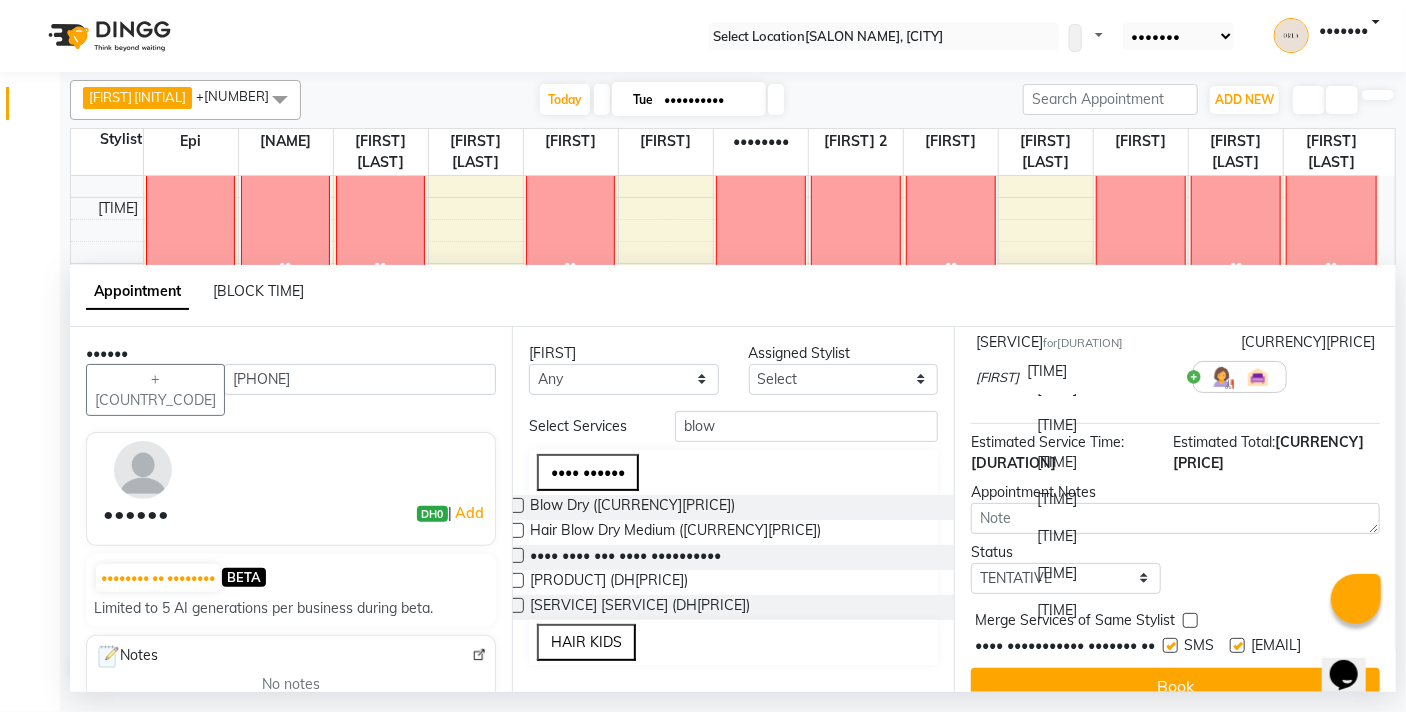 click on "[TIME]" at bounding box center [1102, 388] 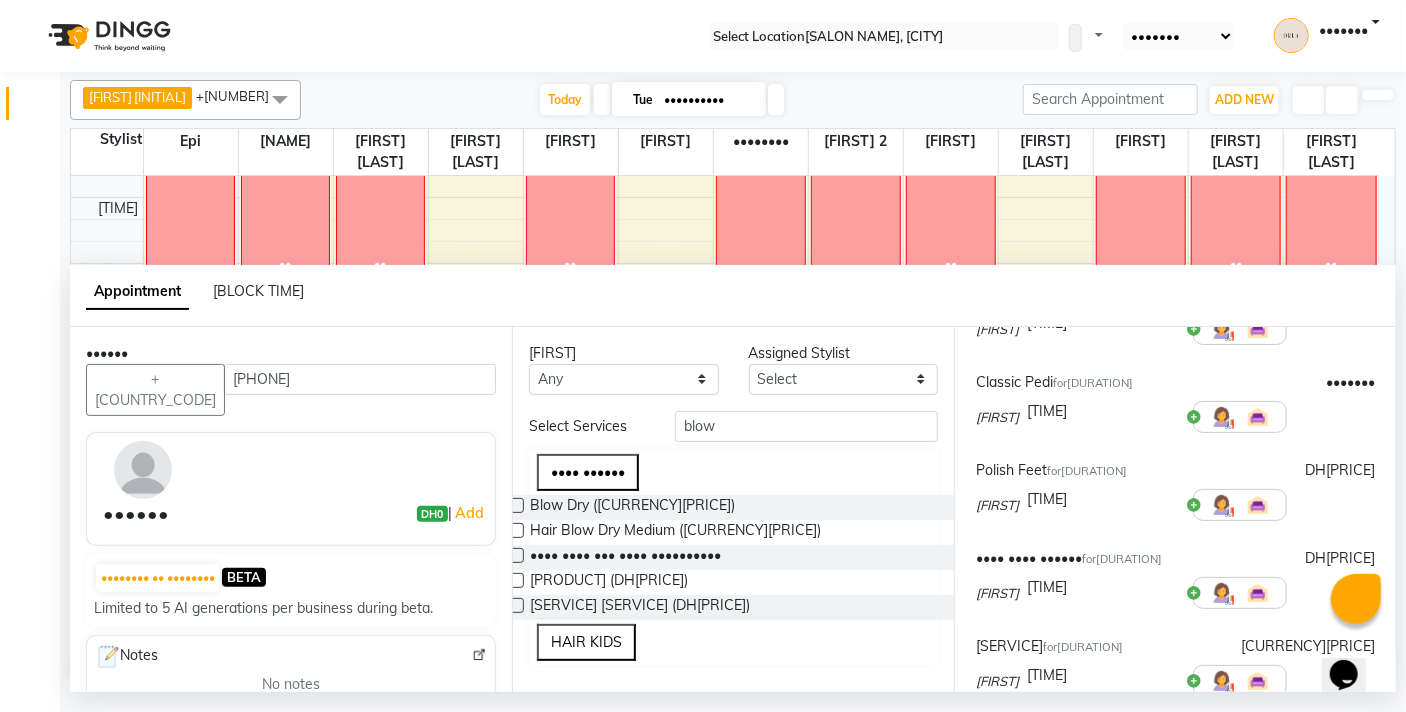 scroll, scrollTop: 652, scrollLeft: 0, axis: vertical 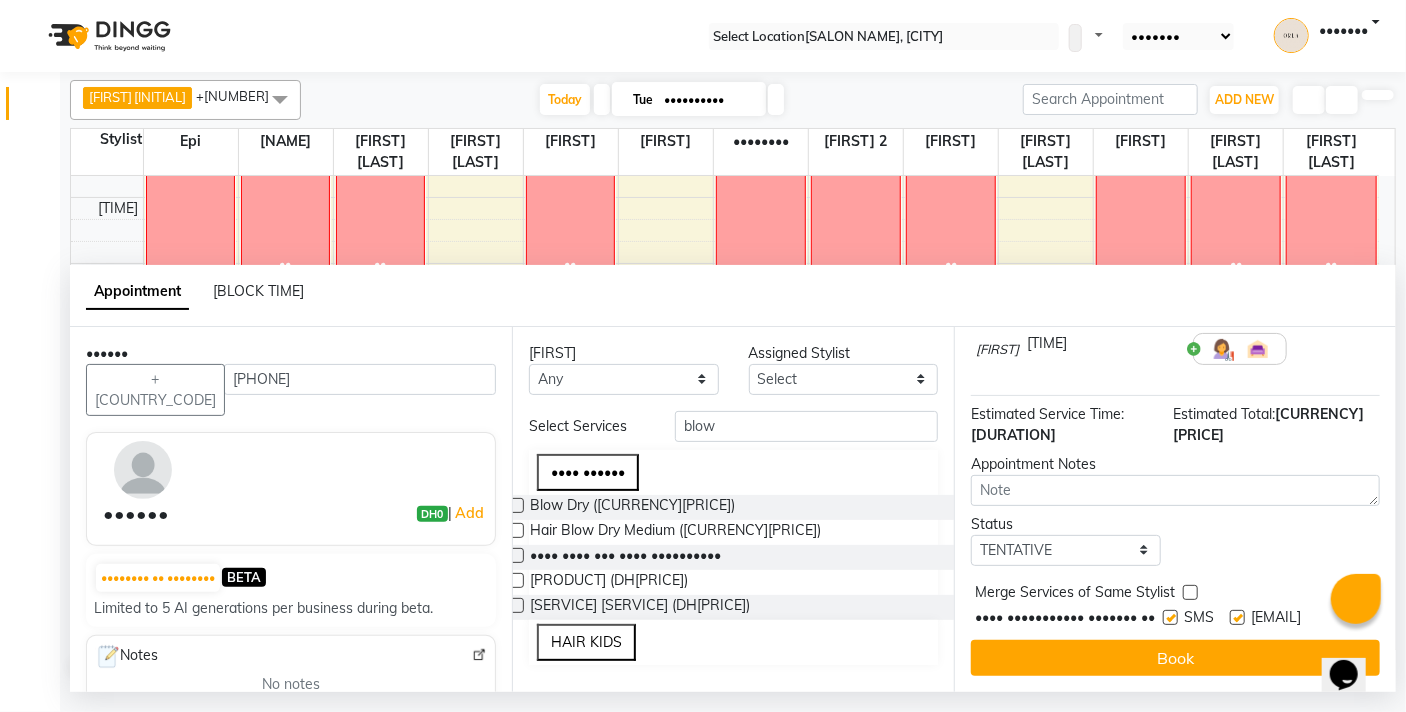 drag, startPoint x: 1188, startPoint y: 587, endPoint x: 1195, endPoint y: 607, distance: 21.189621 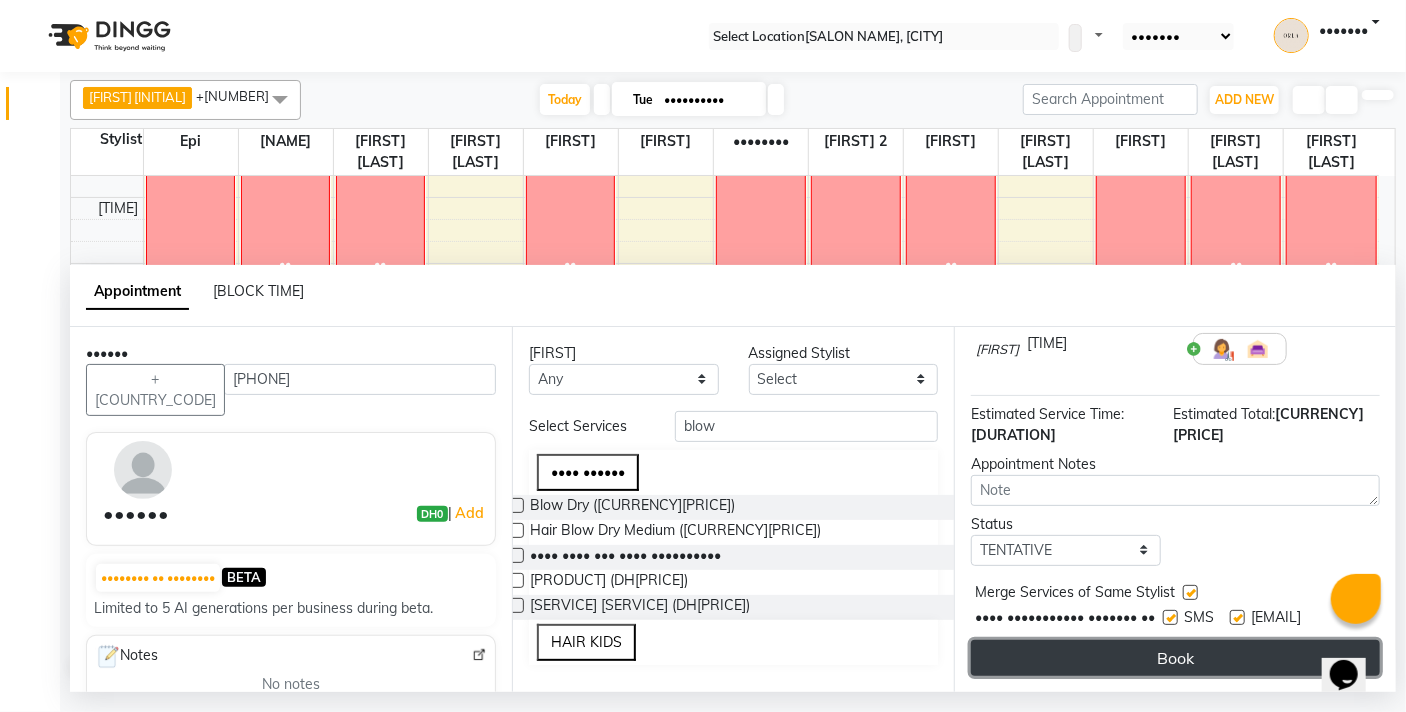 click on "Book" at bounding box center [1175, 658] 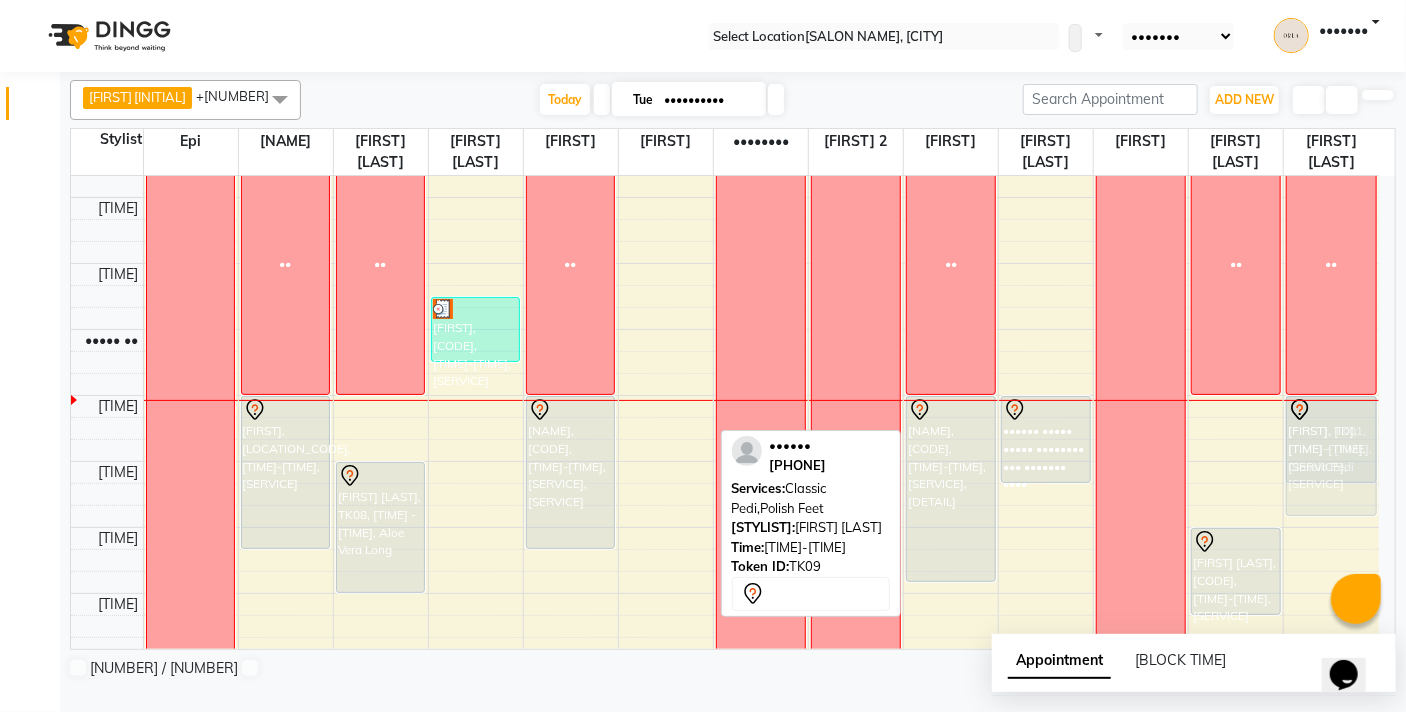 drag, startPoint x: 681, startPoint y: 457, endPoint x: 1314, endPoint y: 454, distance: 633.0071 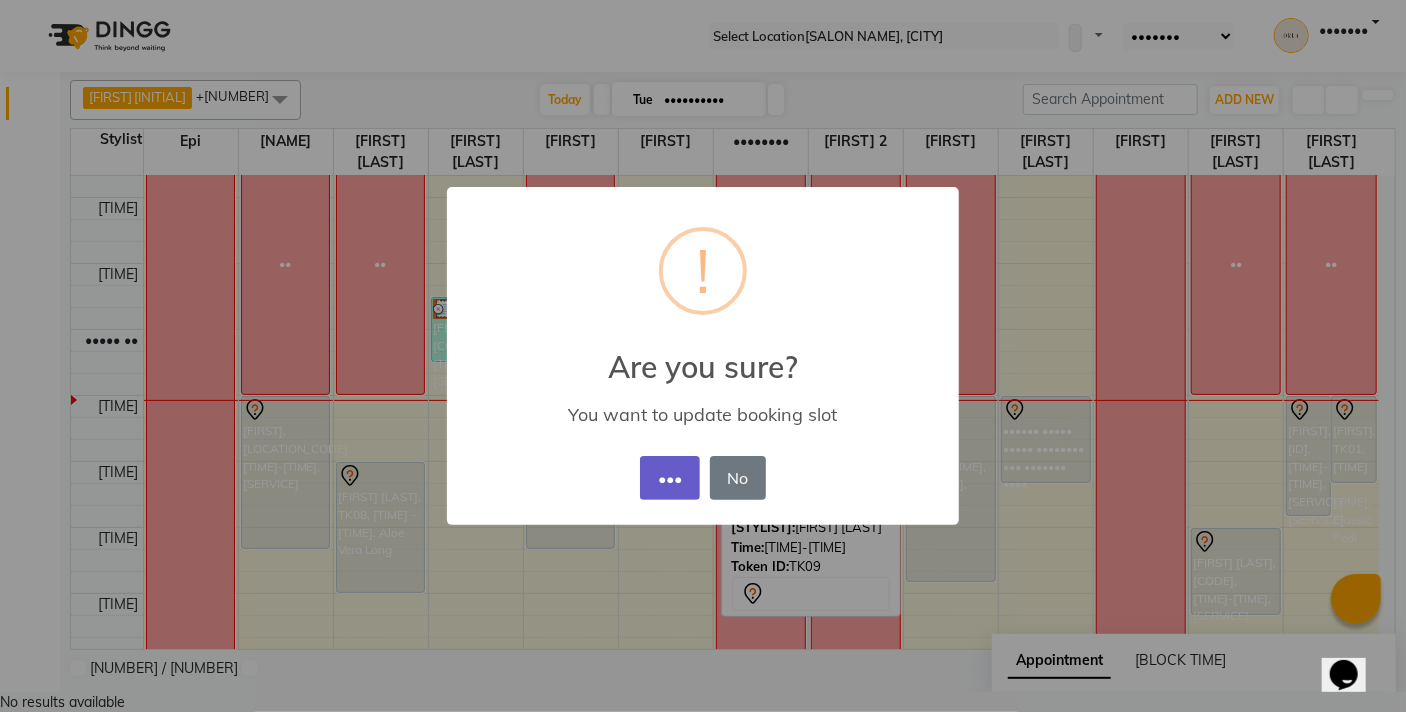 click on "•••" at bounding box center (669, 478) 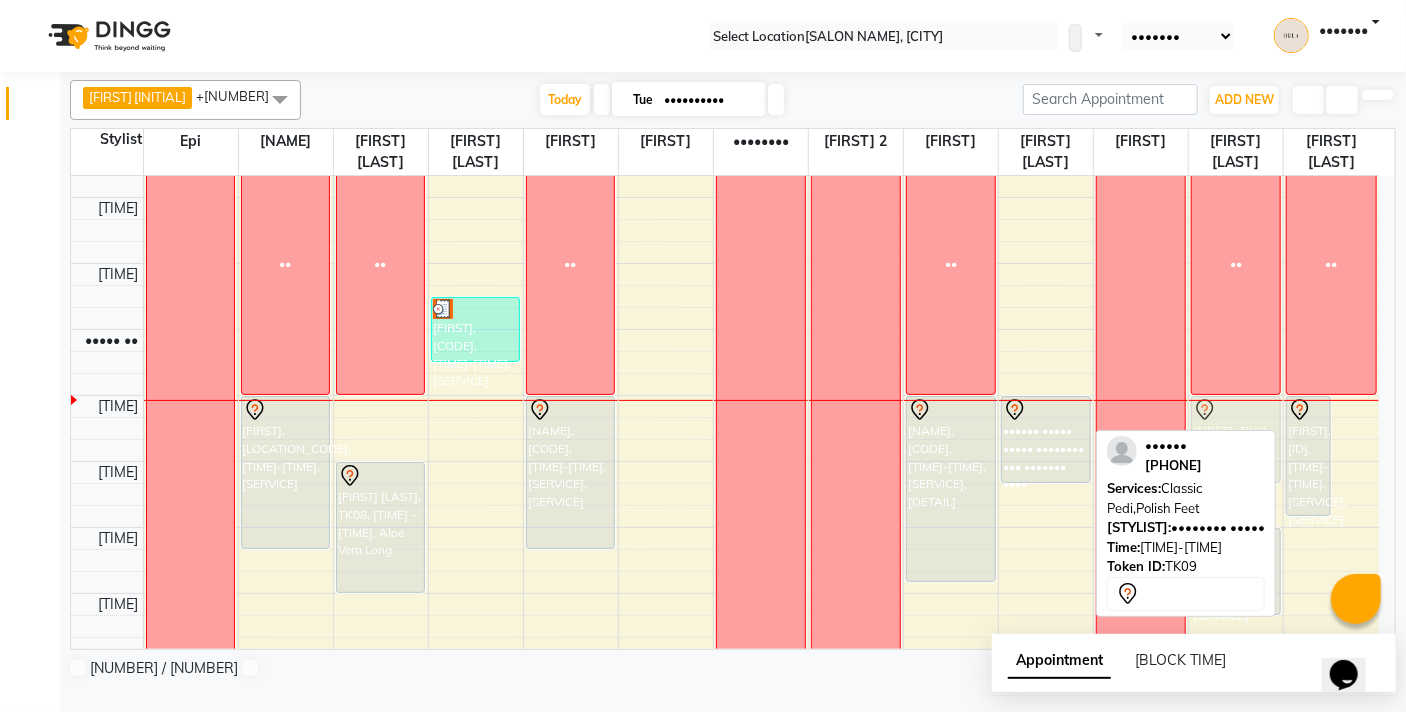 drag, startPoint x: 1350, startPoint y: 433, endPoint x: 1188, endPoint y: 441, distance: 162.19742 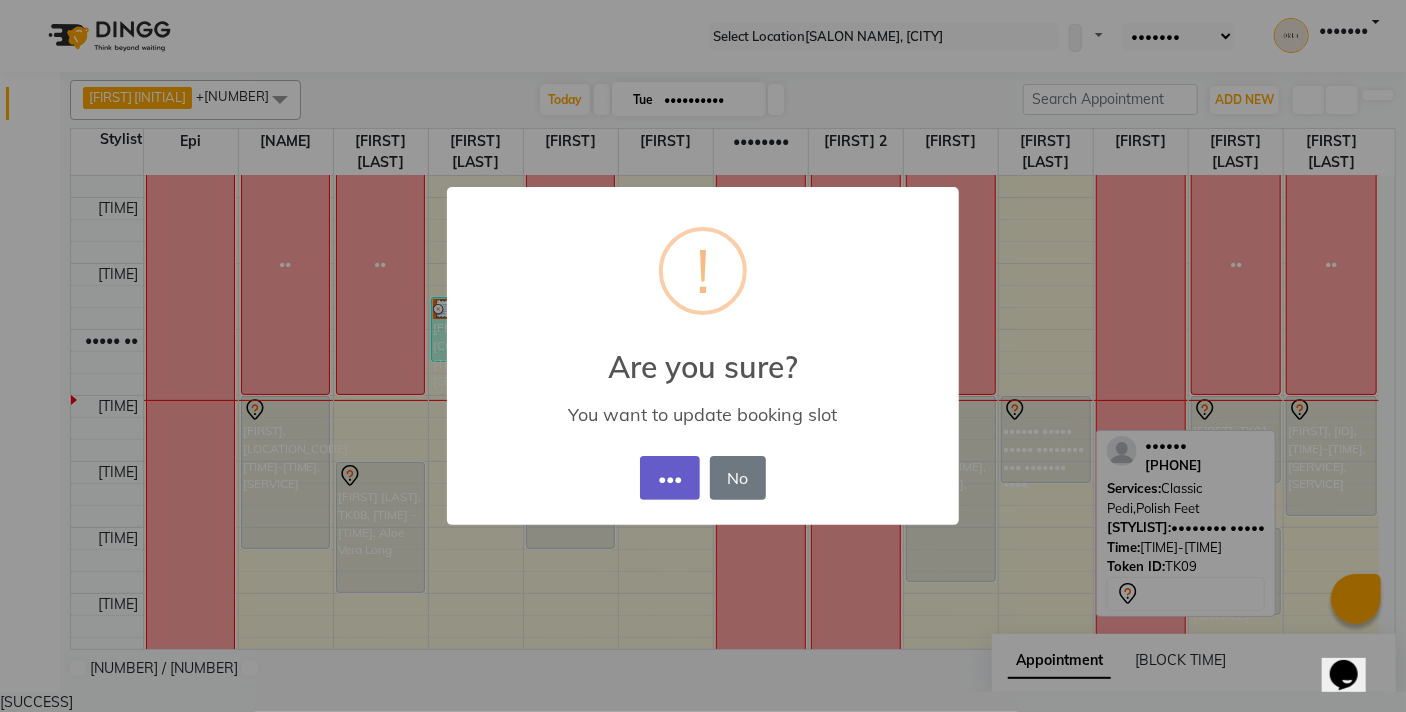 click on "•••" at bounding box center [669, 478] 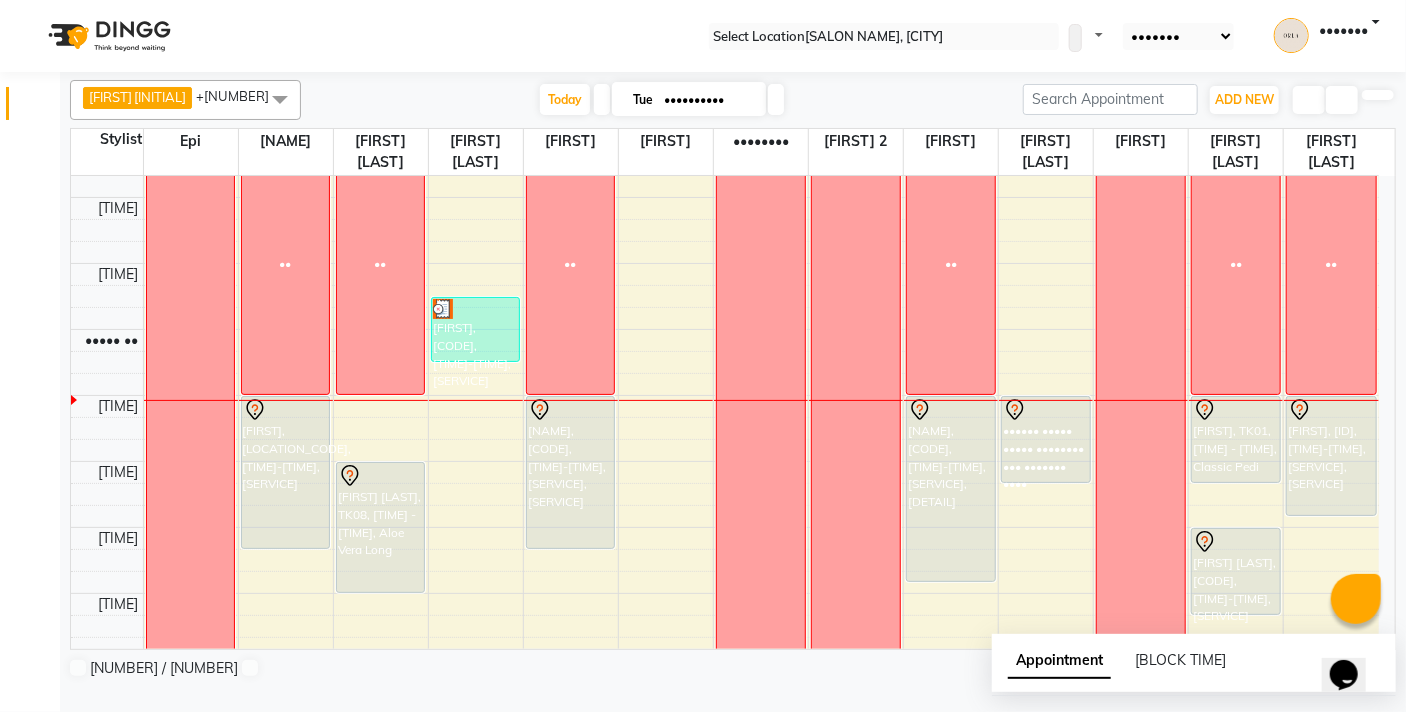 click on "••••" at bounding box center [52, 788] 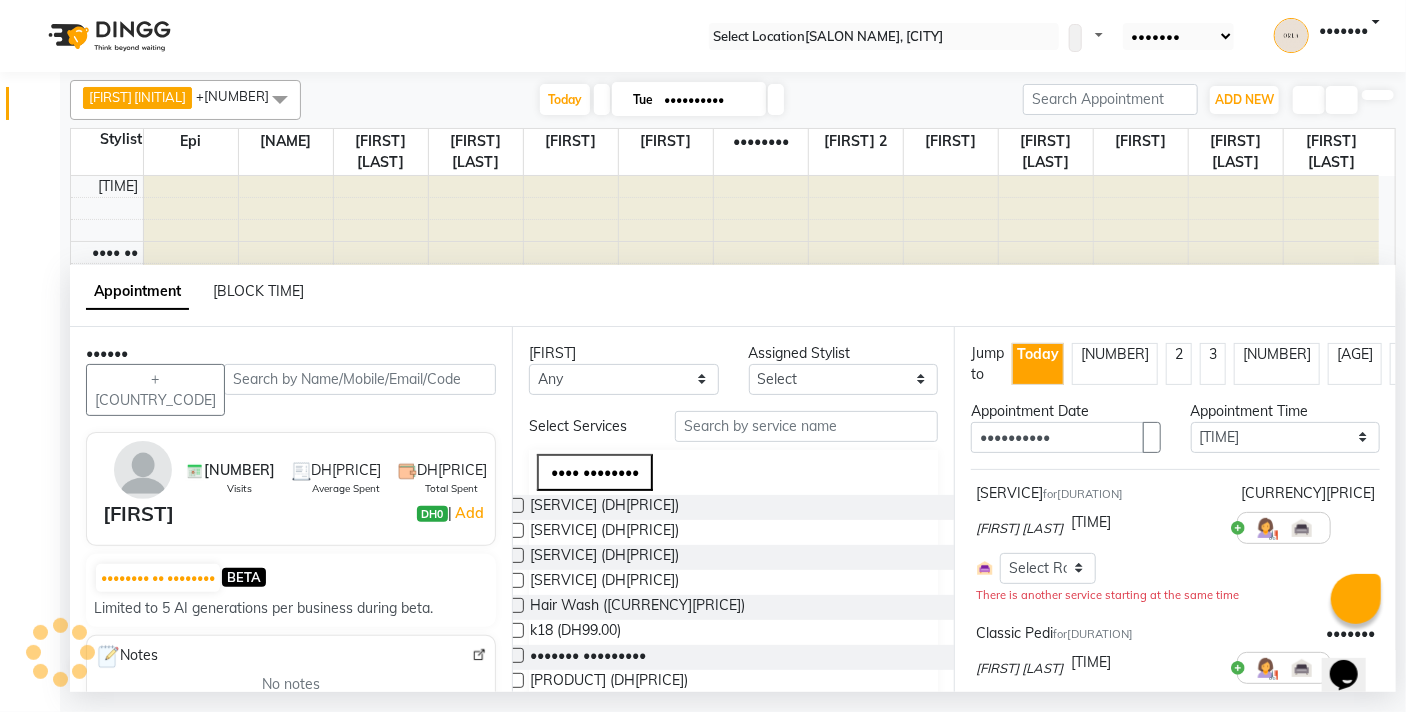 scroll, scrollTop: 397, scrollLeft: 0, axis: vertical 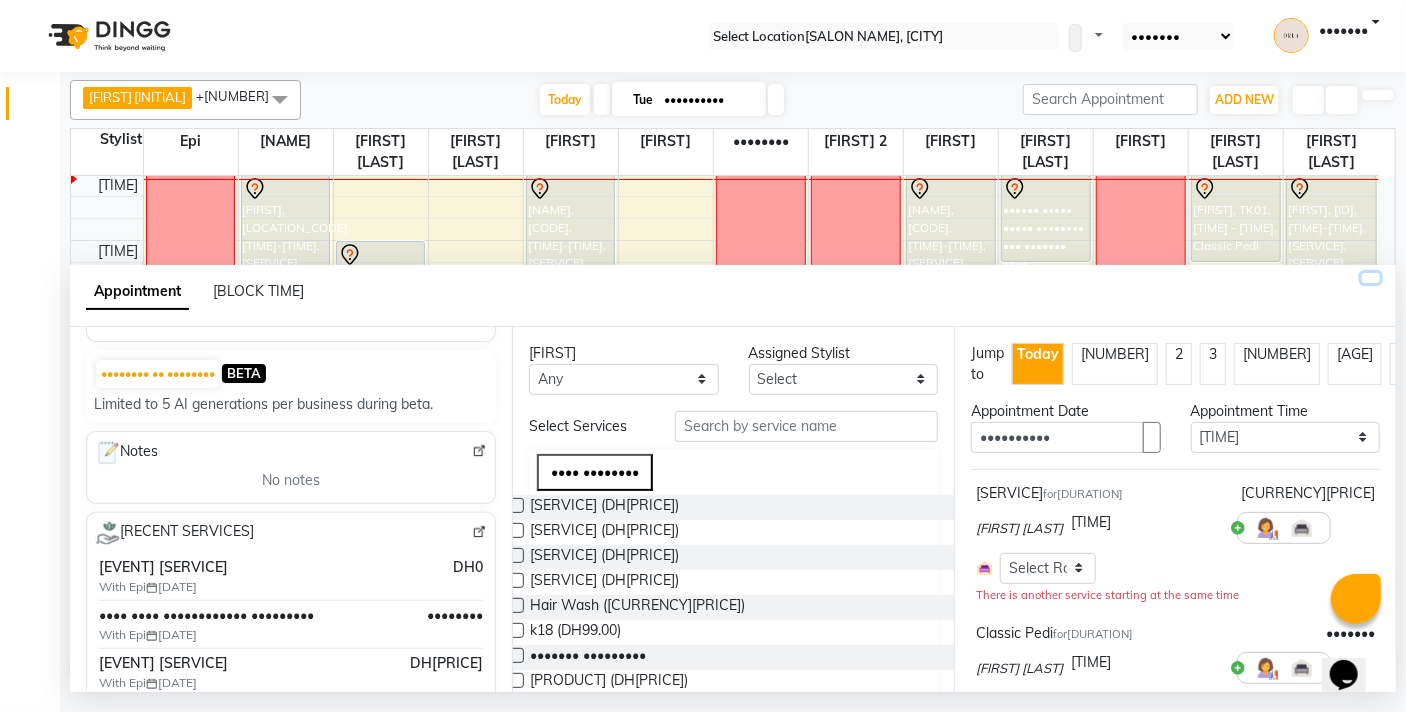 click at bounding box center [1371, 278] 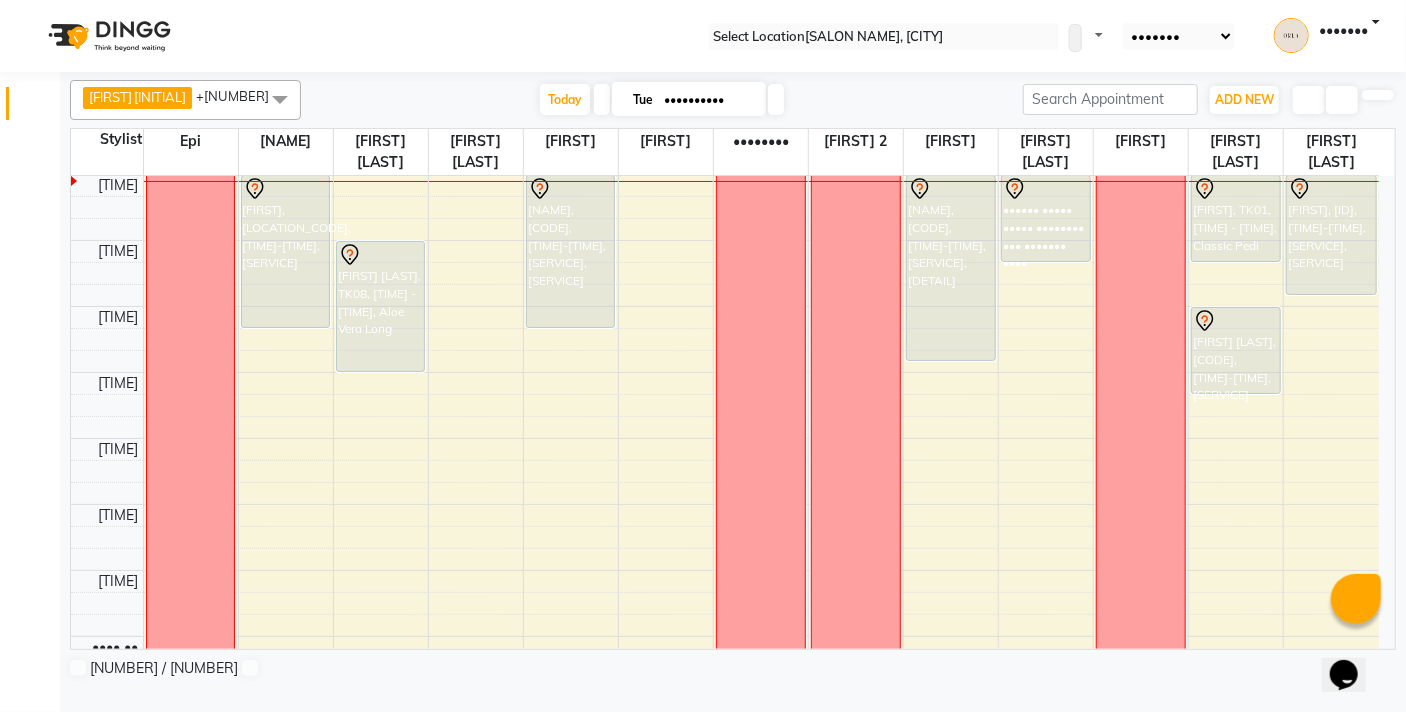 scroll, scrollTop: 191, scrollLeft: 0, axis: vertical 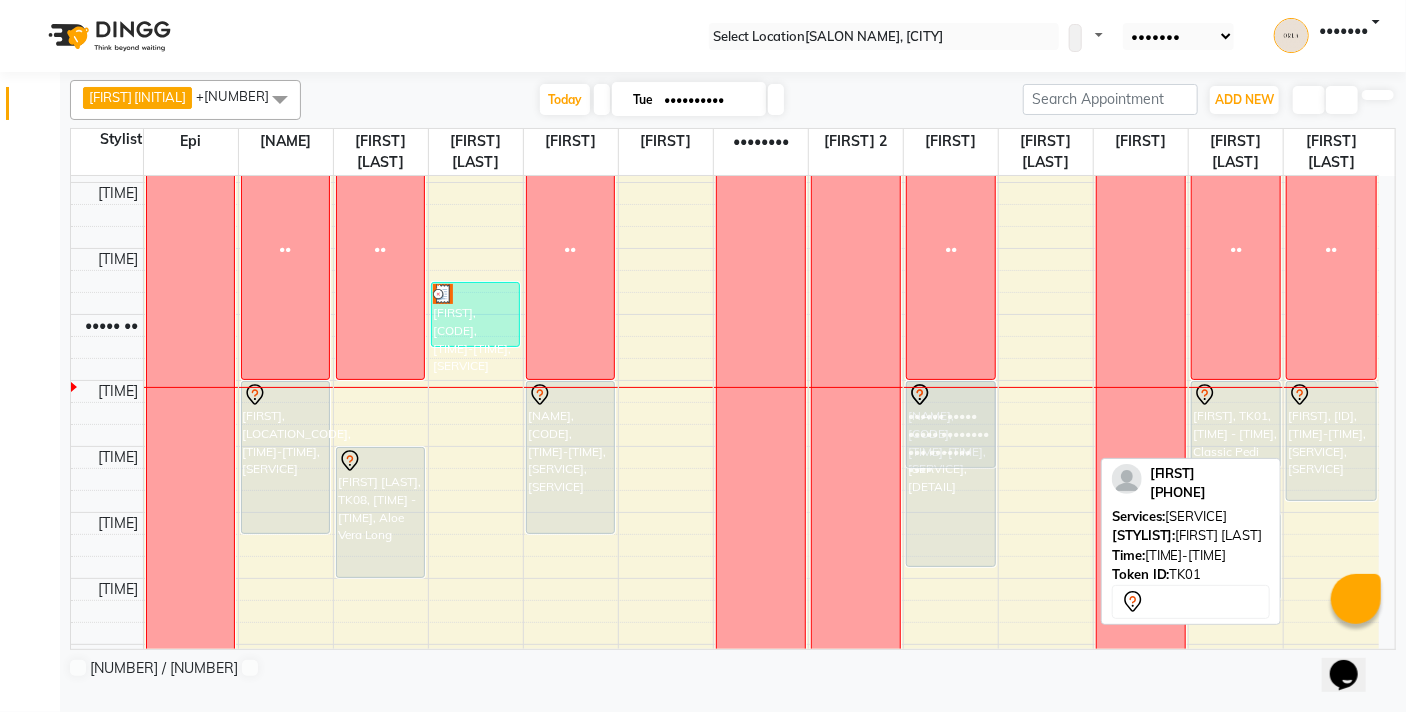 drag, startPoint x: 1019, startPoint y: 415, endPoint x: 933, endPoint y: 417, distance: 86.023254 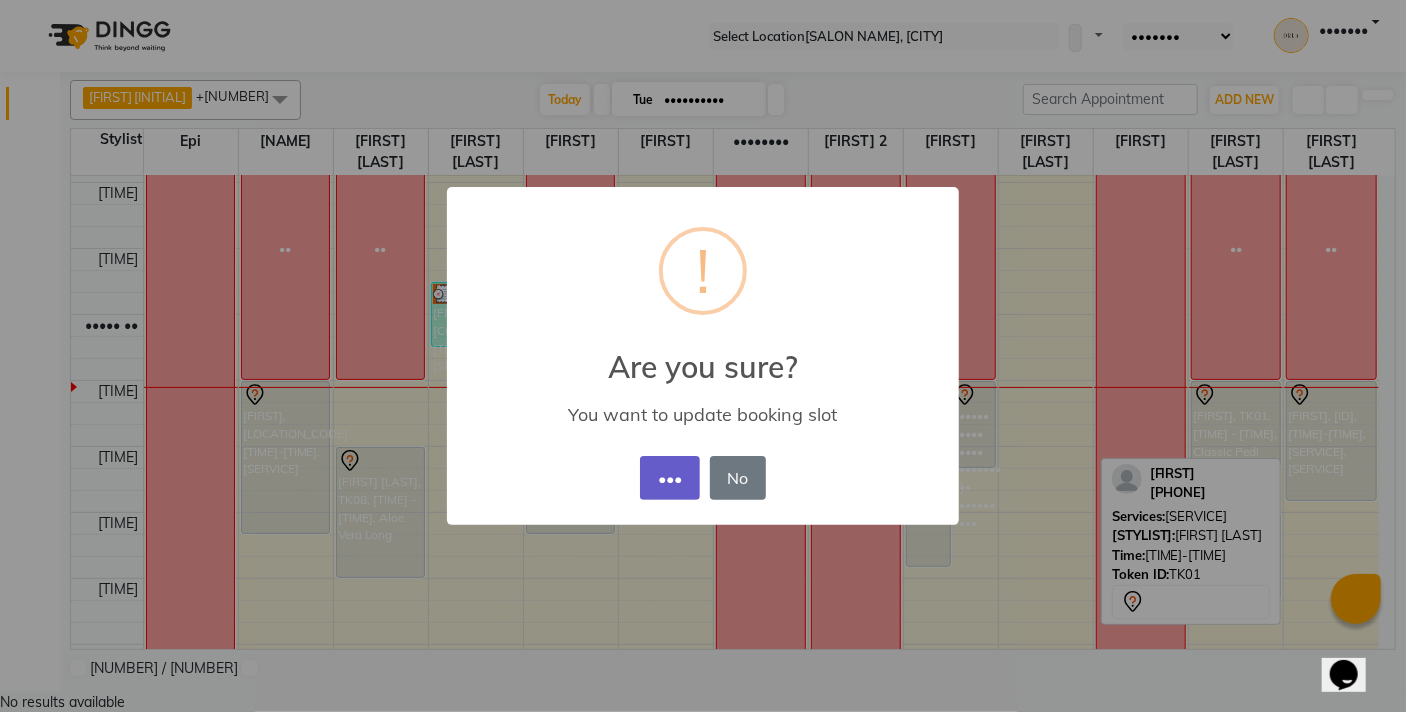 click on "•••" at bounding box center (669, 478) 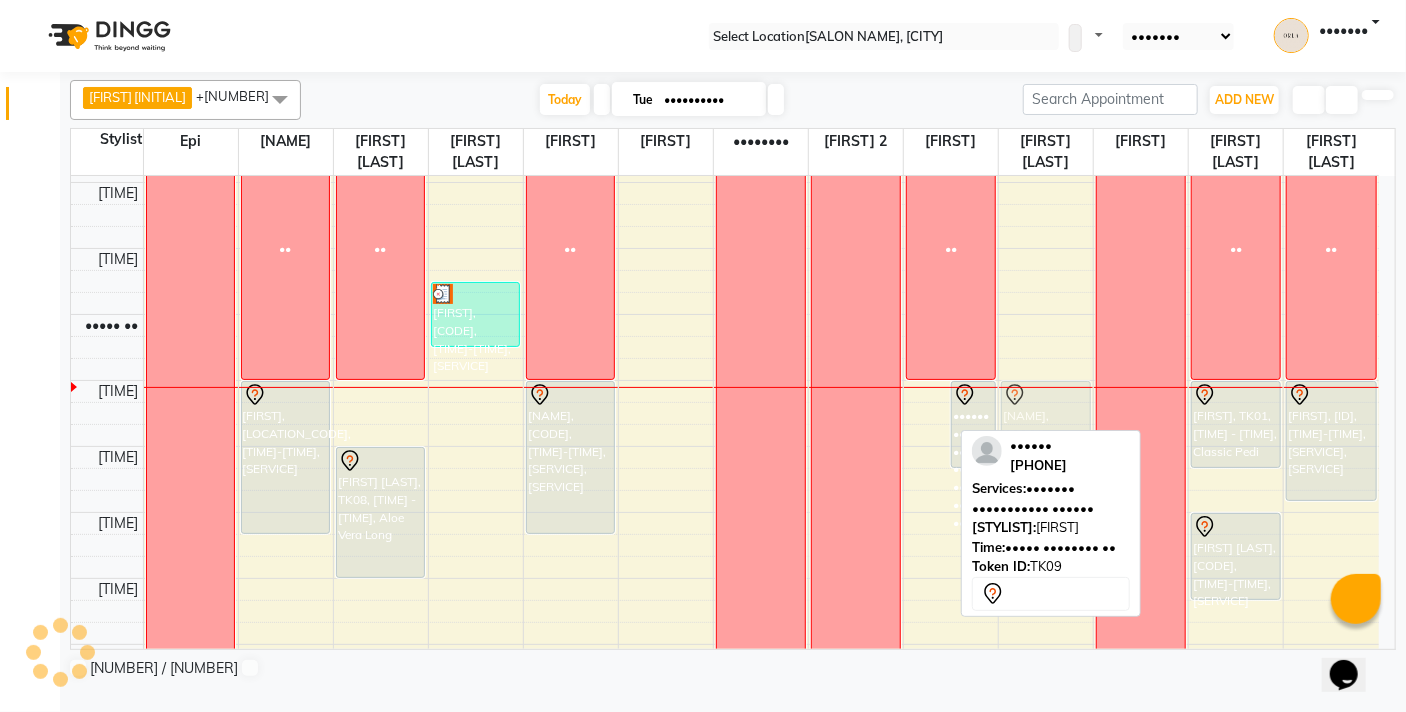 drag, startPoint x: 918, startPoint y: 426, endPoint x: 998, endPoint y: 422, distance: 80.09994 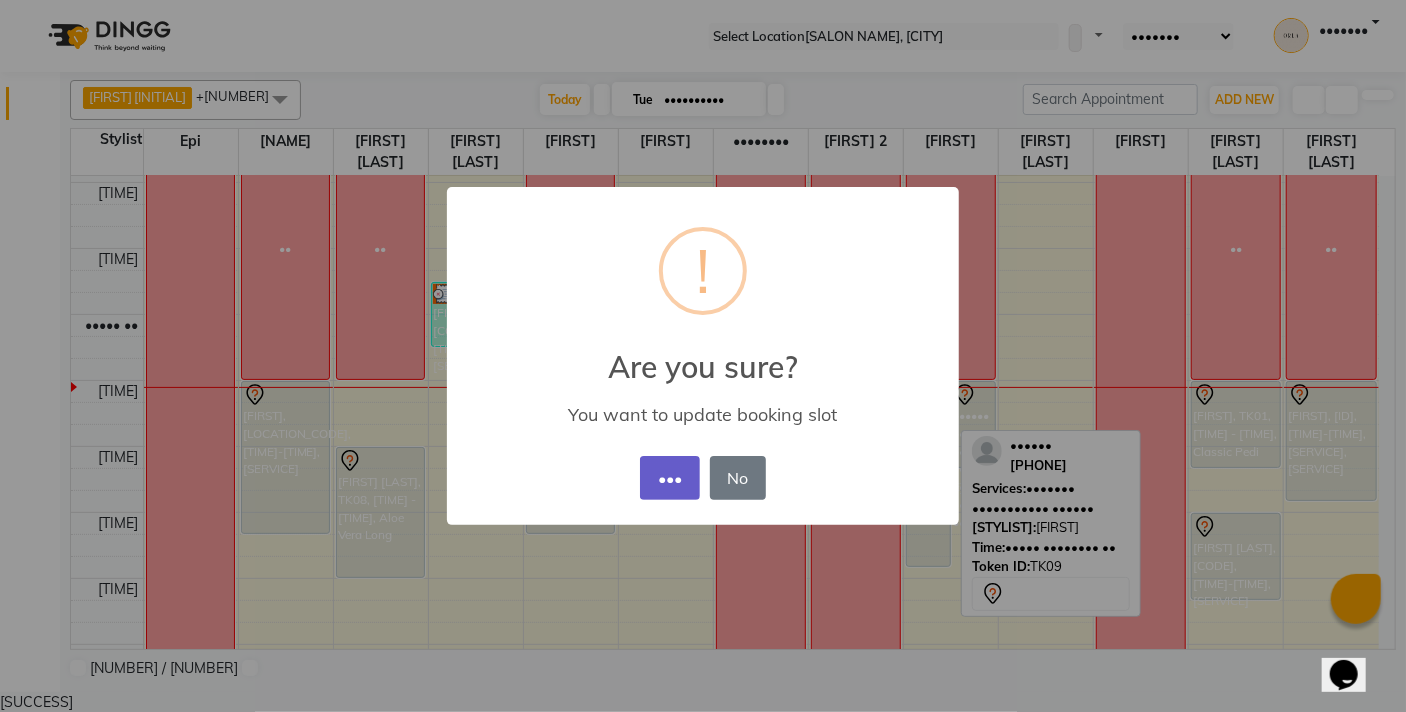 click on "•••" at bounding box center [669, 478] 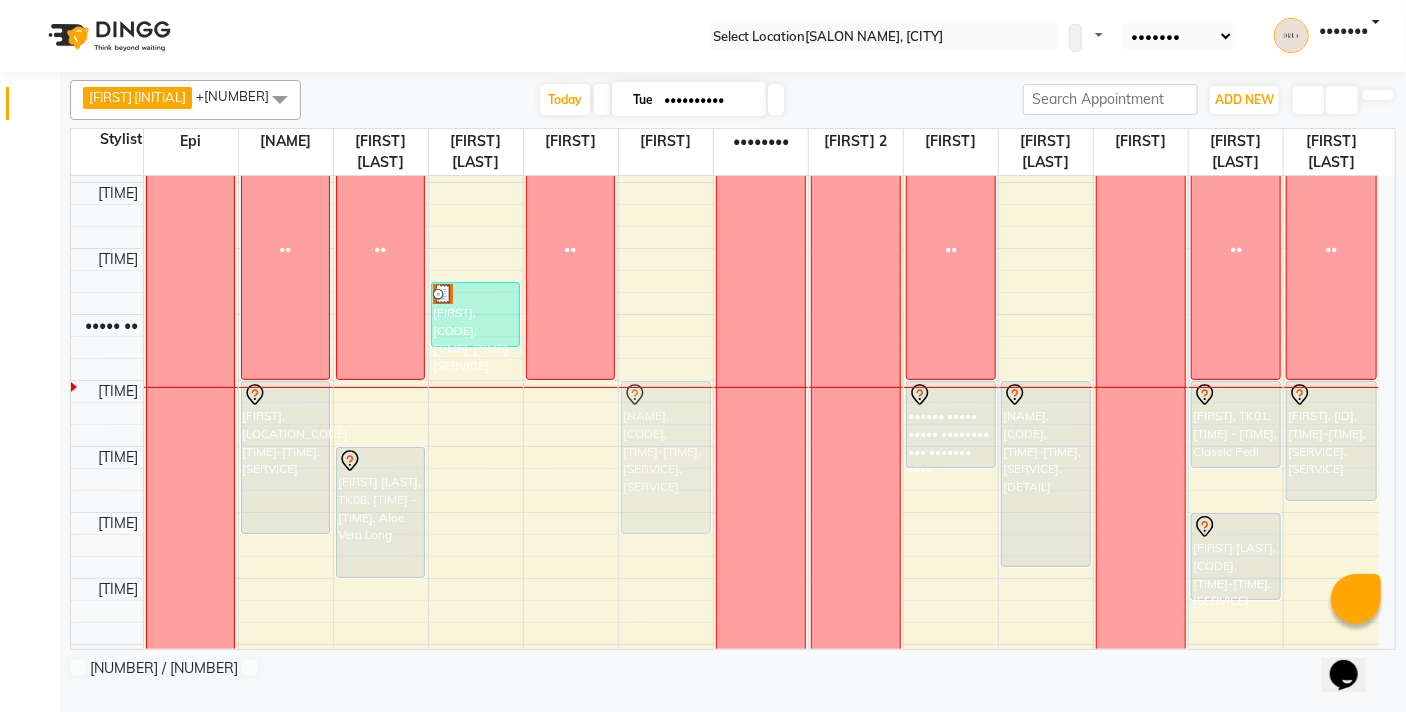 drag, startPoint x: 585, startPoint y: 451, endPoint x: 666, endPoint y: 452, distance: 81.00617 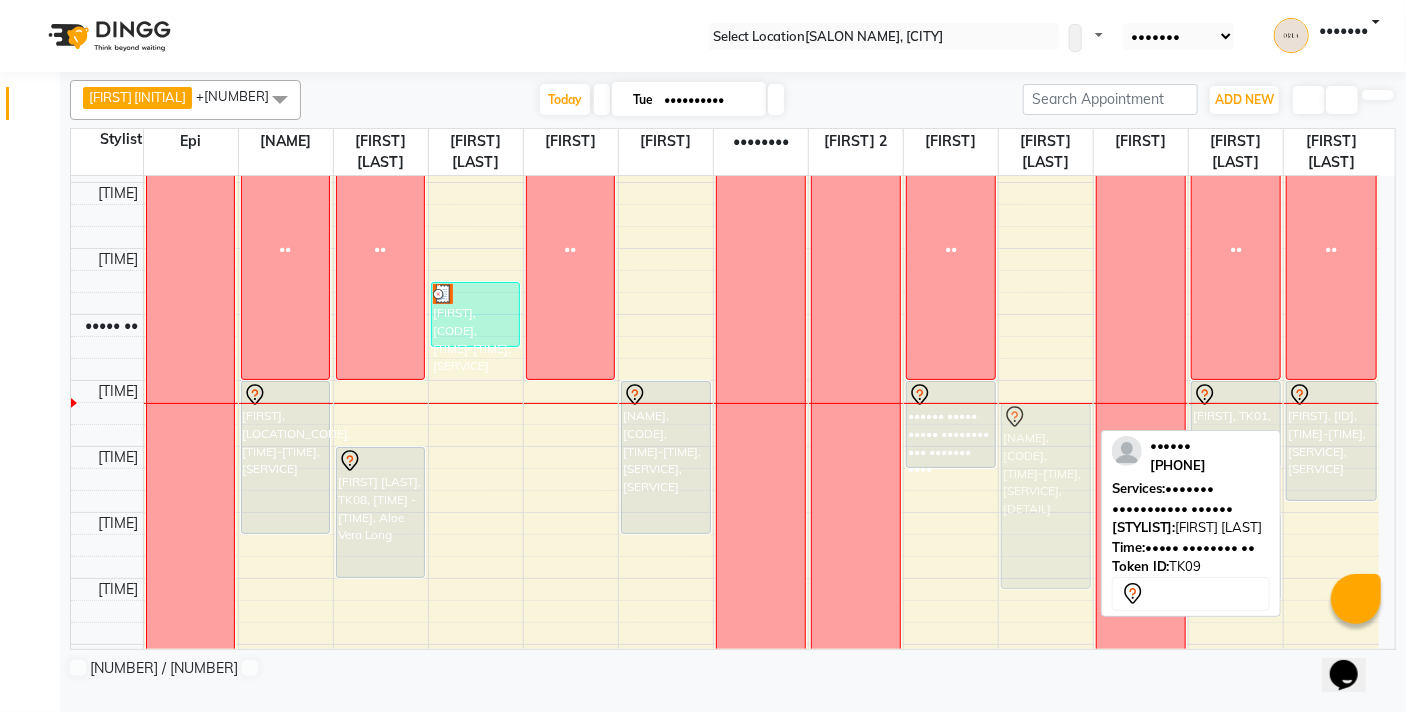 click on "[FIRST], [LOCATION_CODE], [TIME]-[TIME], [SERVICE],[SERVICE]" at bounding box center (191, 908) 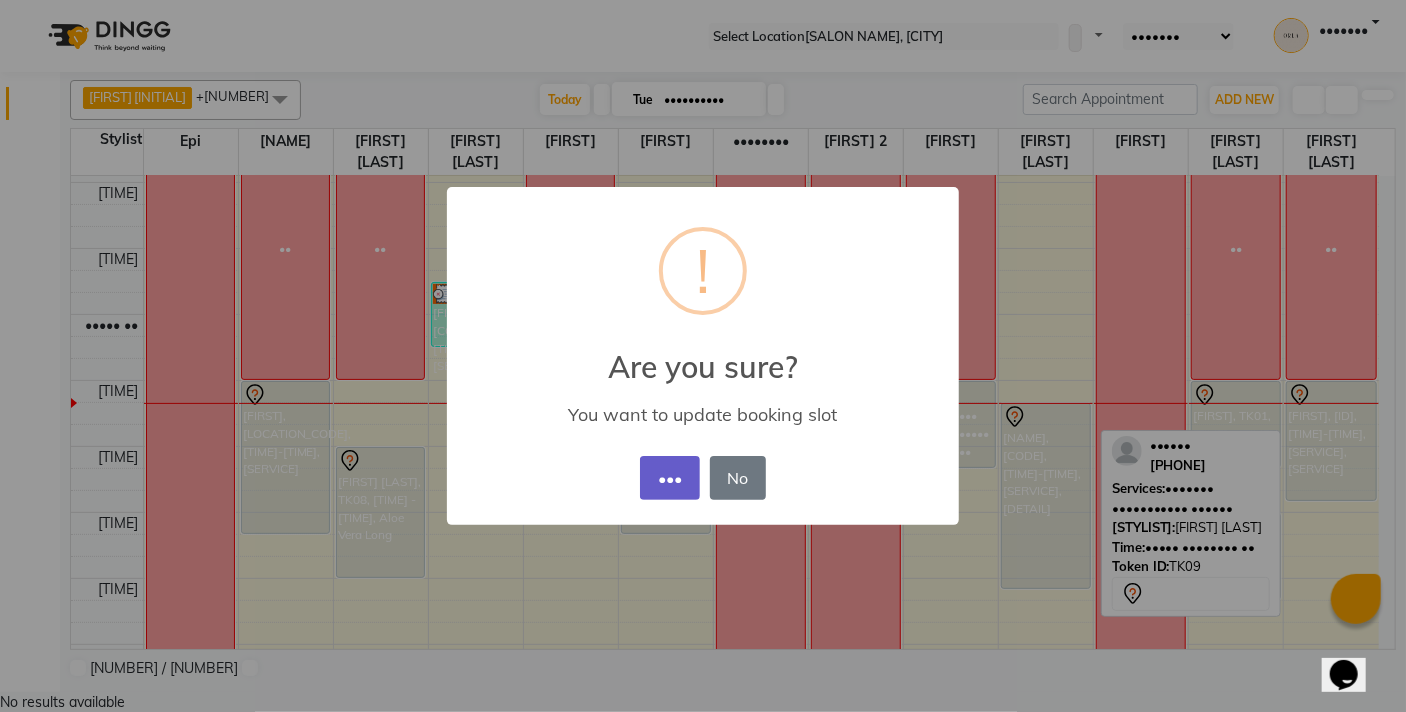 click on "•••" at bounding box center (669, 478) 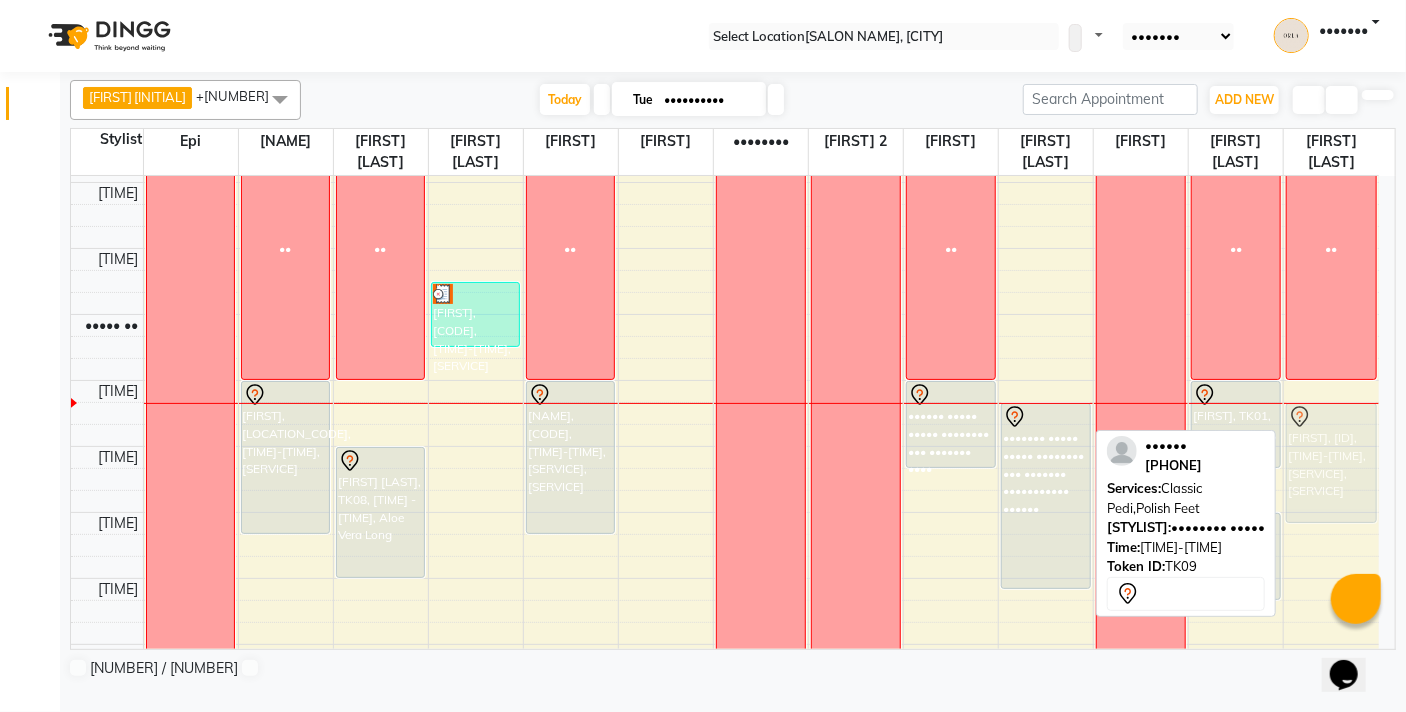 drag, startPoint x: 1326, startPoint y: 429, endPoint x: 1325, endPoint y: 454, distance: 25.019993 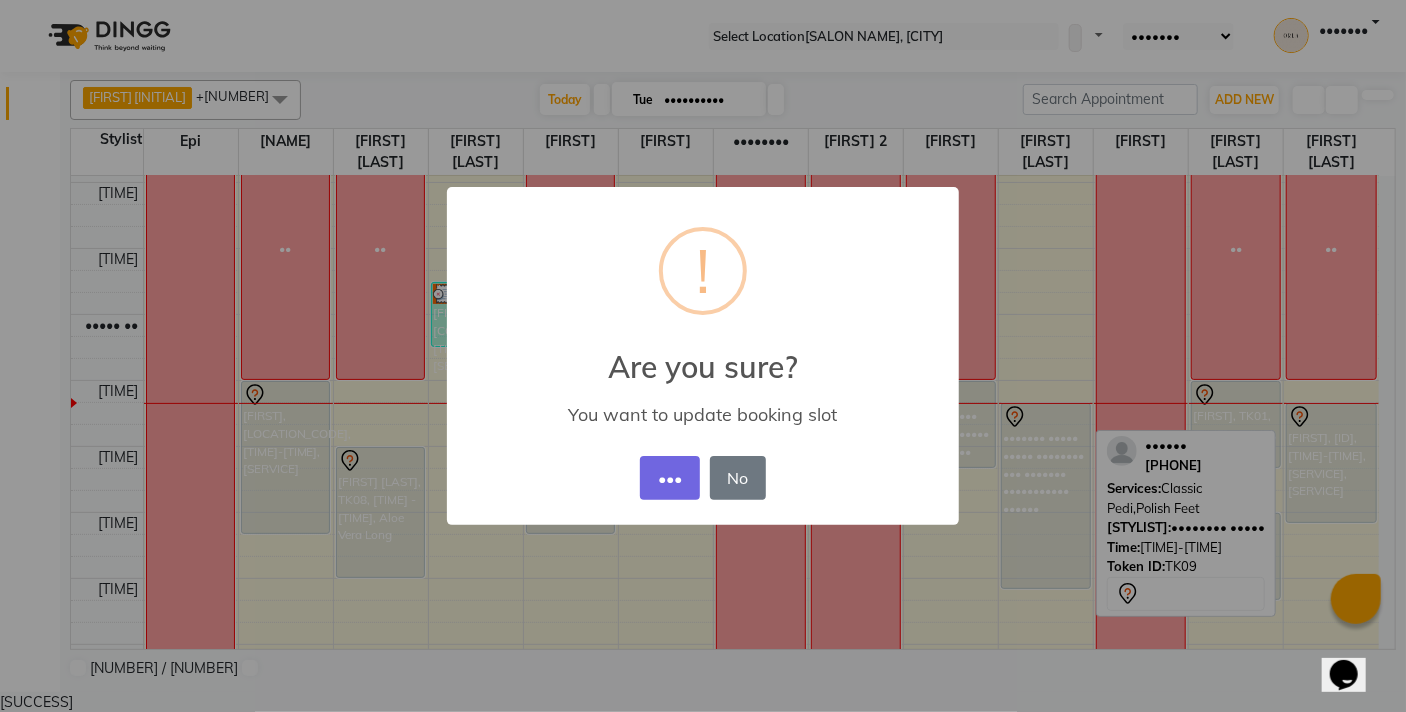 click on "× ! Are you sure? You want to update booking slot Yes No No" at bounding box center (703, 356) 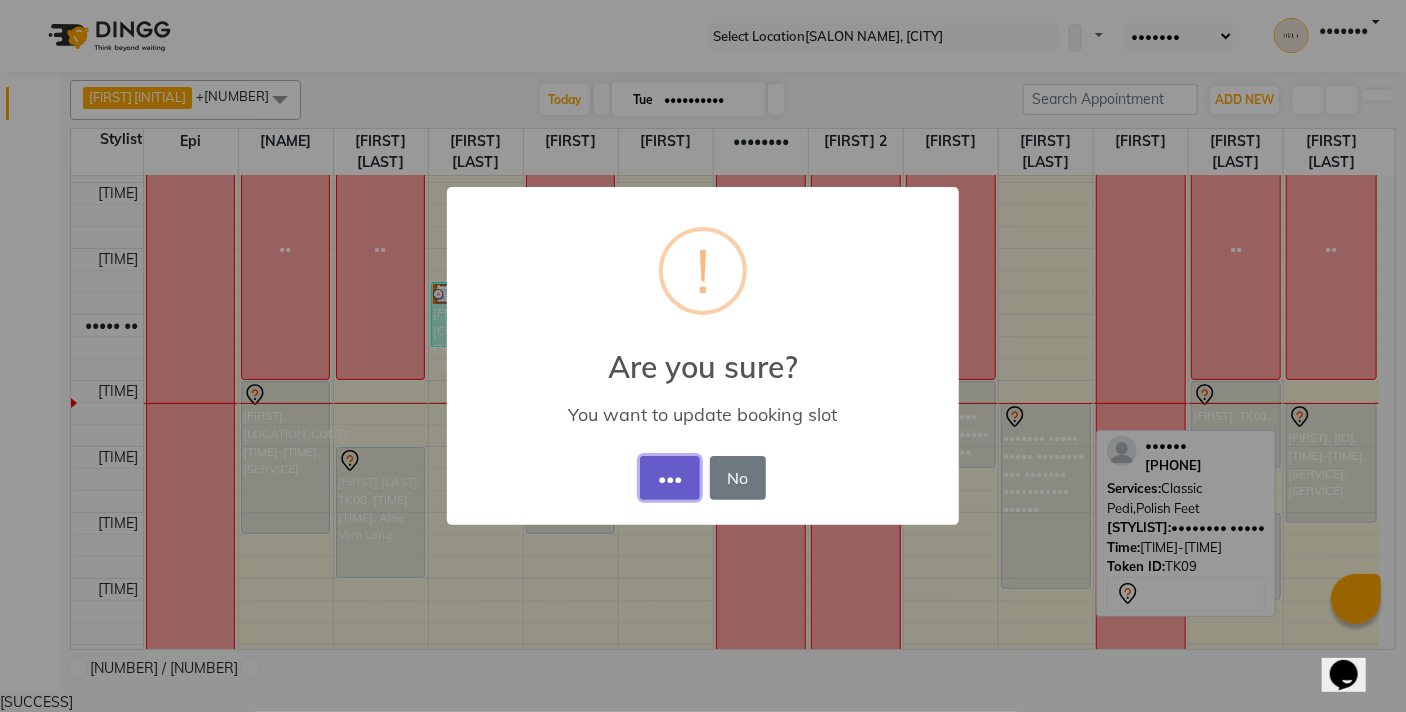 click on "•••" at bounding box center [669, 478] 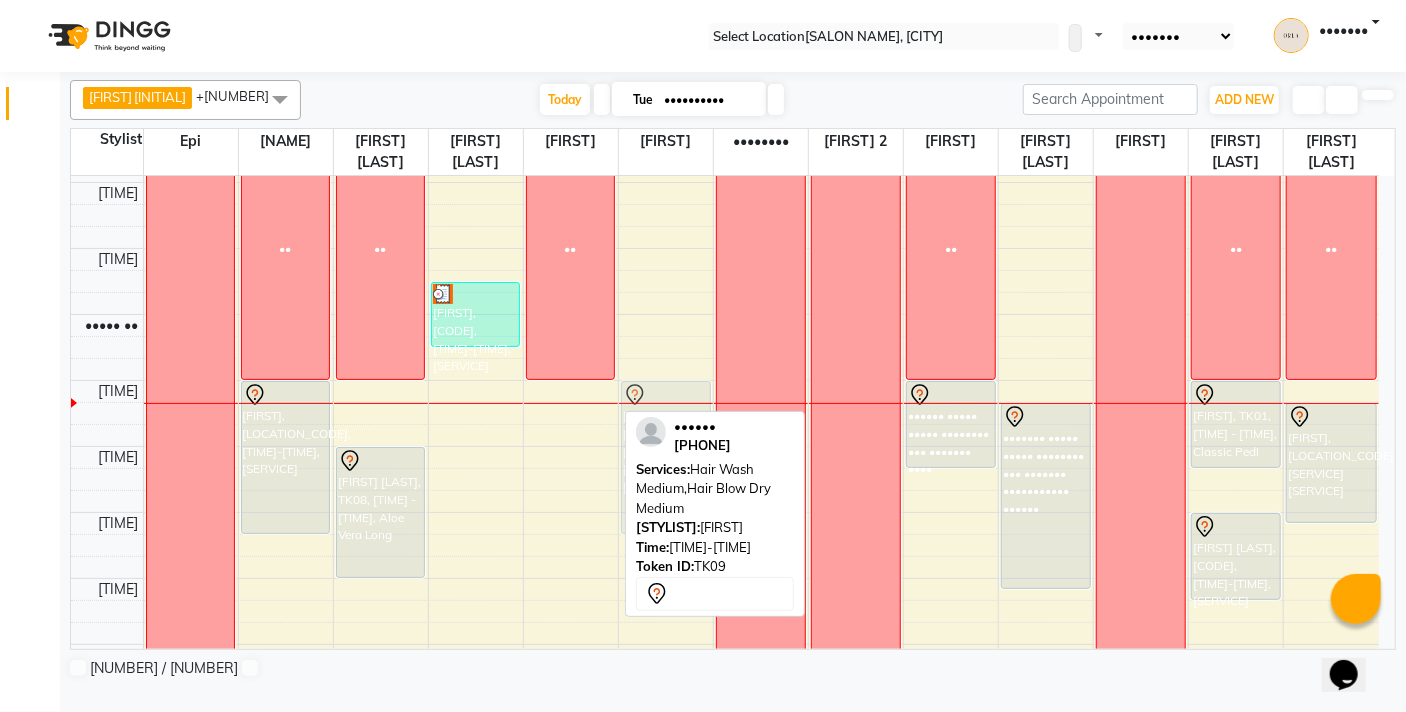 drag, startPoint x: 565, startPoint y: 452, endPoint x: 627, endPoint y: 450, distance: 62.03225 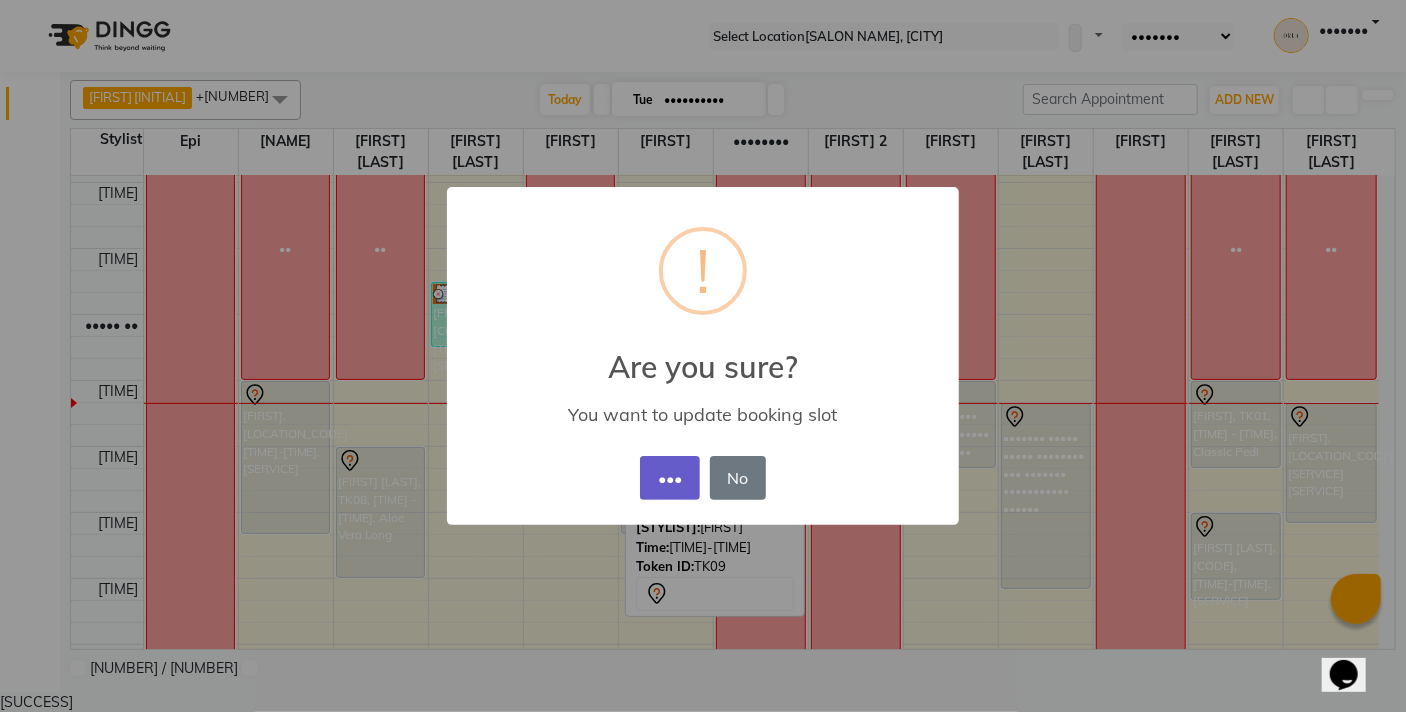 click on "•••" at bounding box center [669, 478] 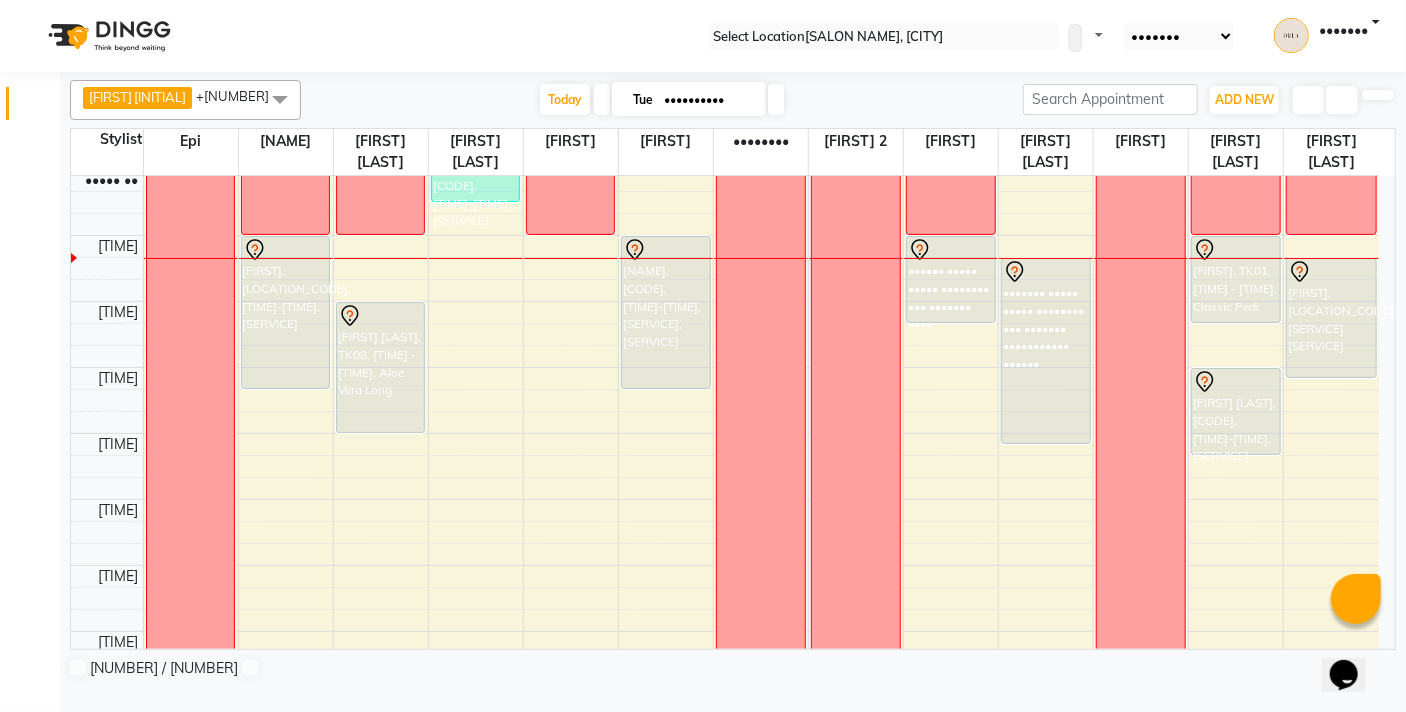 scroll, scrollTop: 363, scrollLeft: 0, axis: vertical 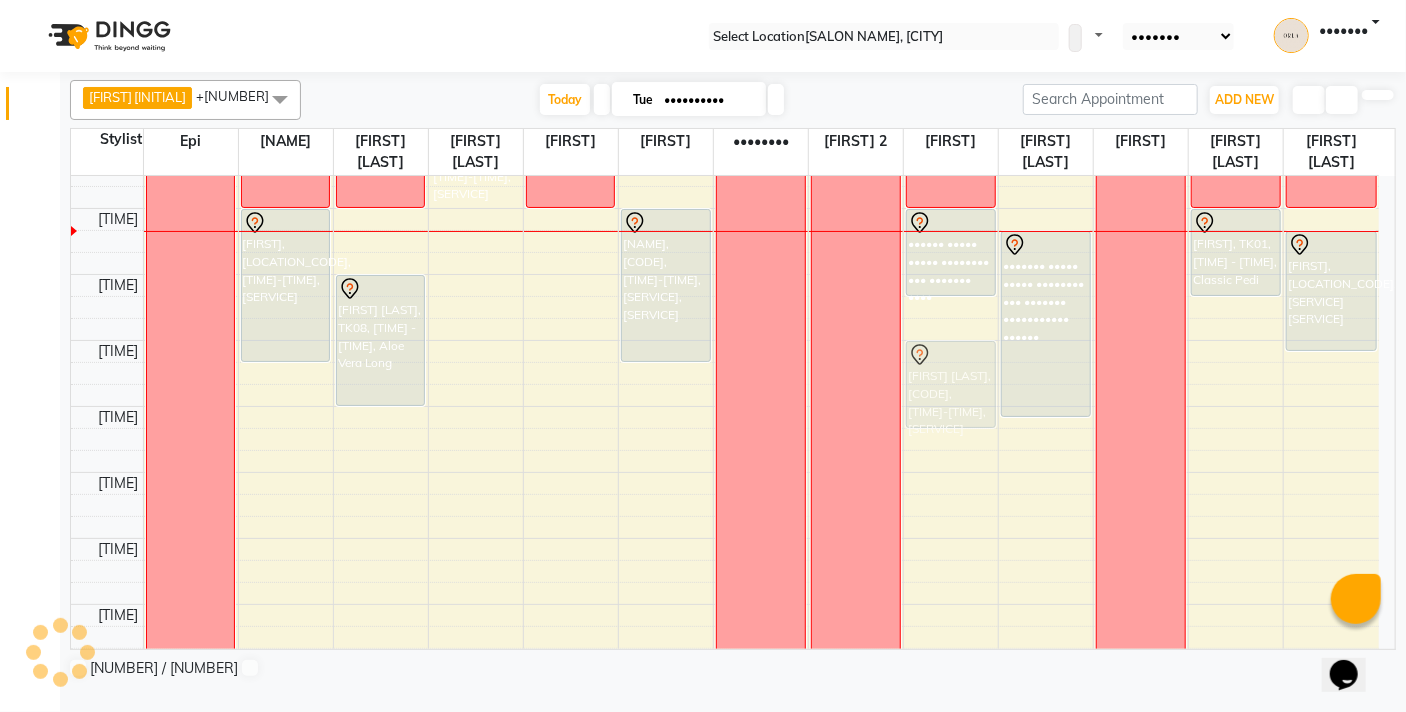 drag, startPoint x: 1208, startPoint y: 364, endPoint x: 970, endPoint y: 374, distance: 238.20999 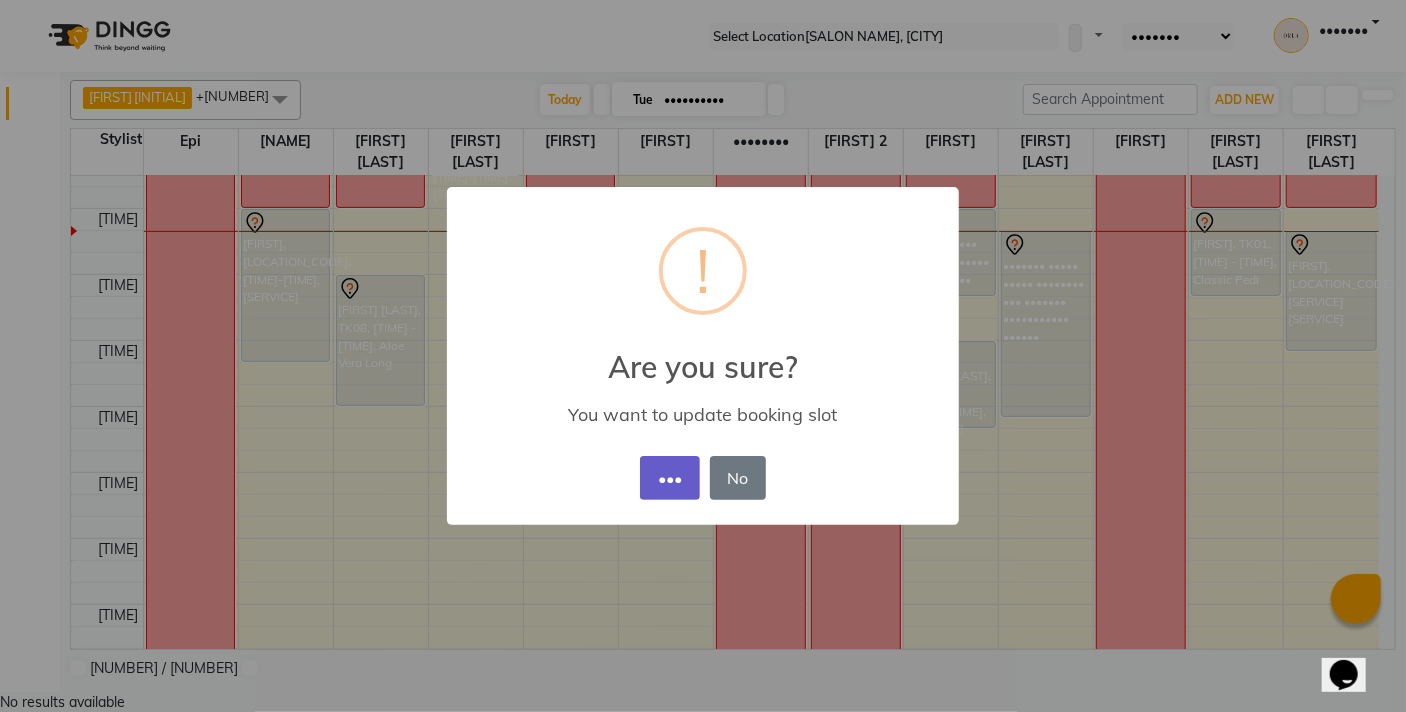 click on "•••" at bounding box center (669, 478) 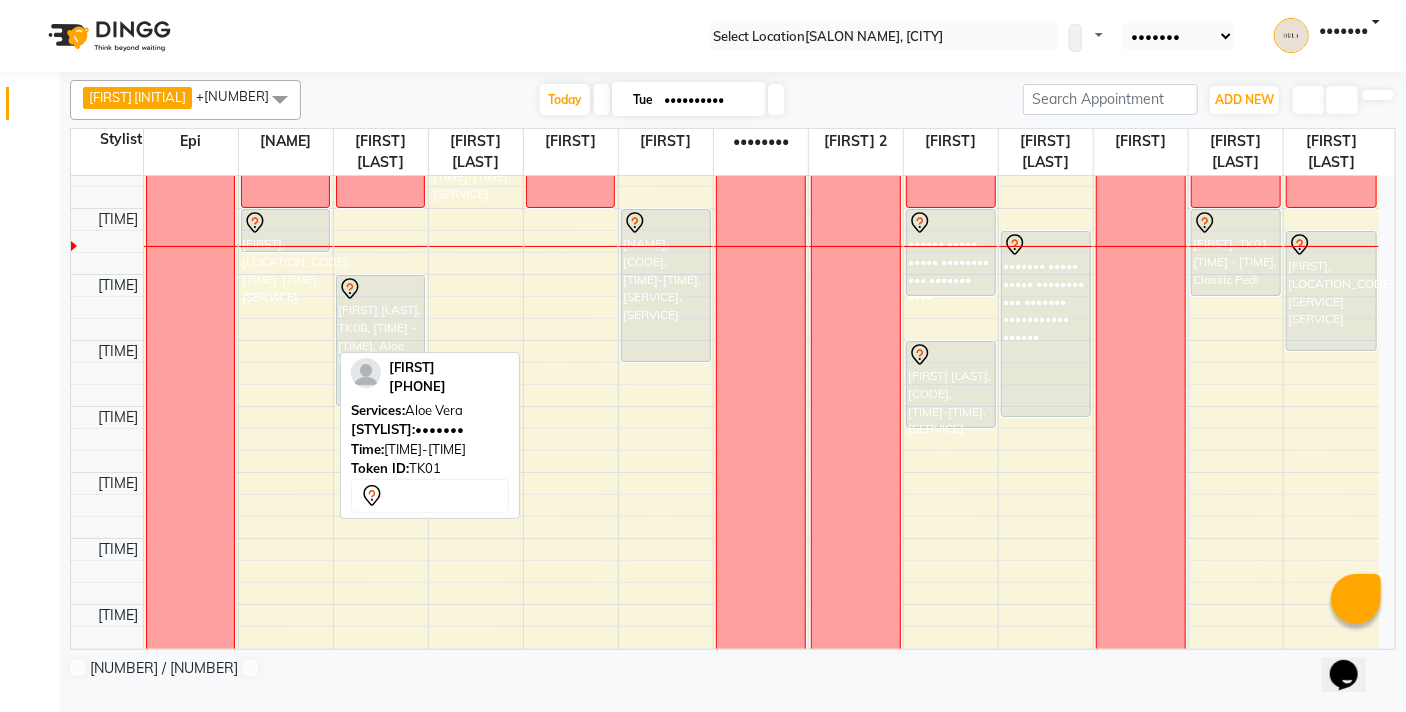 drag, startPoint x: 284, startPoint y: 358, endPoint x: 296, endPoint y: 244, distance: 114.62984 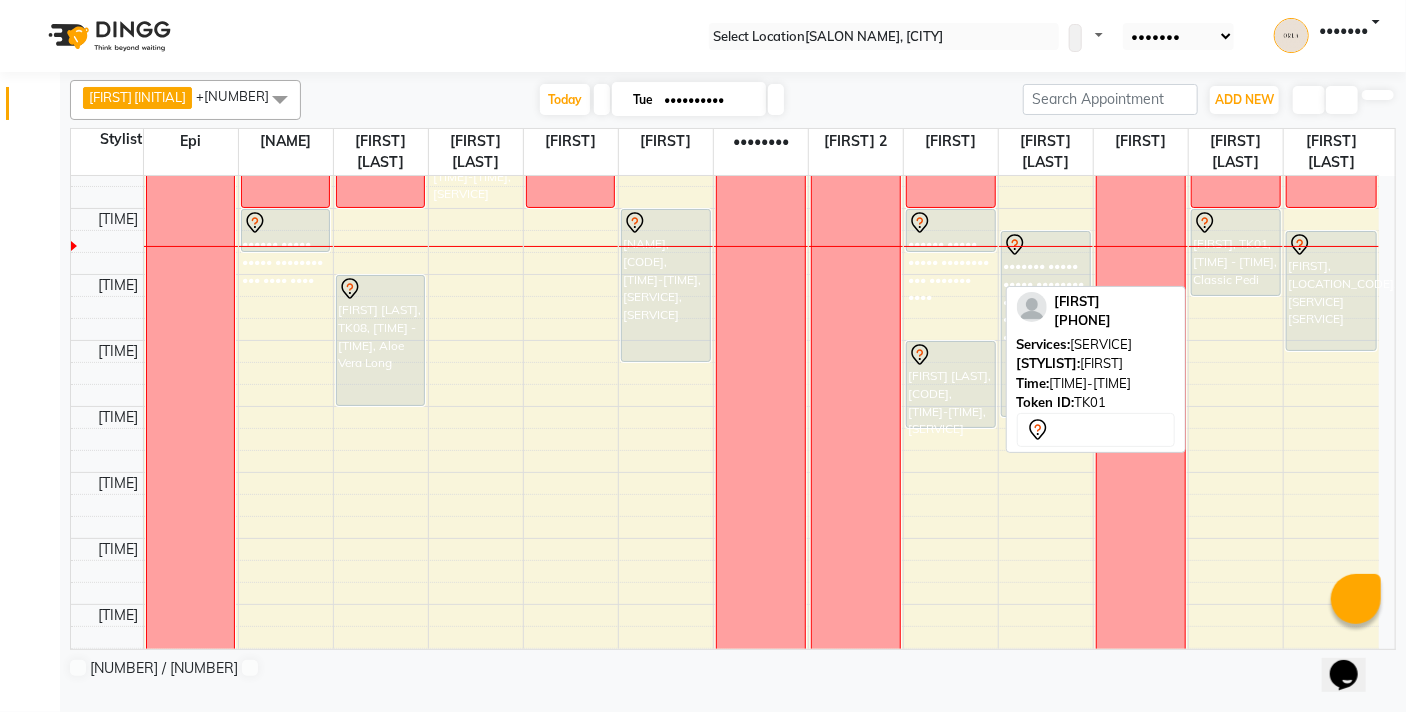 drag, startPoint x: 944, startPoint y: 293, endPoint x: 954, endPoint y: 233, distance: 60.827625 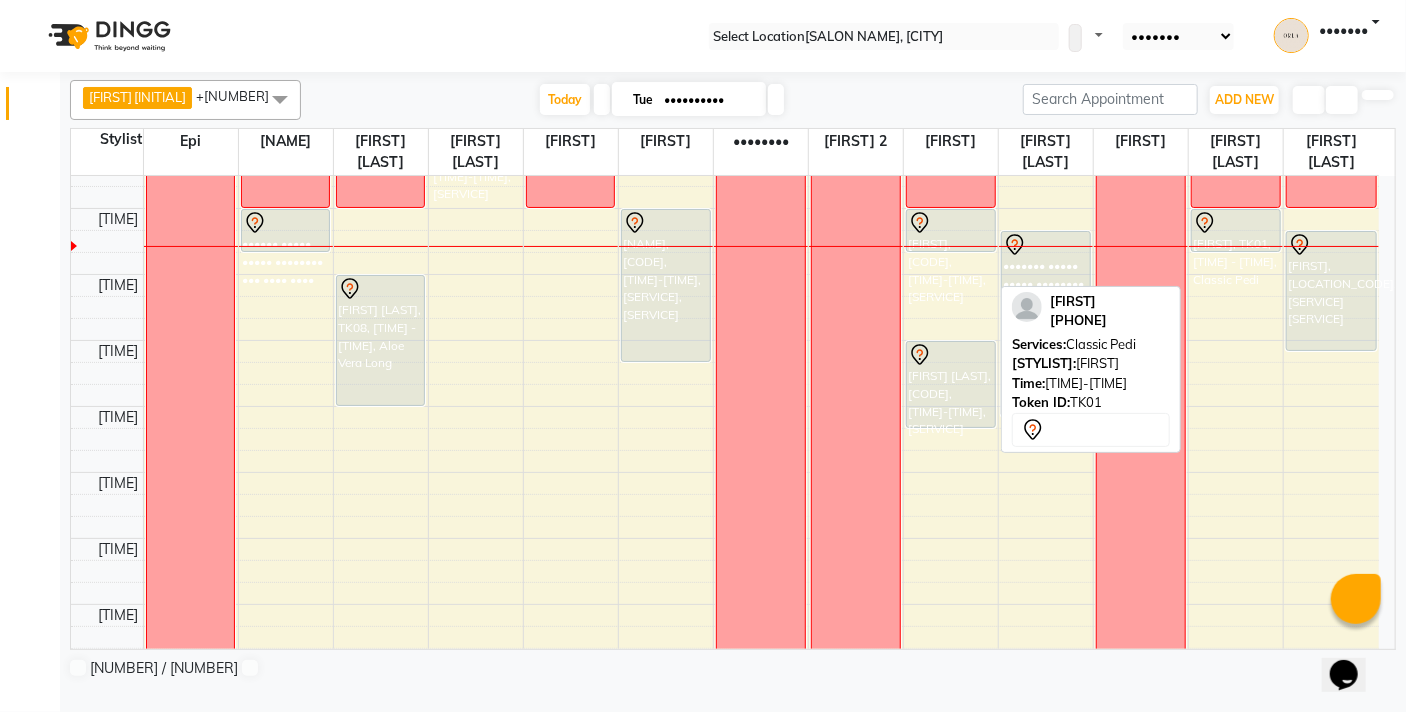 drag, startPoint x: 1213, startPoint y: 298, endPoint x: 1224, endPoint y: 254, distance: 45.35416 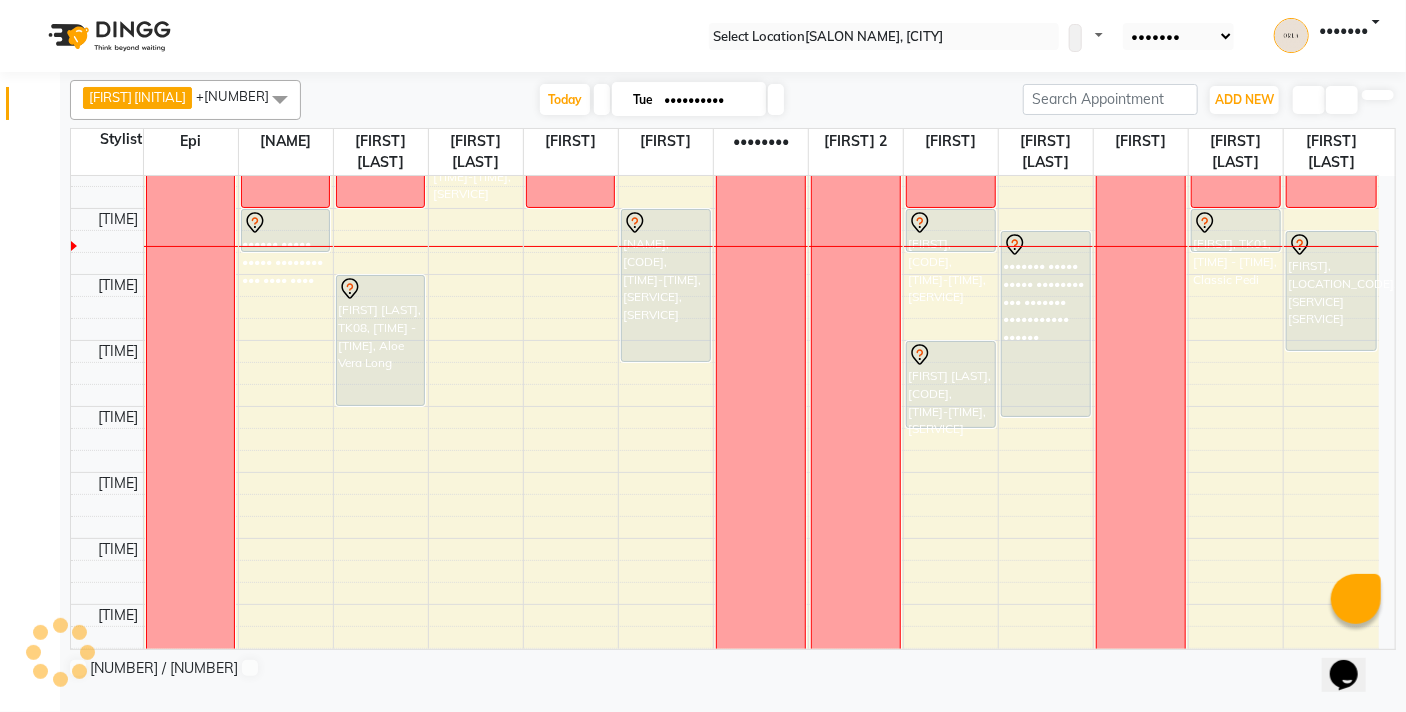 click at bounding box center [776, 99] 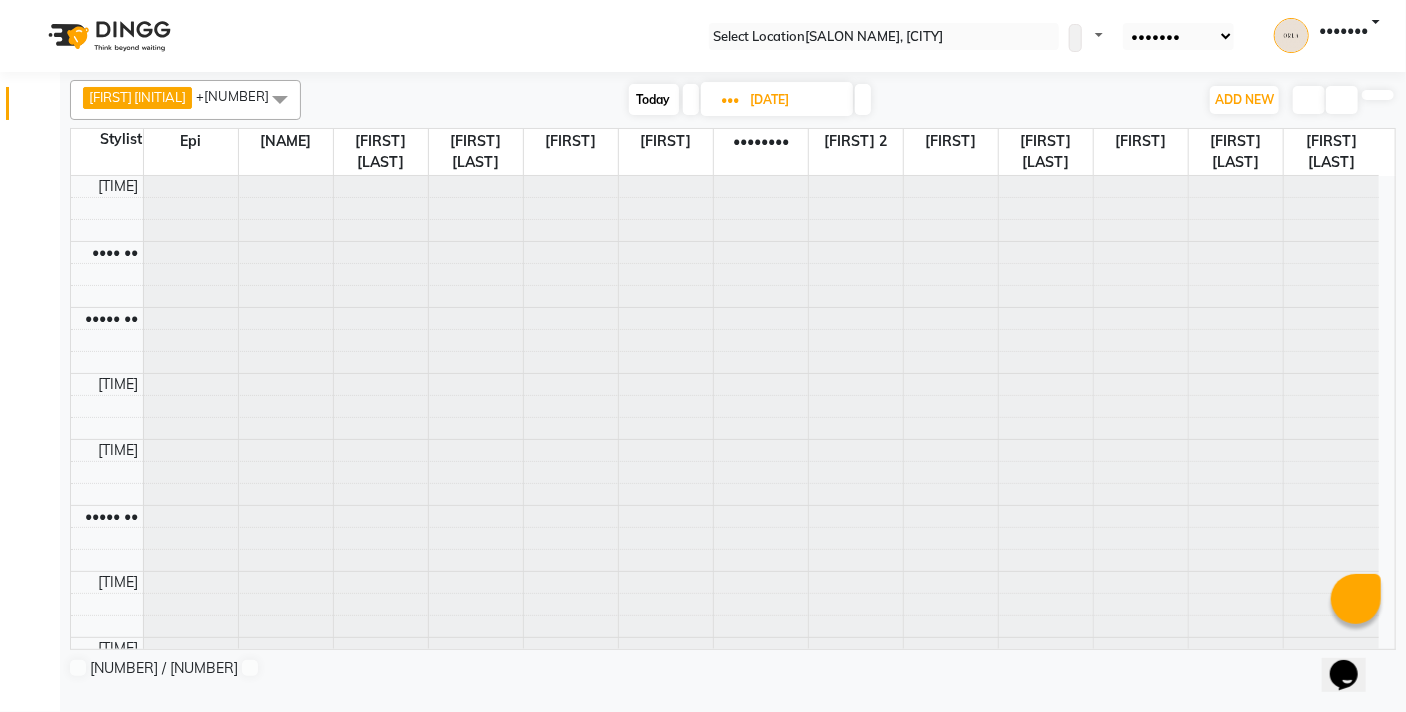scroll, scrollTop: 397, scrollLeft: 0, axis: vertical 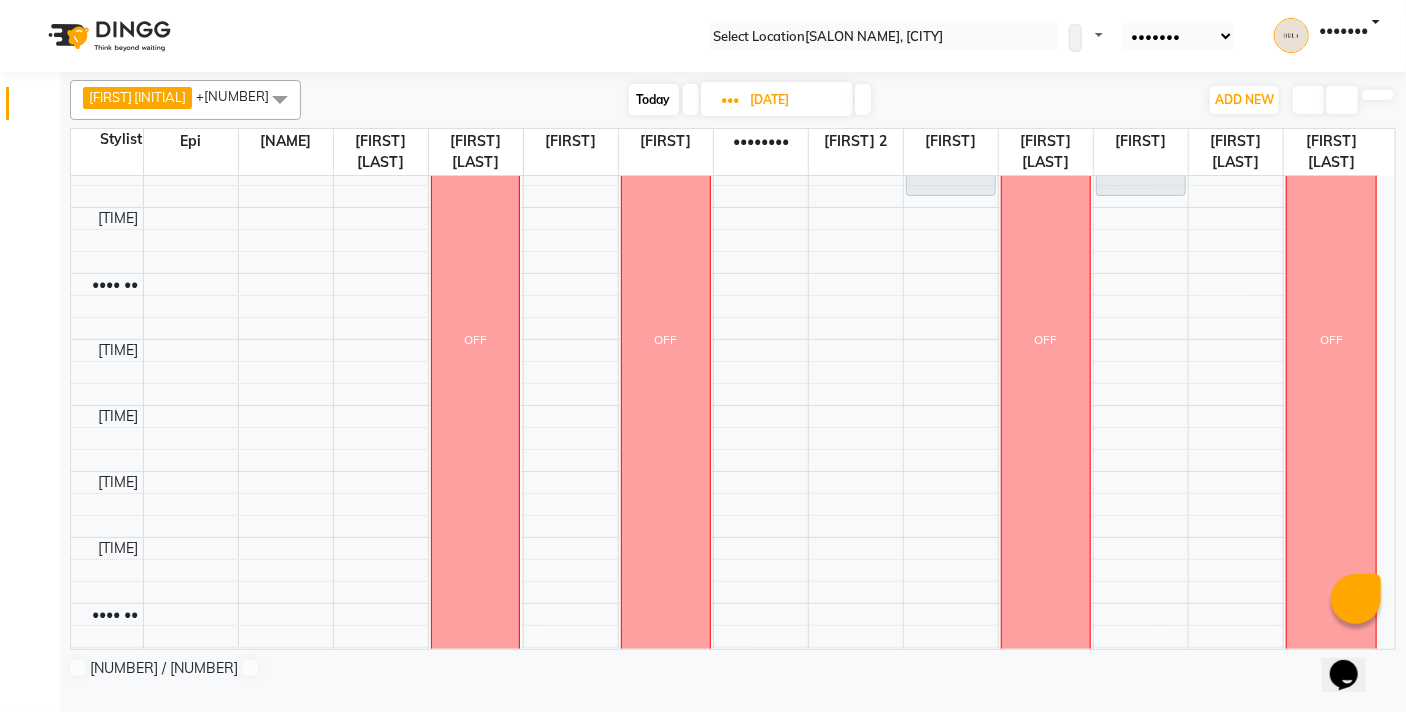 click on "•••• •• •••• •• ••••• •• ••••• •• ••••• •• ••••• •• ••••• •• ••••• •• •••• •• •••• •• •••• •• •••• •• •••• •• •••• •• •••• •• •••• •• •••• •• •••• •• •••• •• •••• •• •••• •• •••• •• •••• •• •••• •• •••• •• •••• •• ••••• •• ••••• ••  ••   ••   ••   •••   ••   •••   ••   ••              •••••• ••••••• ••••• •••••••• ••• ••••••• ••••••••••• •••••• ••••             •••• ••••••••••• ••••• •••••••• ••• •••••• ••••             •••• ••••••••••• ••••• •••••••• ••• •••• ••• ••• ••••  •••              •••••• ••••••• ••••• •••••••• ••• ••••••• ••••••••••• •••••• ••••  ••   ••   •••" at bounding box center (725, 339) 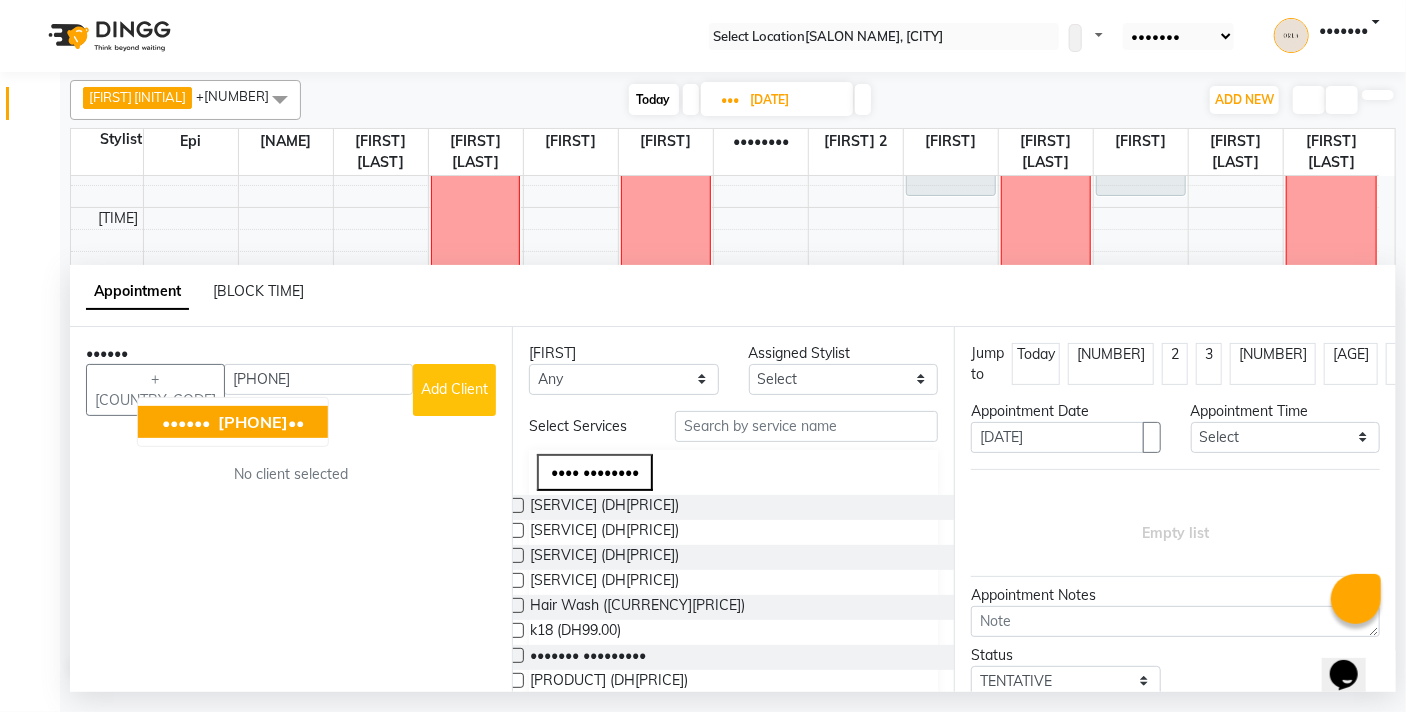 click on "[PHONE]" at bounding box center [253, 422] 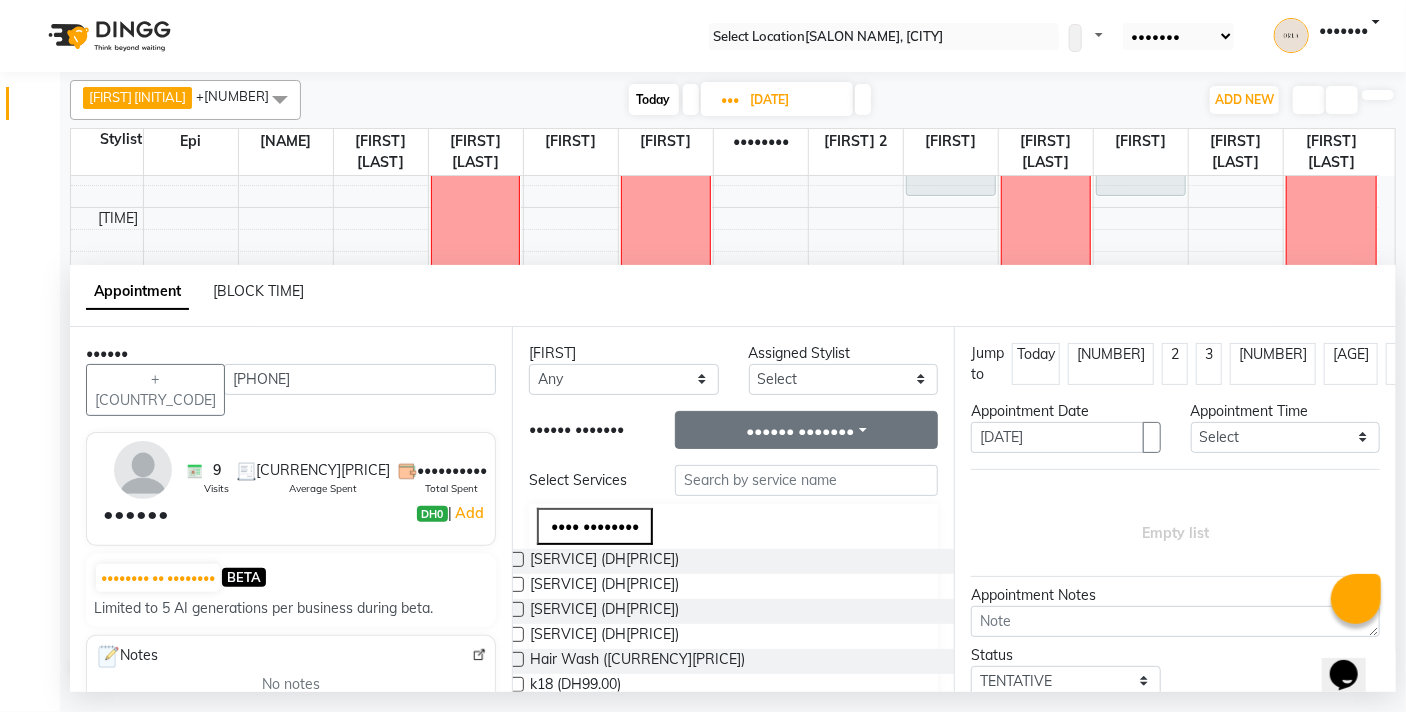 type on "[PHONE]" 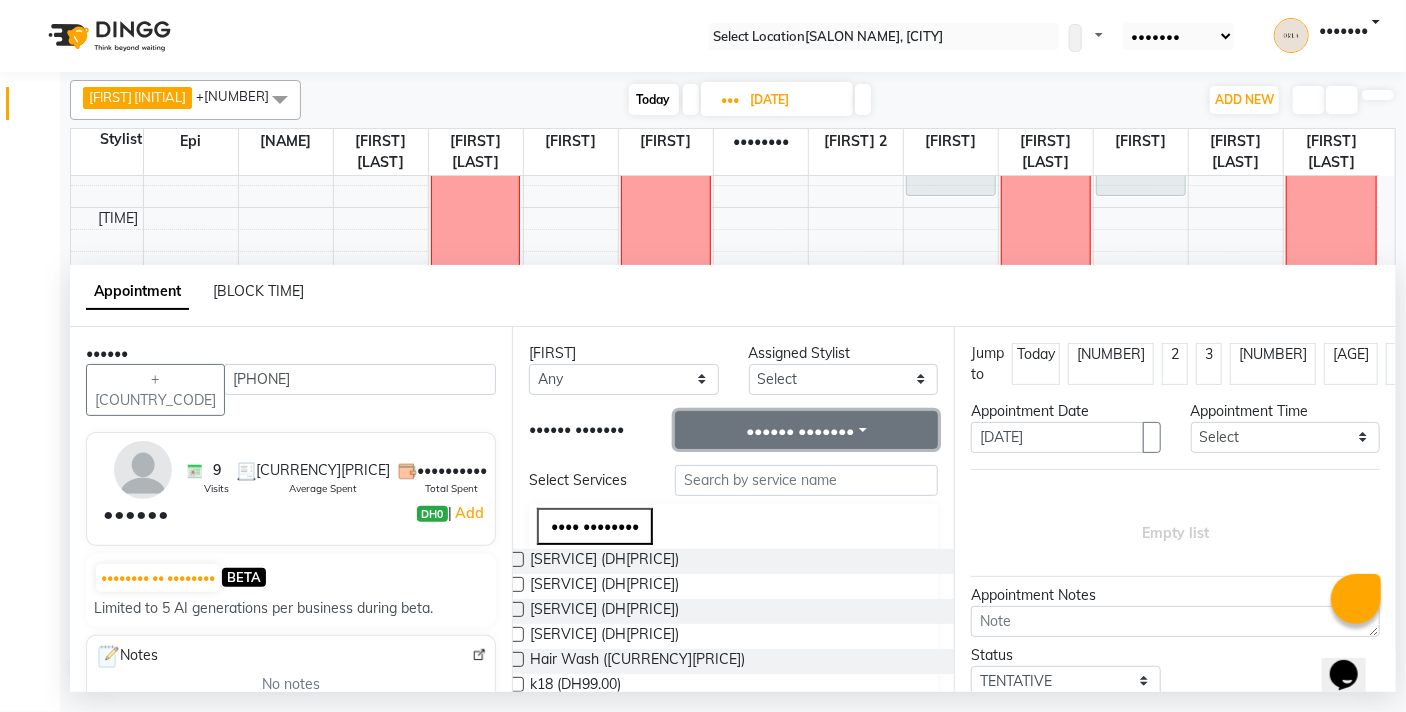 click on "Select Package  Toggle Dropdown" at bounding box center [806, 430] 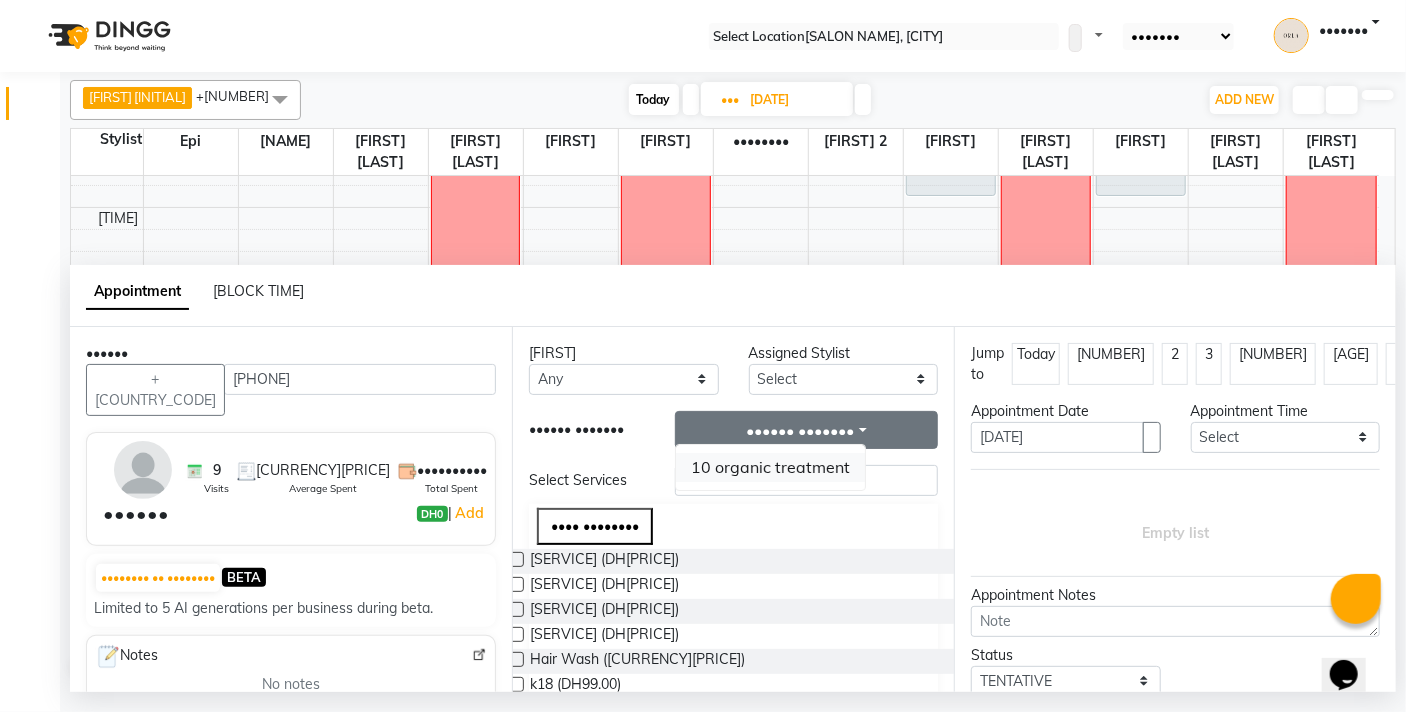 click on "10 organic treatment" at bounding box center (770, 467) 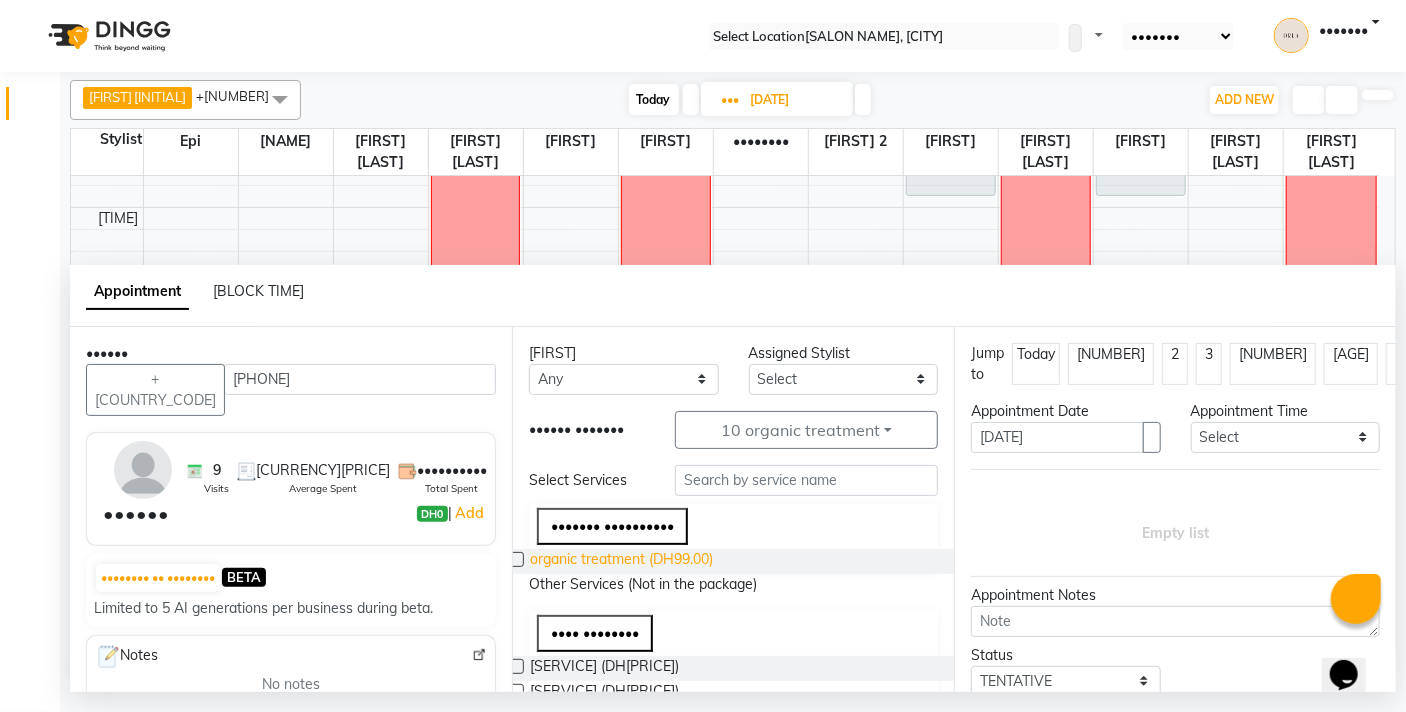 click on "organic treatment (DH99.00)" at bounding box center [621, 561] 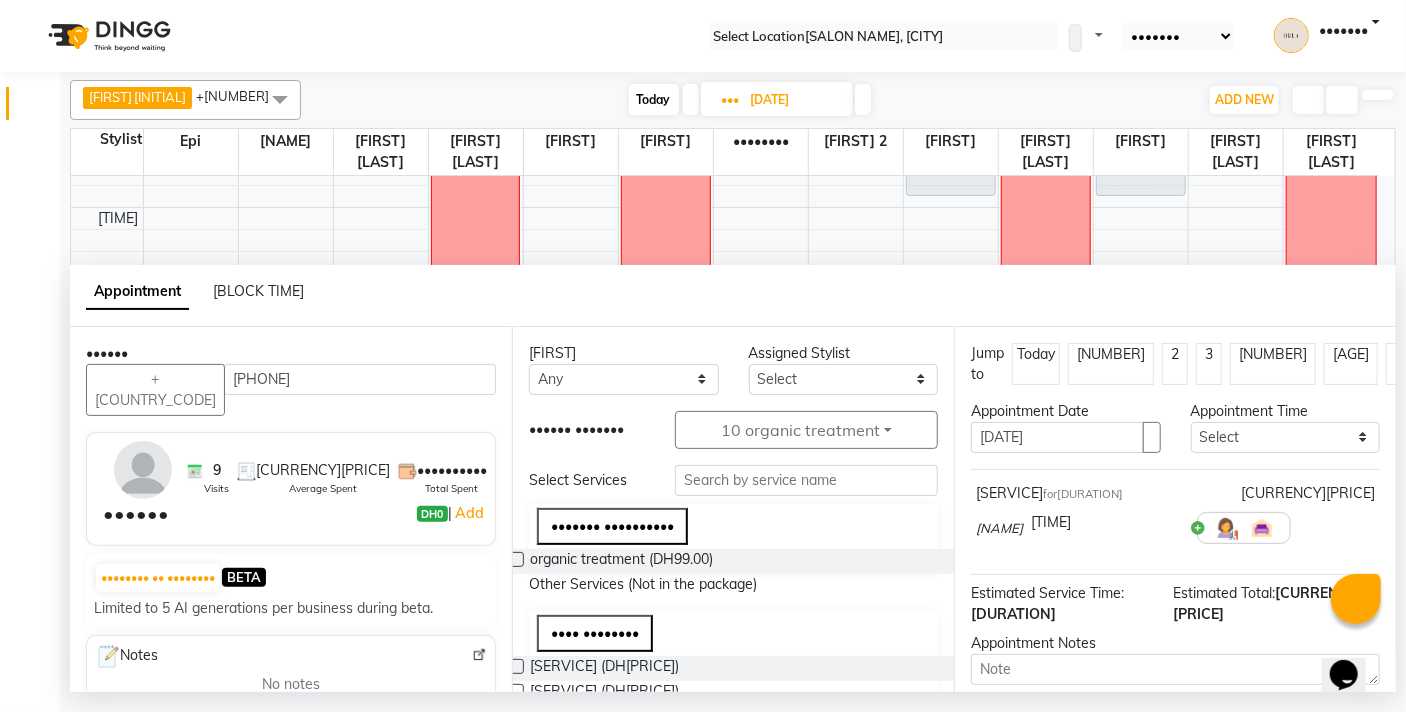 scroll, scrollTop: 175, scrollLeft: 0, axis: vertical 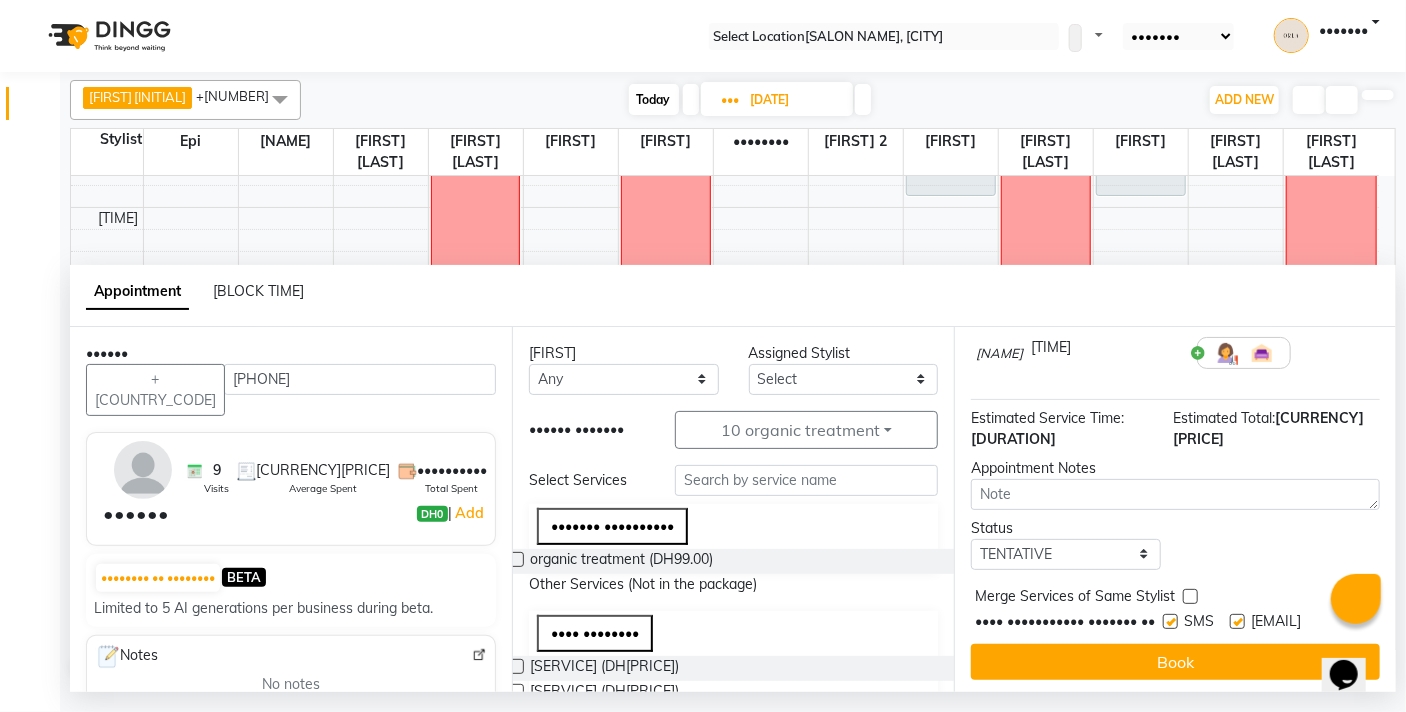 click at bounding box center (1190, 596) 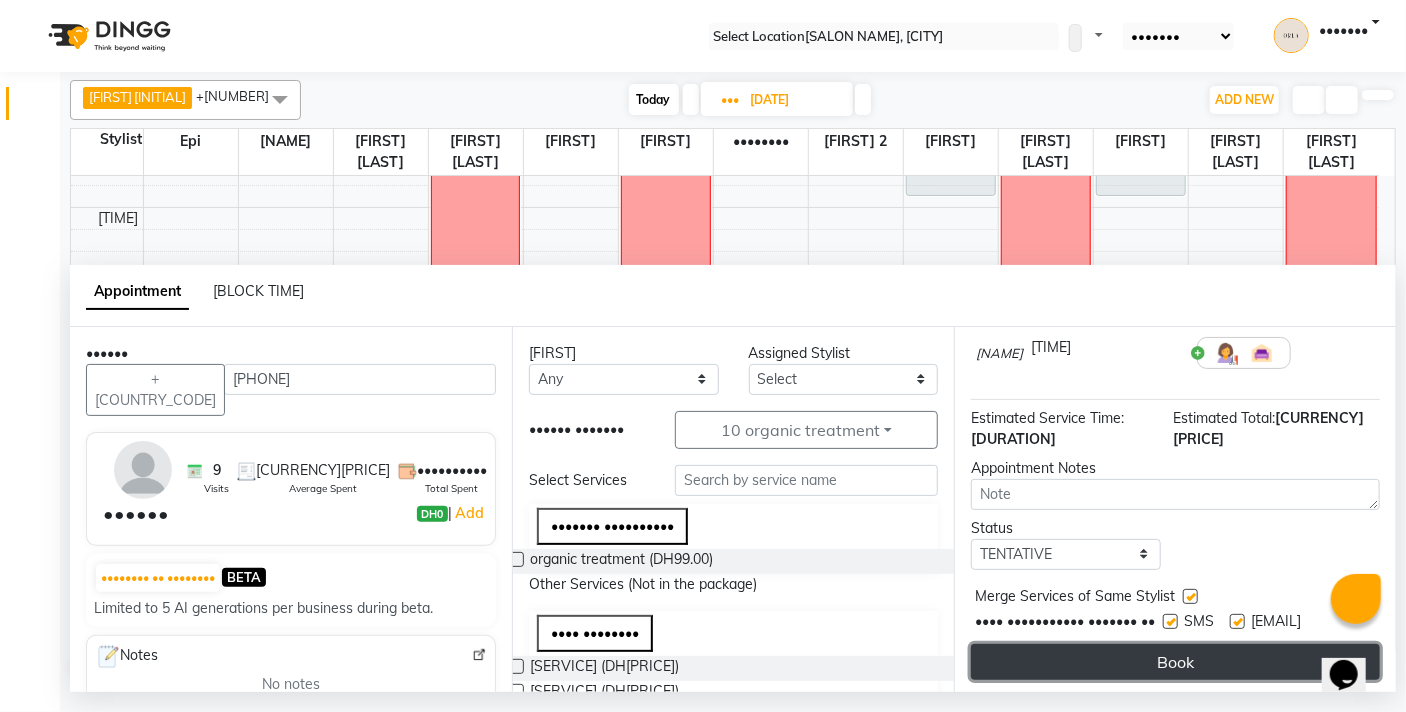 click on "Book" at bounding box center (1175, 662) 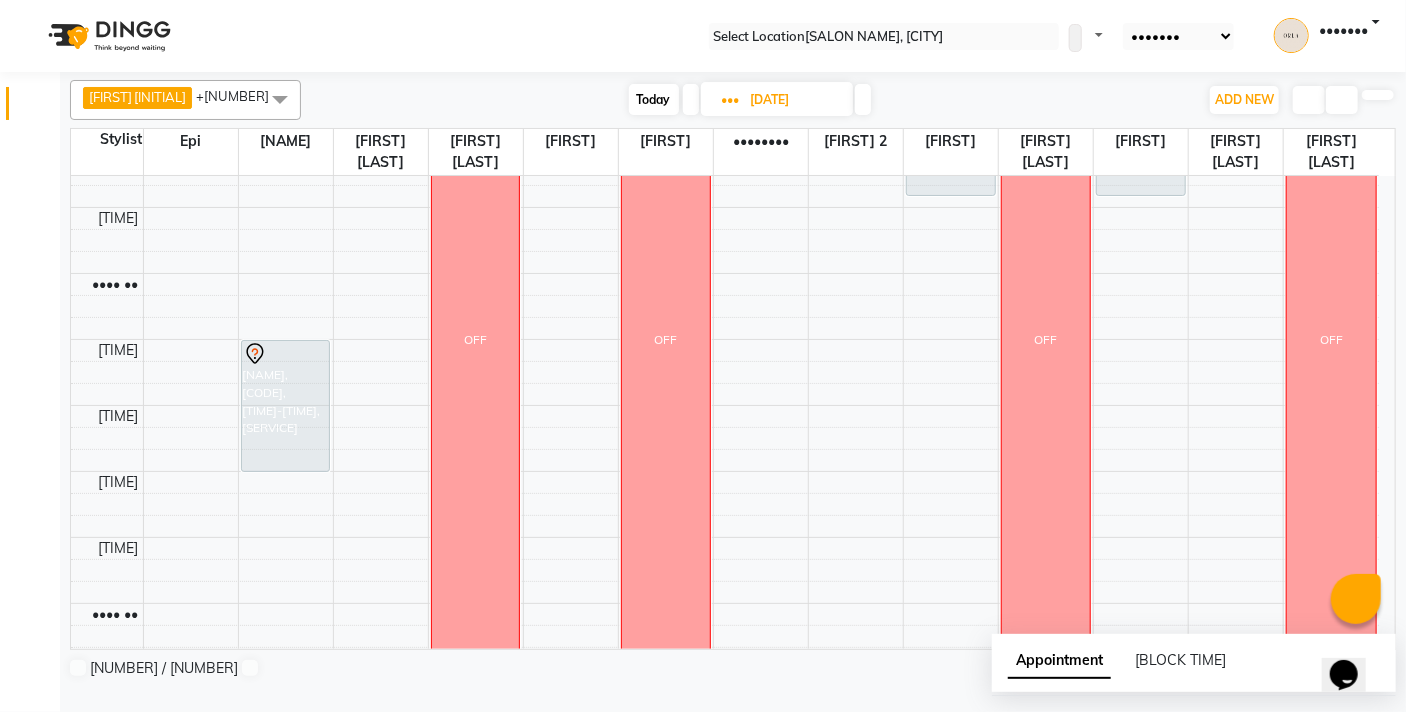 click on "Today" at bounding box center (654, 99) 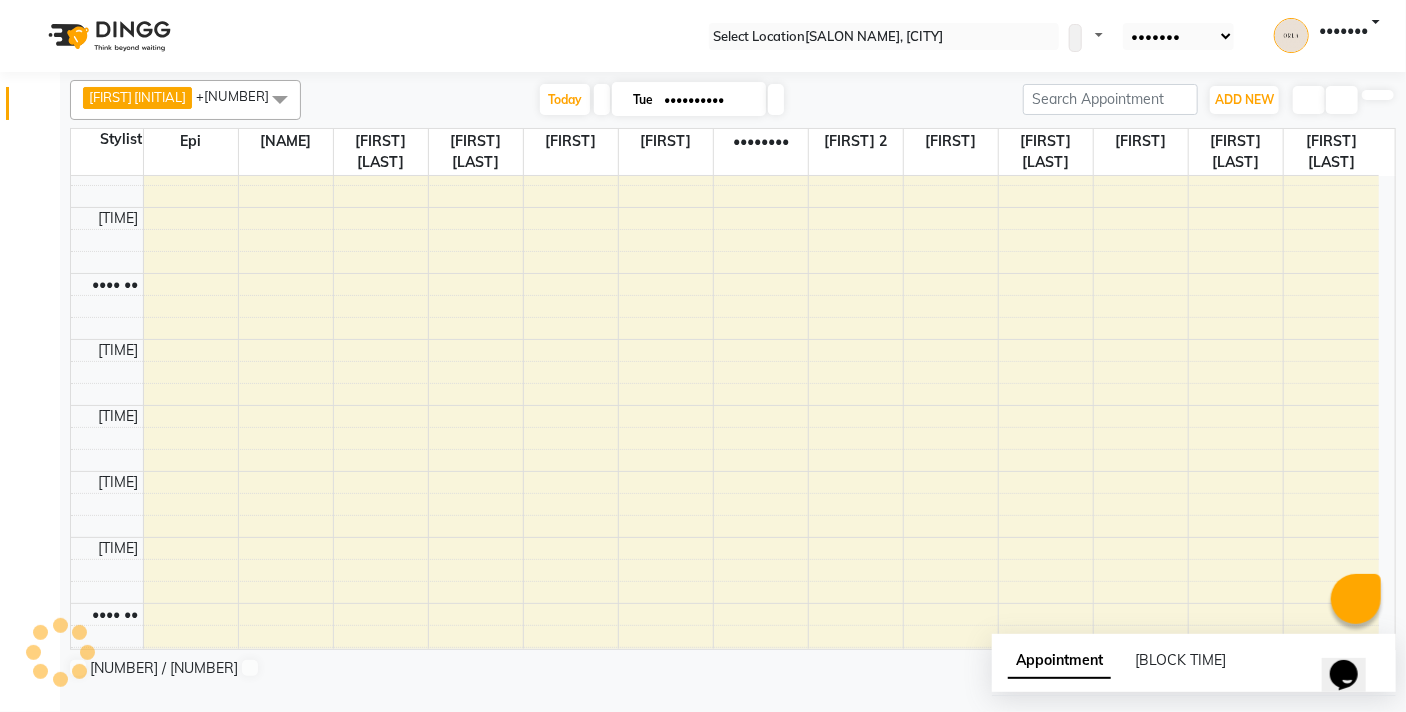 scroll, scrollTop: 397, scrollLeft: 0, axis: vertical 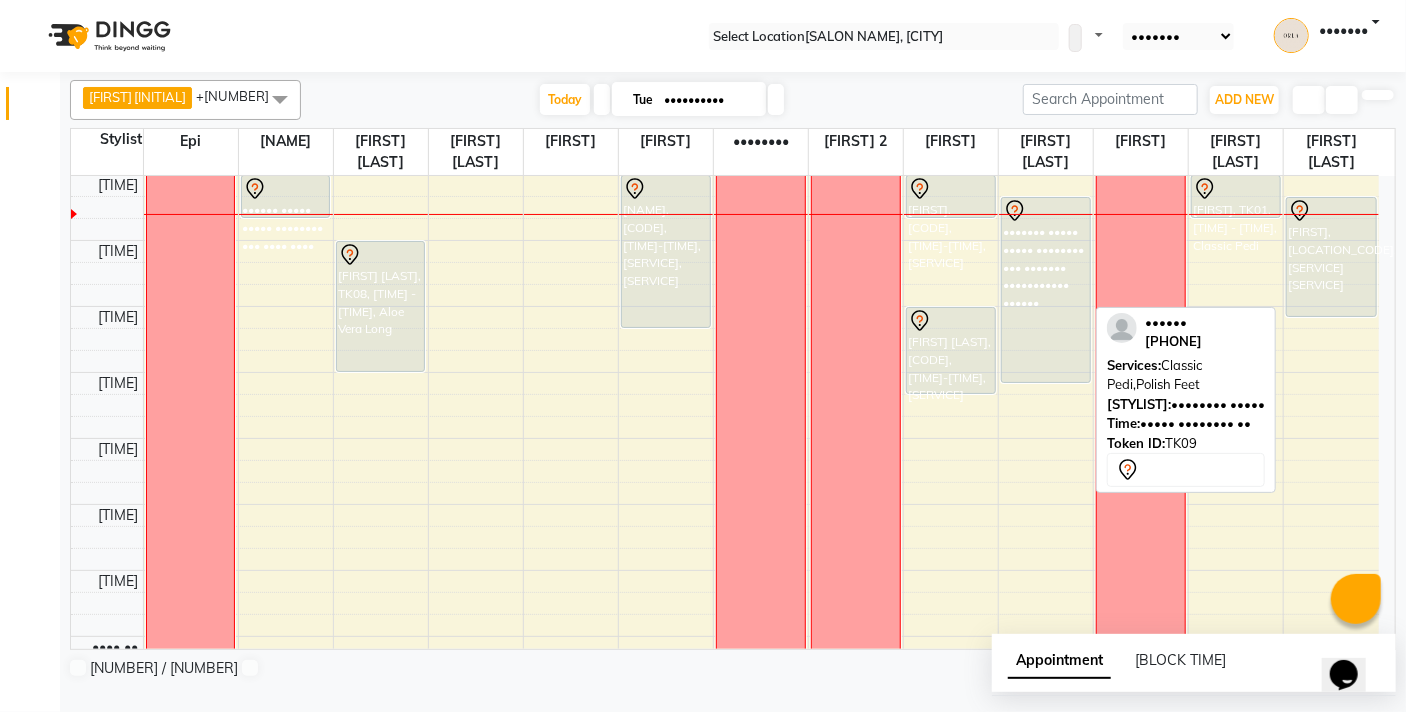 click on "[FIRST], [LOCATION_CODE], [SERVICE] [SERVICE]" at bounding box center [286, 196] 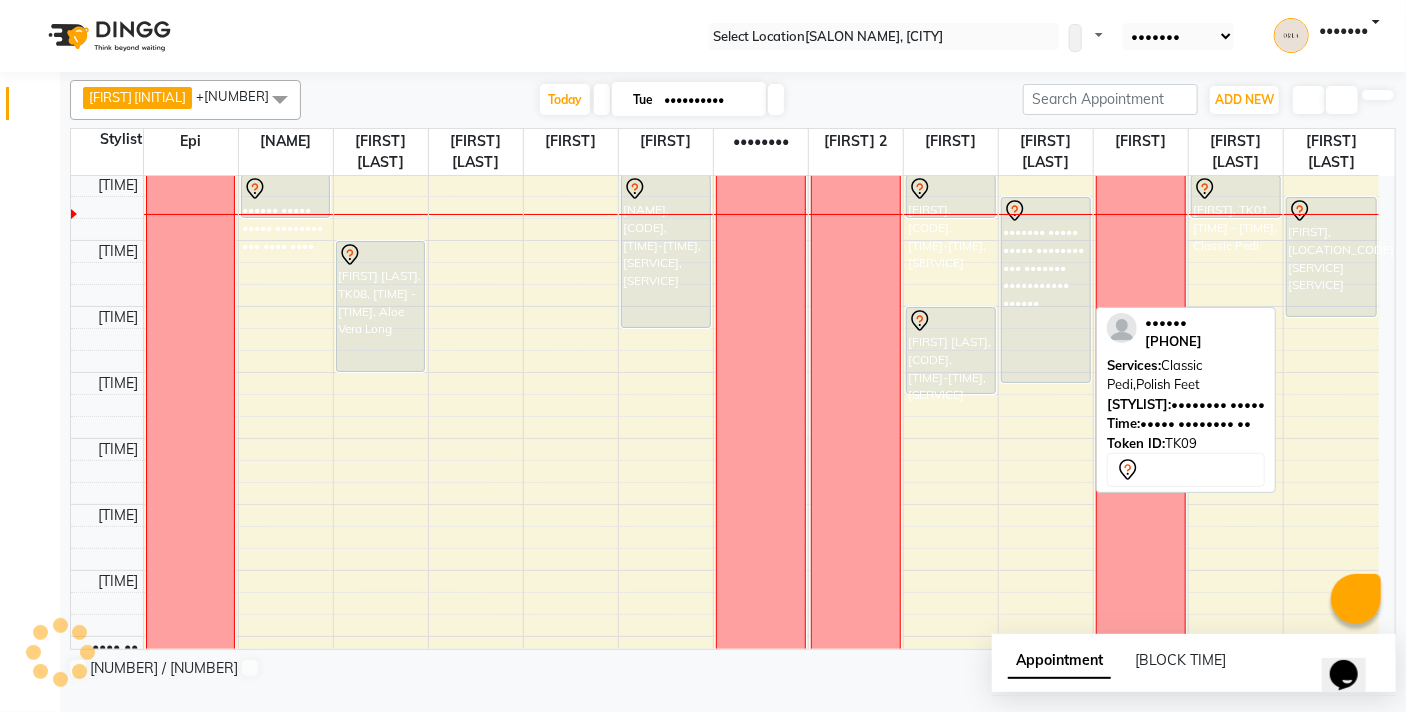 click on "[FIRST], [LOCATION_CODE], [SERVICE] [SERVICE]" at bounding box center [286, 196] 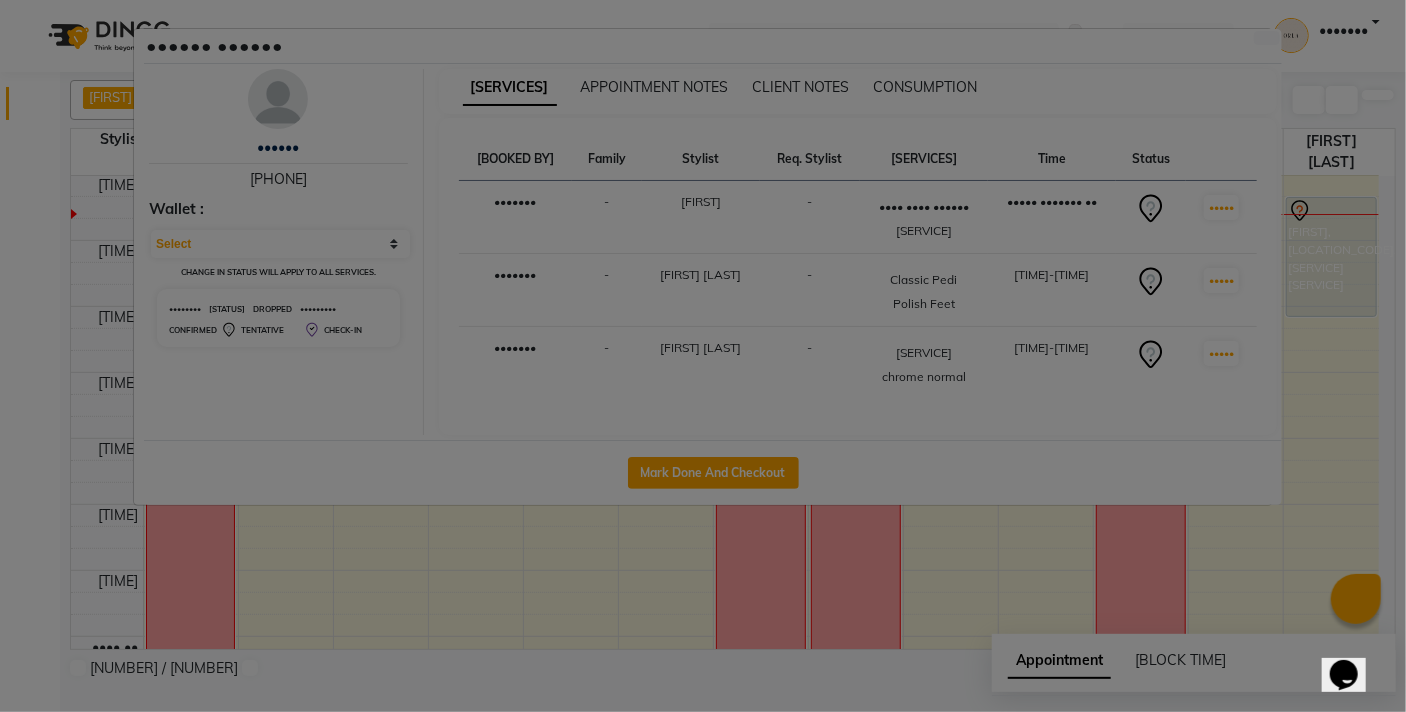click at bounding box center (969, 205) 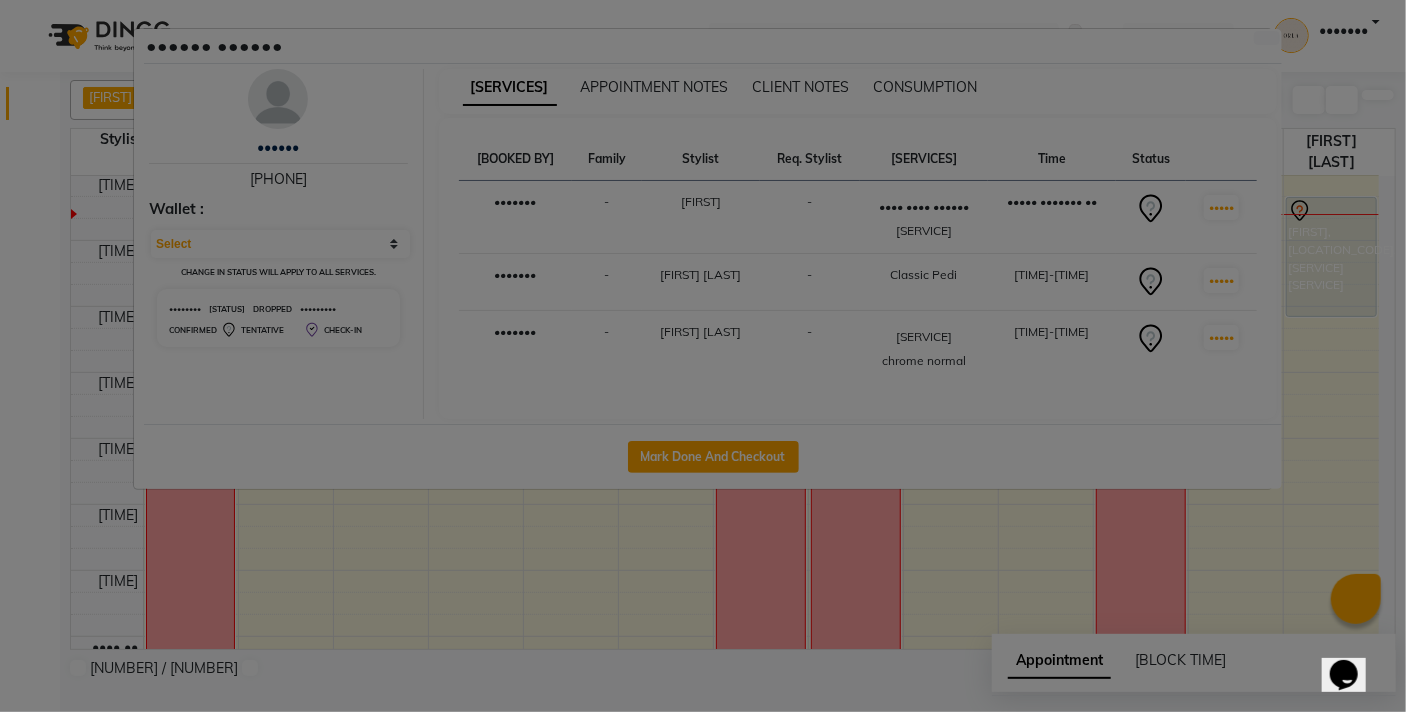 click at bounding box center [969, 205] 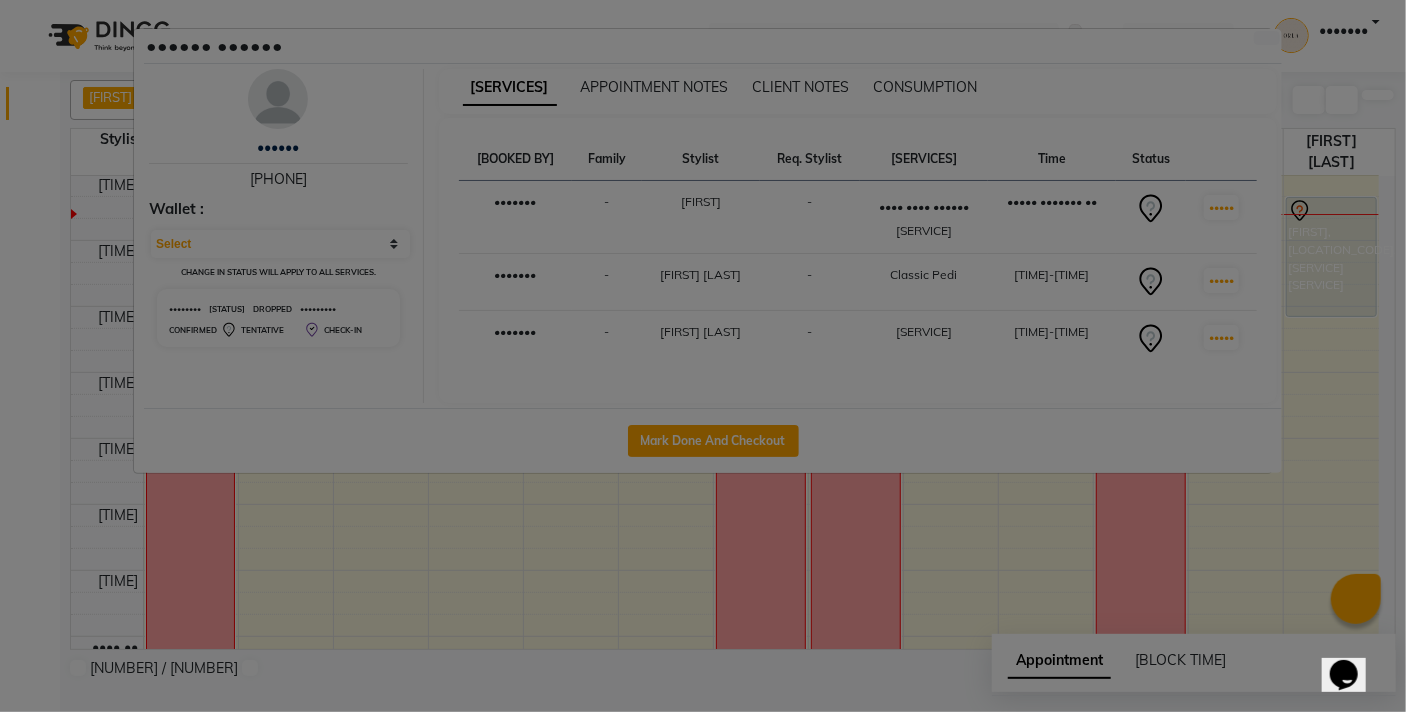 click on "Client Detail [FIRST] [PHONE] Wallet : Select IN SERVICE CONFIRMED TENTATIVE CHECK IN MARK DONE DROPPED UPCOMING Change in status will apply to all services. UPCOMING IN PROGRESS DROPPED COMPLETED CONFIRMED TENTATIVE CHECK-IN SERVICES APPOINTMENT NOTES CLIENT NOTES CONSUMPTION Booked by Family Stylist Req. Stylist Services Time Status [FIRST] - [FIRST] - [SERVICE] [SERVICE] [TIME]-[TIME] START [FIRST] - [FIRST] - [SERVICE] [TIME]-[TIME] START [FIRST] - [FIRST] - [SERVICE] [TIME]-[TIME] START Mark Done And Checkout" at bounding box center [703, 356] 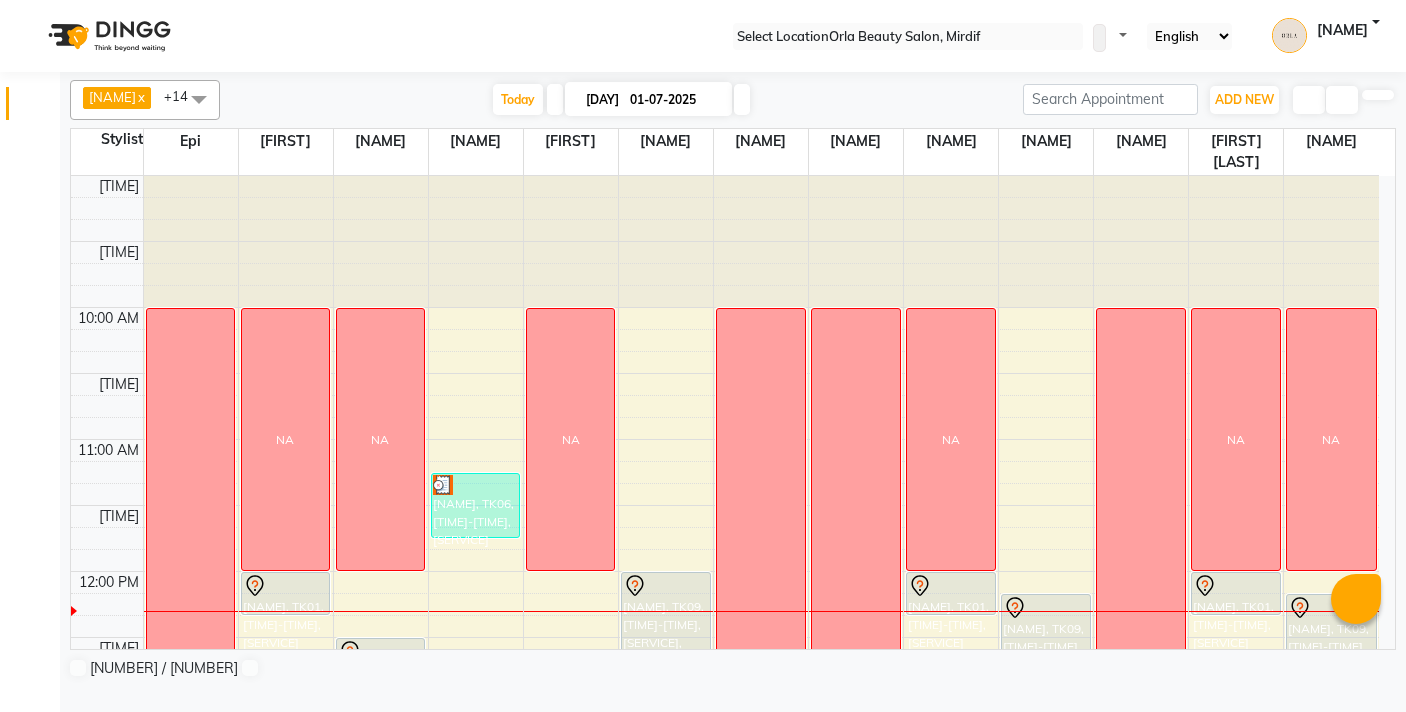 scroll, scrollTop: 0, scrollLeft: 0, axis: both 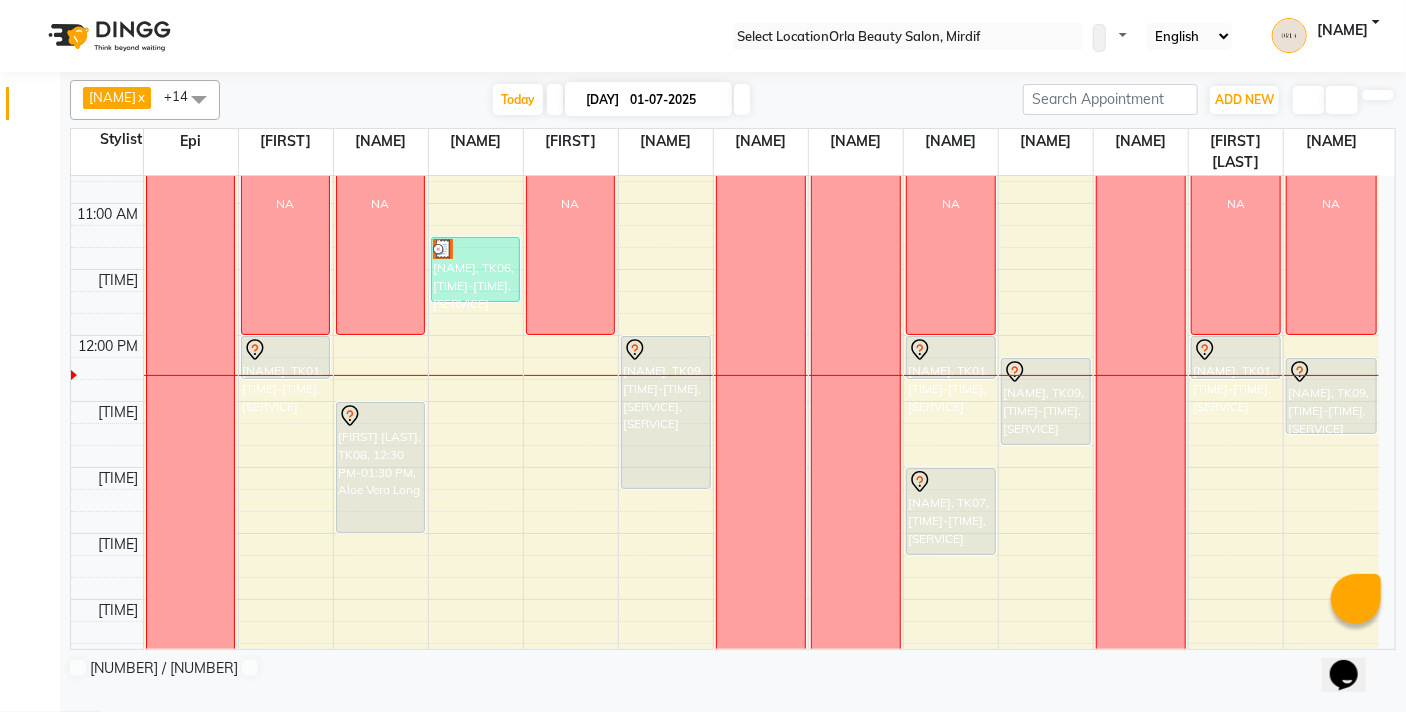 click on "Edit" at bounding box center [50, 725] 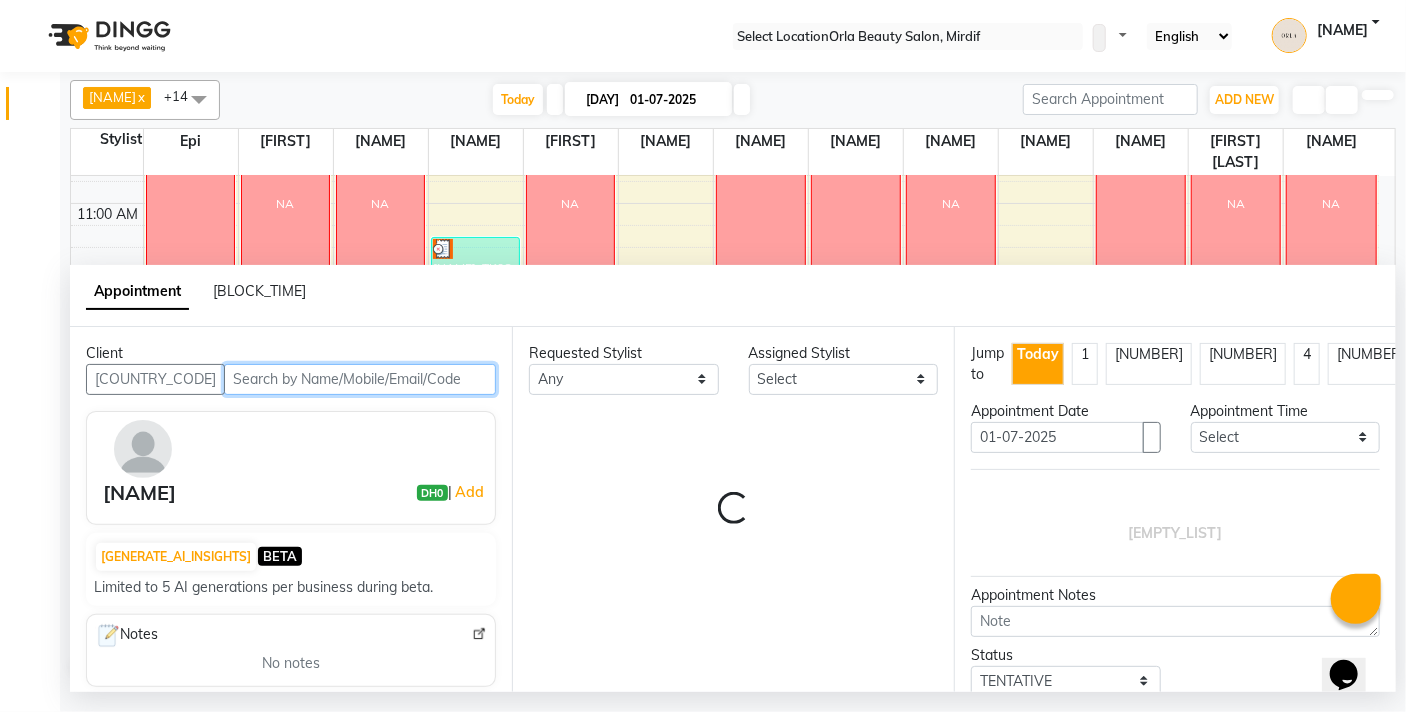 scroll, scrollTop: 397, scrollLeft: 0, axis: vertical 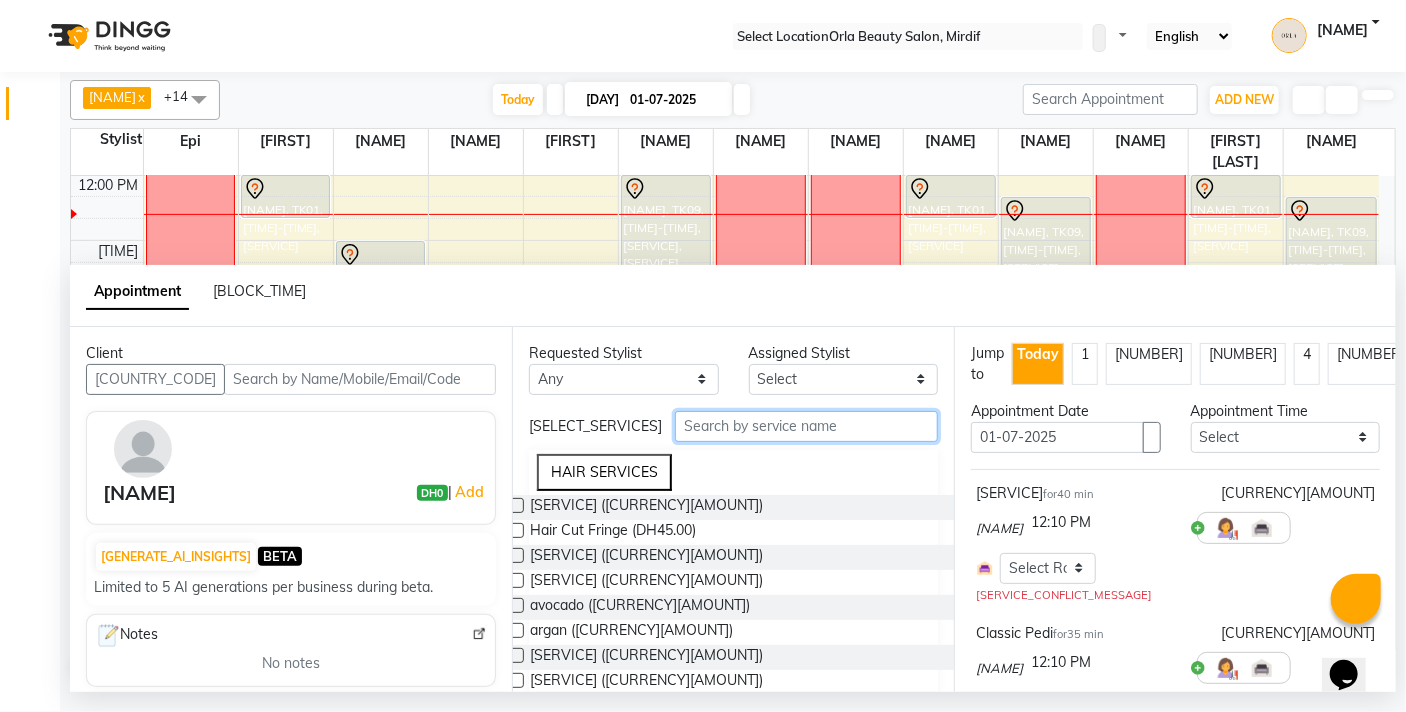 click at bounding box center (806, 426) 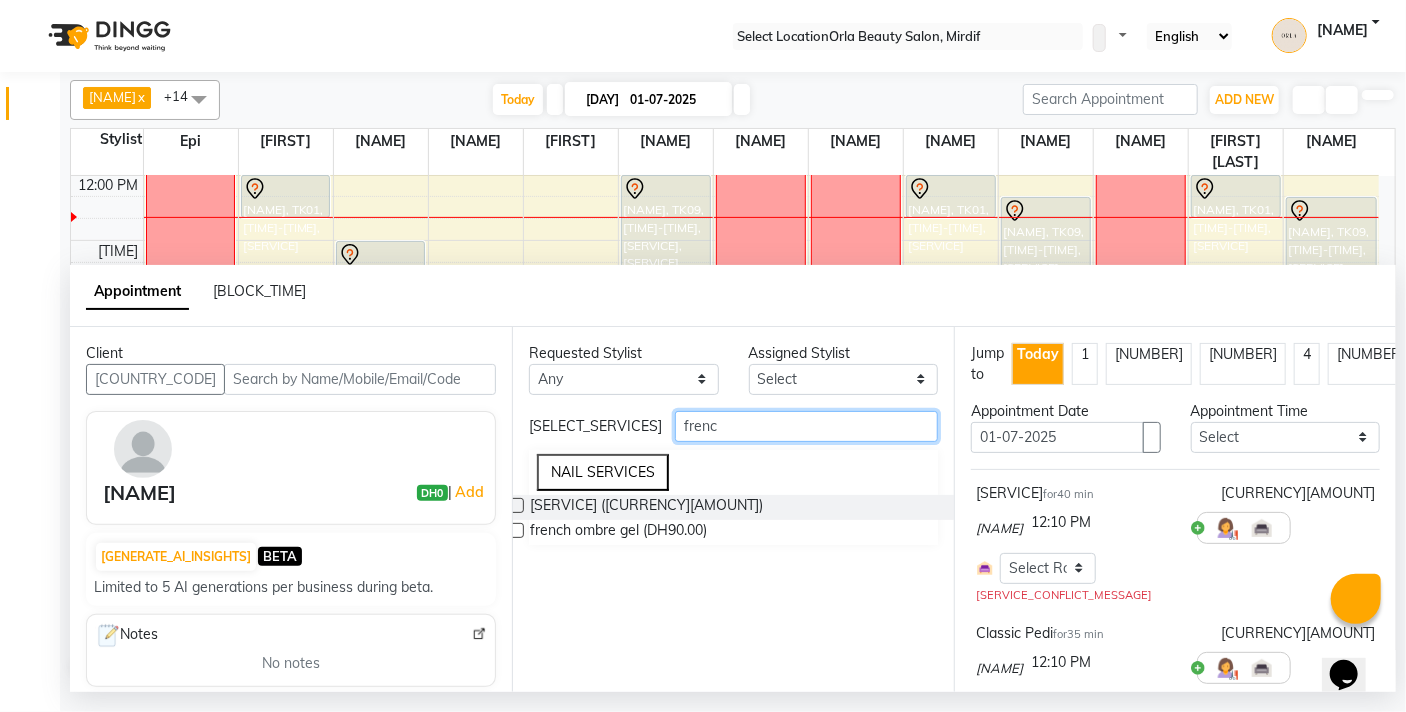 type on "frenc" 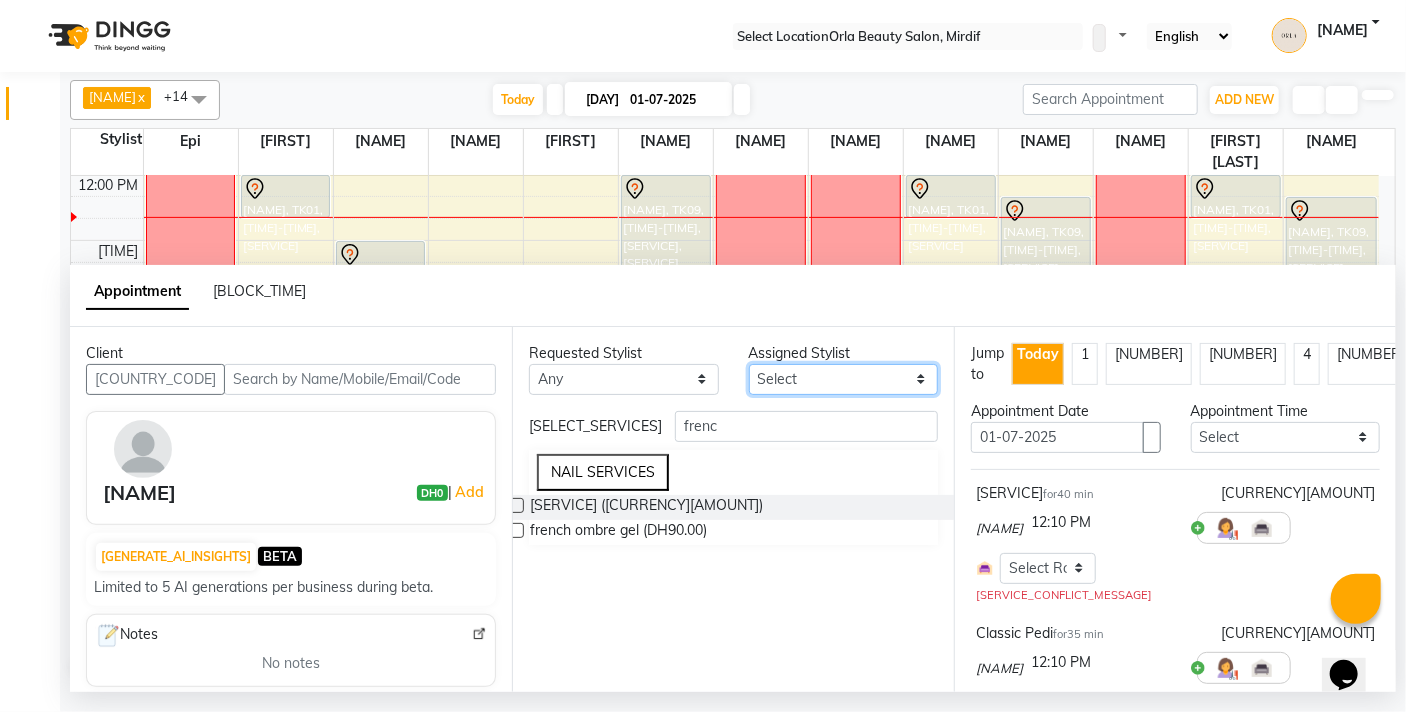 click on "[SELECT_NAMES]" at bounding box center [624, 379] 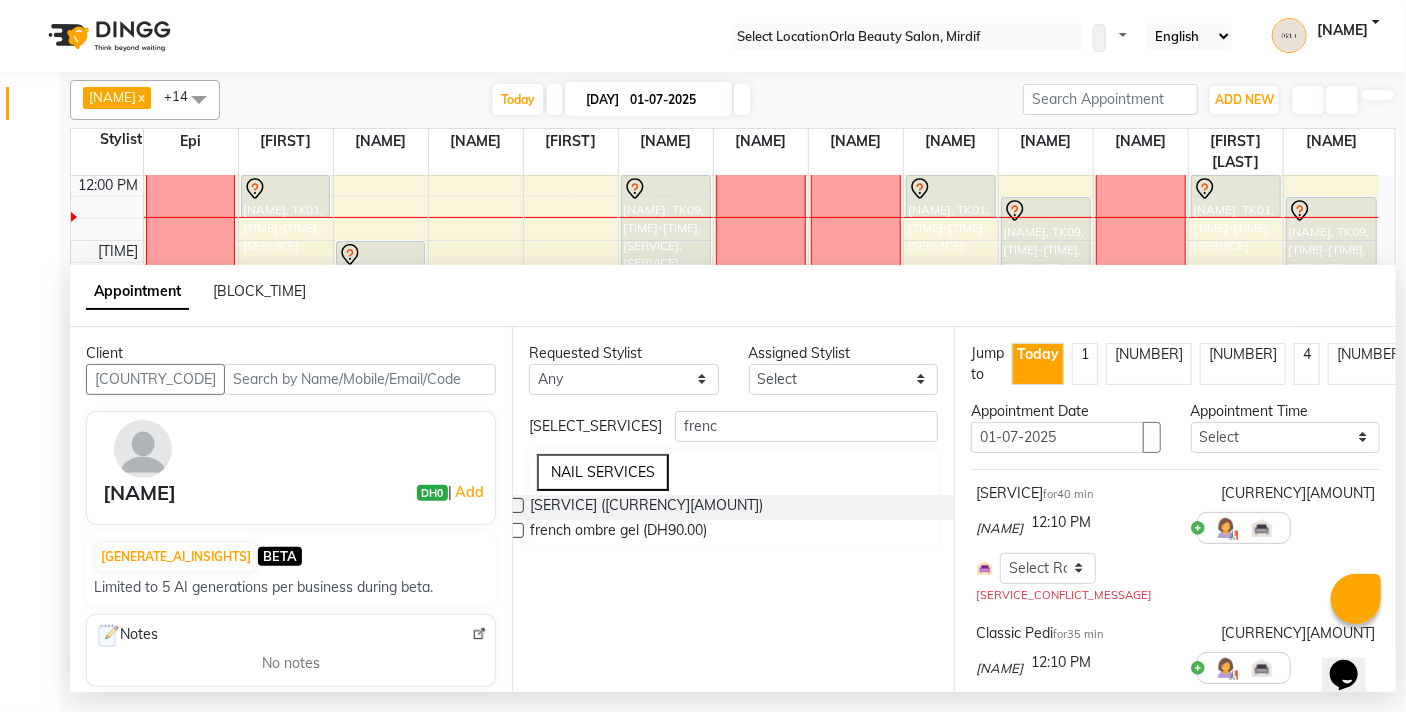 click on "Requested Stylist Any Enda Epi [FIRST] [LAST] [FIRST] [LAST] [FIRST] [LAST] [FIRST] [LAST] [FIRST] [LAST] [FIRST] [LAST] [FIRST] [LAST] [FIRST] [LAST] [FIRST] [LAST] [FIRST] [LAST] Assigned Stylist Select Enda Epi [FIRST] [LAST] [FIRST] [LAST] [FIRST] [LAST] [FIRST] [LAST] [FIRST] [LAST] [FIRST] [LAST] [FIRST] [LAST] [FIRST] [LAST] [FIRST] [LAST] [FIRST] [LAST] Select Services frenc    NAIL SERVICES Gelish French Hand (DH80.00) french ombre gel (DH90.00)" at bounding box center [733, 509] 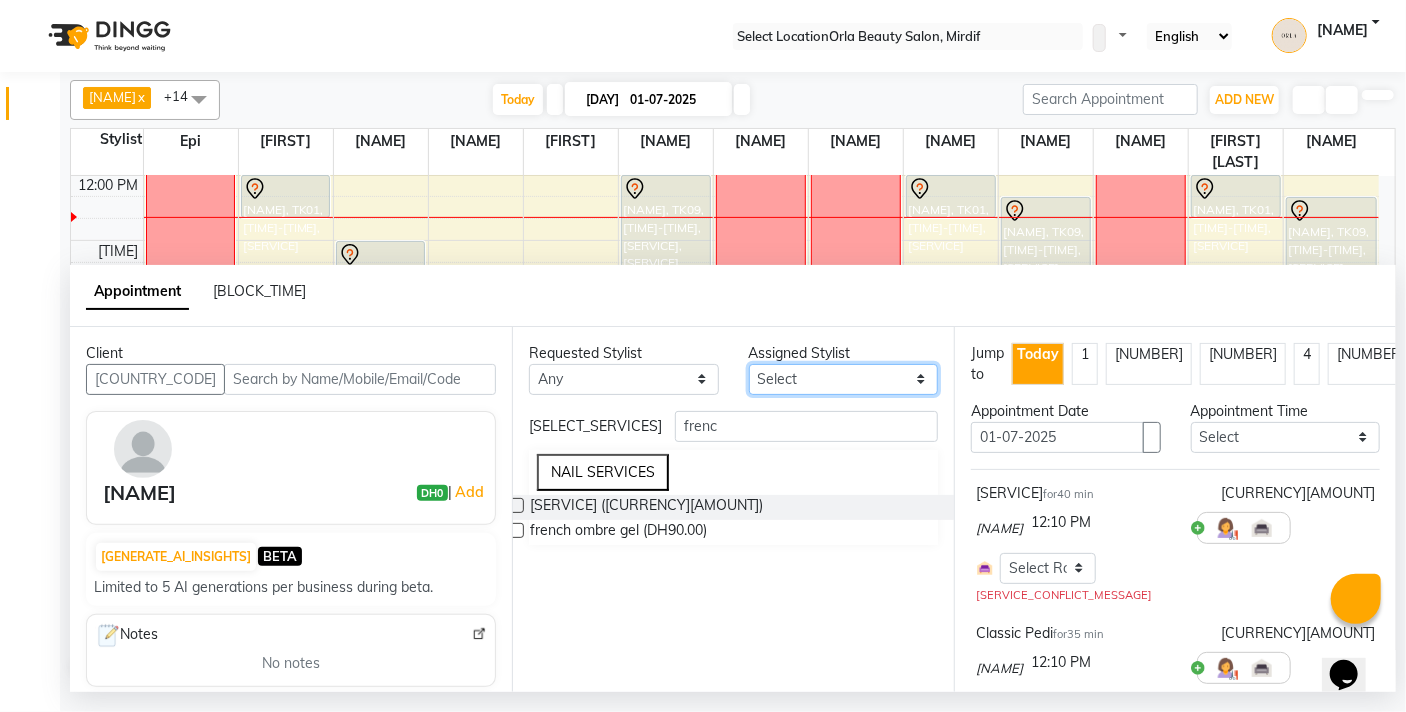 drag, startPoint x: 796, startPoint y: 410, endPoint x: 792, endPoint y: 391, distance: 19.416489 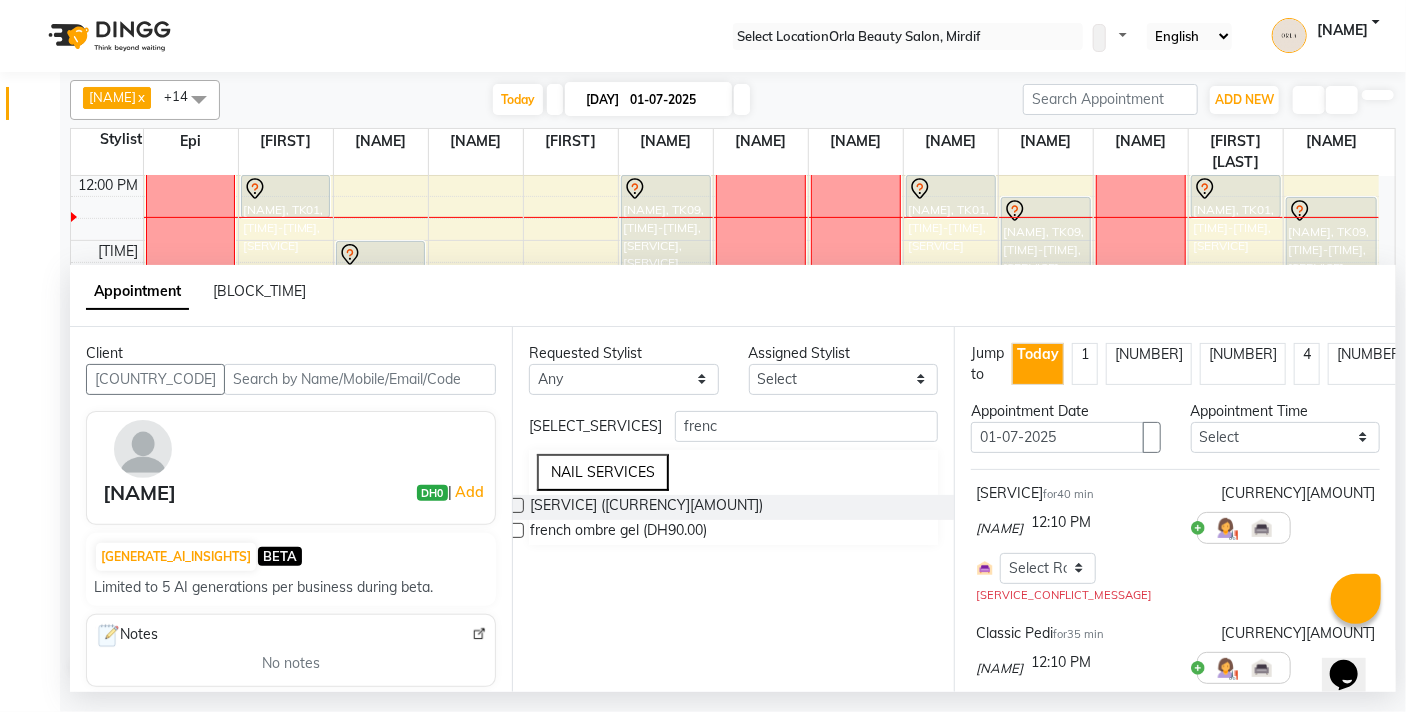 click on "Requested Stylist Any Enda Epi [FIRST] [LAST] [FIRST] [LAST] [FIRST] [LAST] [FIRST] [LAST] [FIRST] [LAST] [FIRST] [LAST] [FIRST] [LAST] [FIRST] [LAST] [FIRST] [LAST] [FIRST] [LAST] Assigned Stylist Select Enda Epi [FIRST] [LAST] [FIRST] [LAST] [FIRST] [LAST] [FIRST] [LAST] [FIRST] [LAST] [FIRST] [LAST] [FIRST] [LAST] [FIRST] [LAST] [FIRST] [LAST] [FIRST] [LAST] Select Services frenc    NAIL SERVICES Gelish French Hand (DH80.00) french ombre gel (DH90.00)" at bounding box center (733, 509) 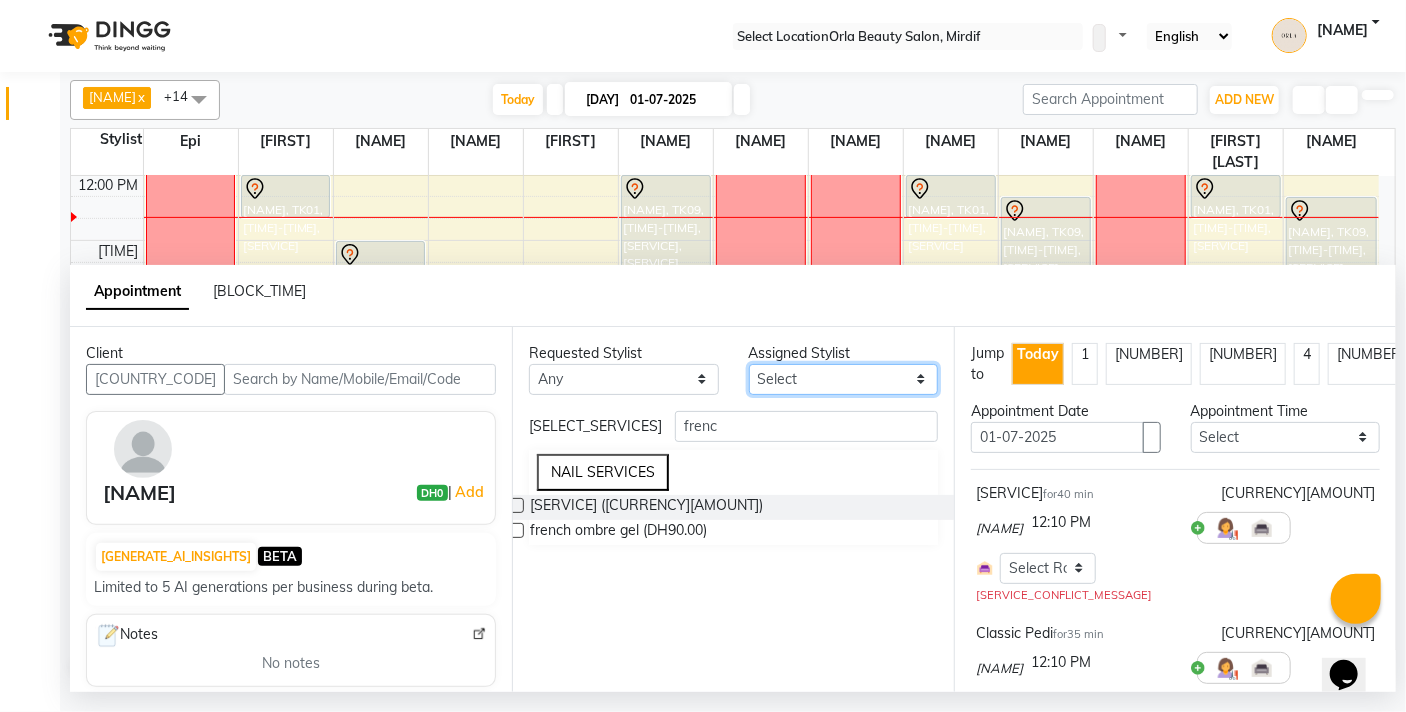 click on "[SELECT_NAMES]" at bounding box center [844, 379] 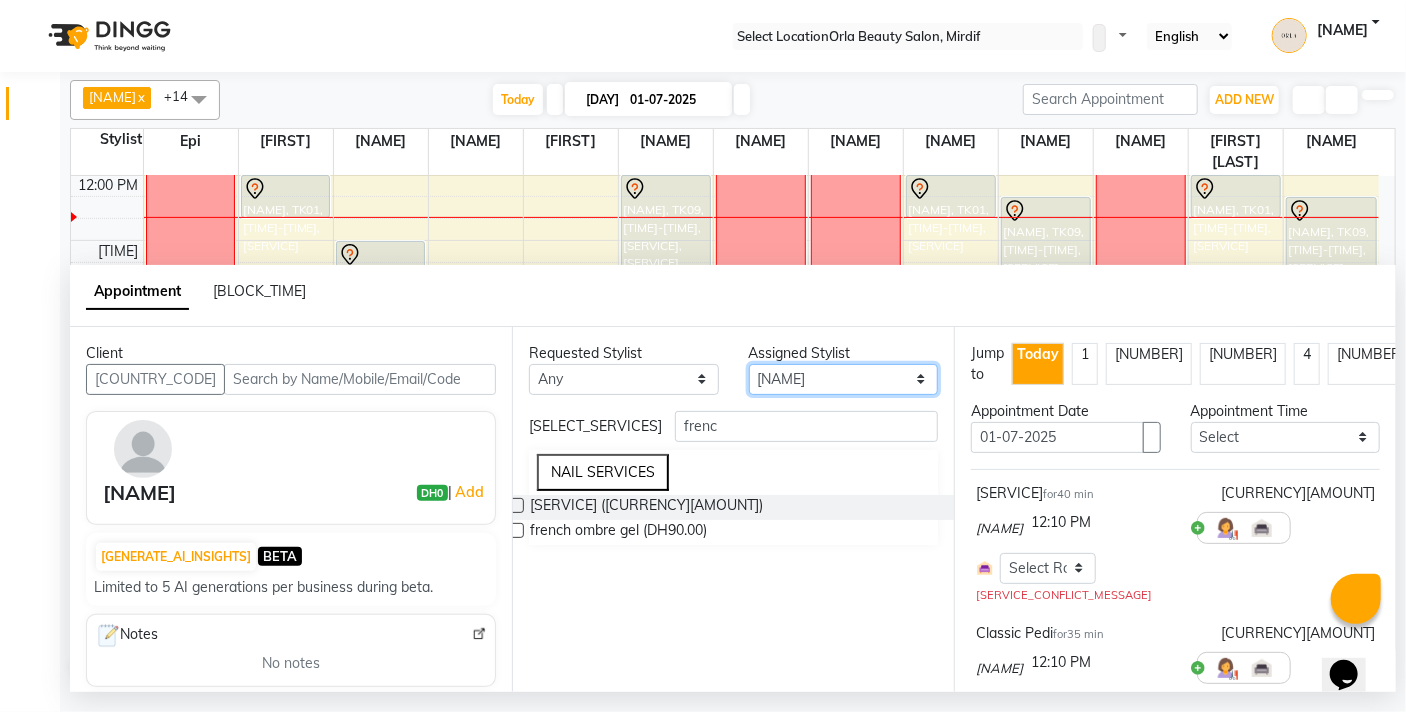 click on "Select [FIRST] [FIRST] [FIRST] [FIRST] [FIRST] [FIRST] [FIRST] [FIRST] [FIRST] [FIRST] [FIRST] [FIRST] [FIRST] [FIRST] [FIRST]" at bounding box center [844, 379] 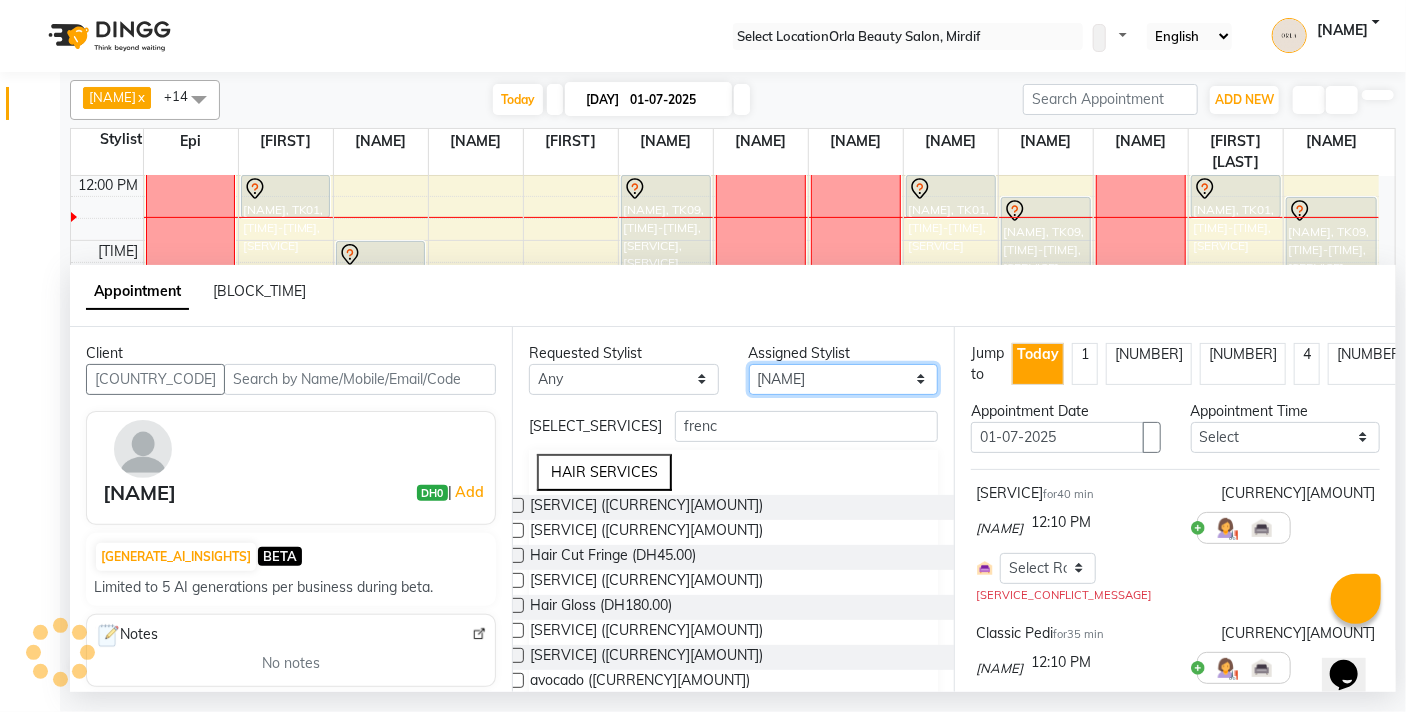 click on "Select [FIRST] [FIRST] [FIRST] [FIRST] [FIRST] [FIRST] [FIRST] [FIRST] [FIRST] [FIRST] [FIRST] [FIRST] [FIRST] [FIRST] [FIRST]" at bounding box center [844, 379] 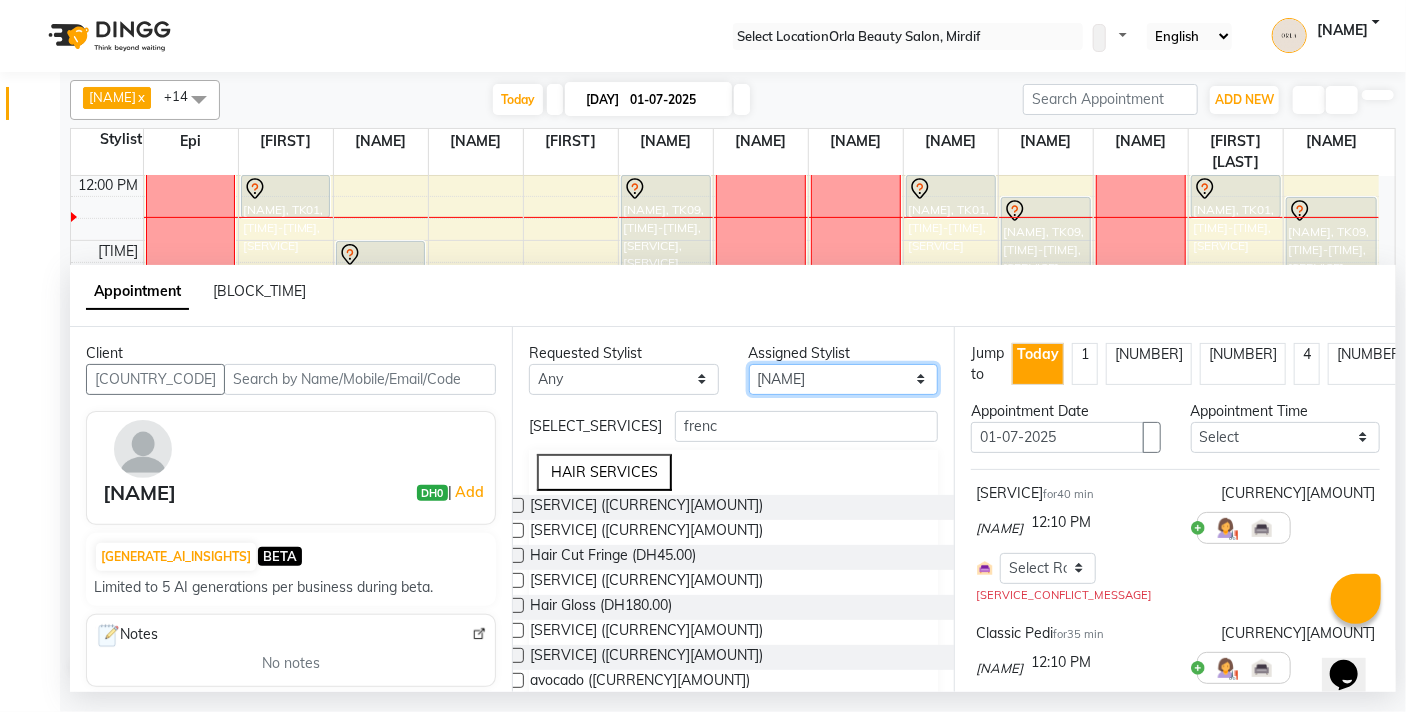 select on "54419" 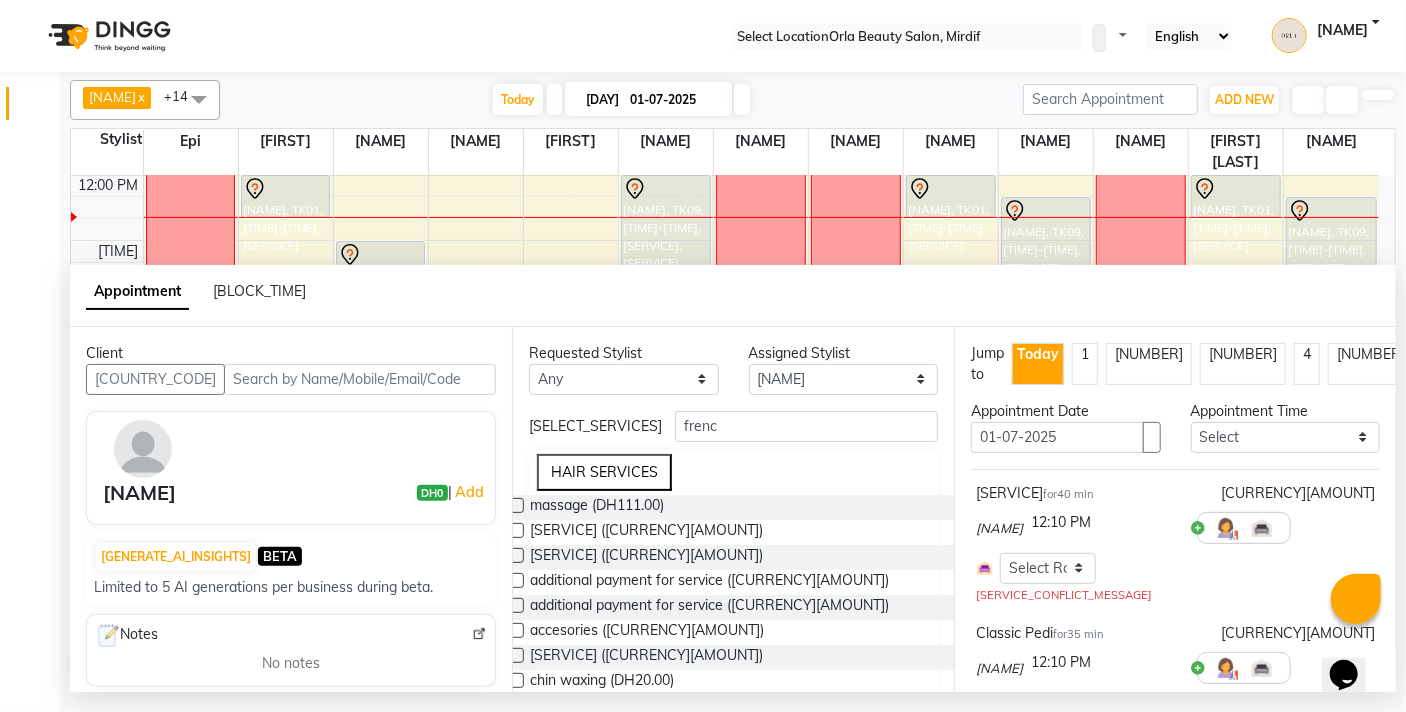 click on "Requested Stylist Any Enda Epi kareema Liza Manju thakuri maryann Michelle michelle 2 rojina magar ruksana rupa magar sangita swastika magar Assigned Stylist Select Enda Epi kareema Liza Manju thakuri maryann Michelle michelle 2 rojina magar ruksana rupa magar sangita swastika magar Select Services frenc    HAIR SERVICES massage (DH111.00) man/pedi (DH0) french chrome normal  (DH85.00) additional payment for service (DH1.00) additional payment for service (DH50.00) accesories (DH10.00) hair extension (DH50.00) chin waxing (DH20.00)    ORGANIC TREATMENTS    NAIL SERVICES    NAIL TREATMENTS    WAX SERVICES    MASSAGE    PACKAGE SERVICES" at bounding box center (733, 509) 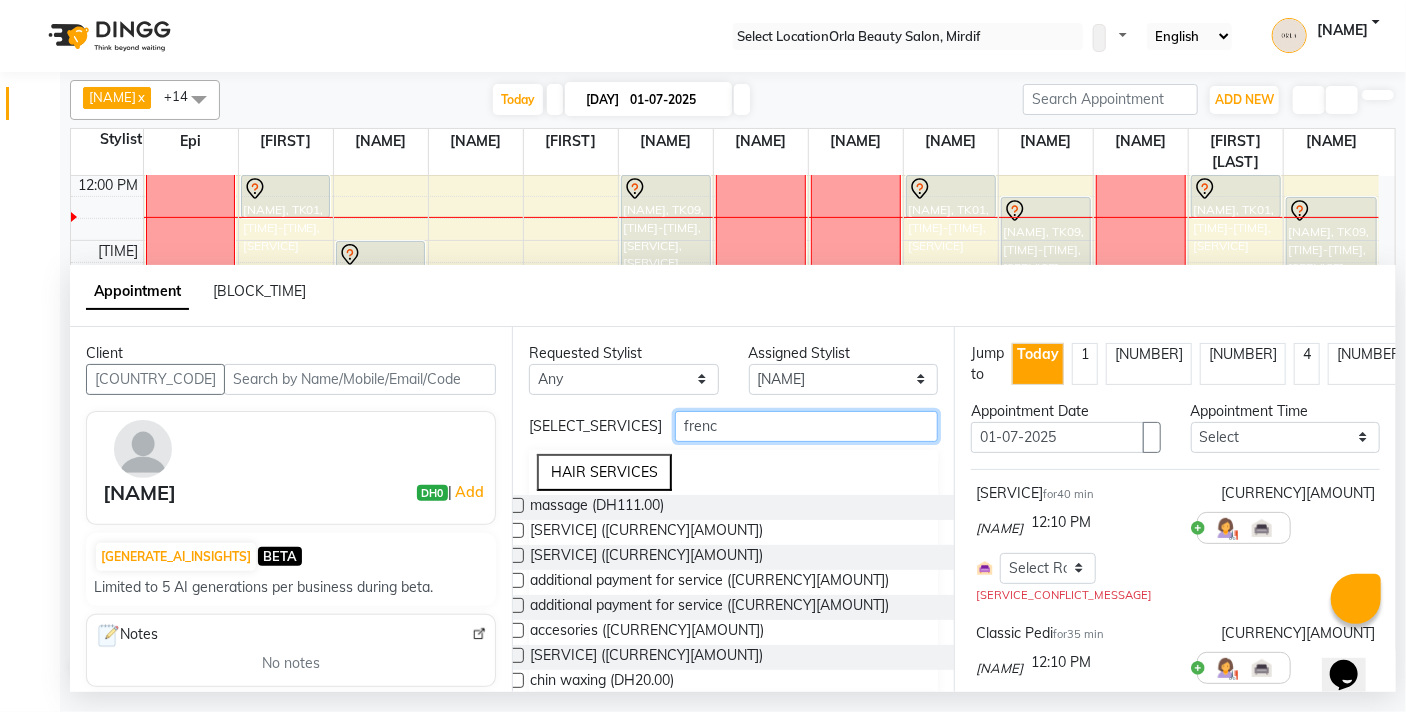 click on "frenc" at bounding box center (806, 426) 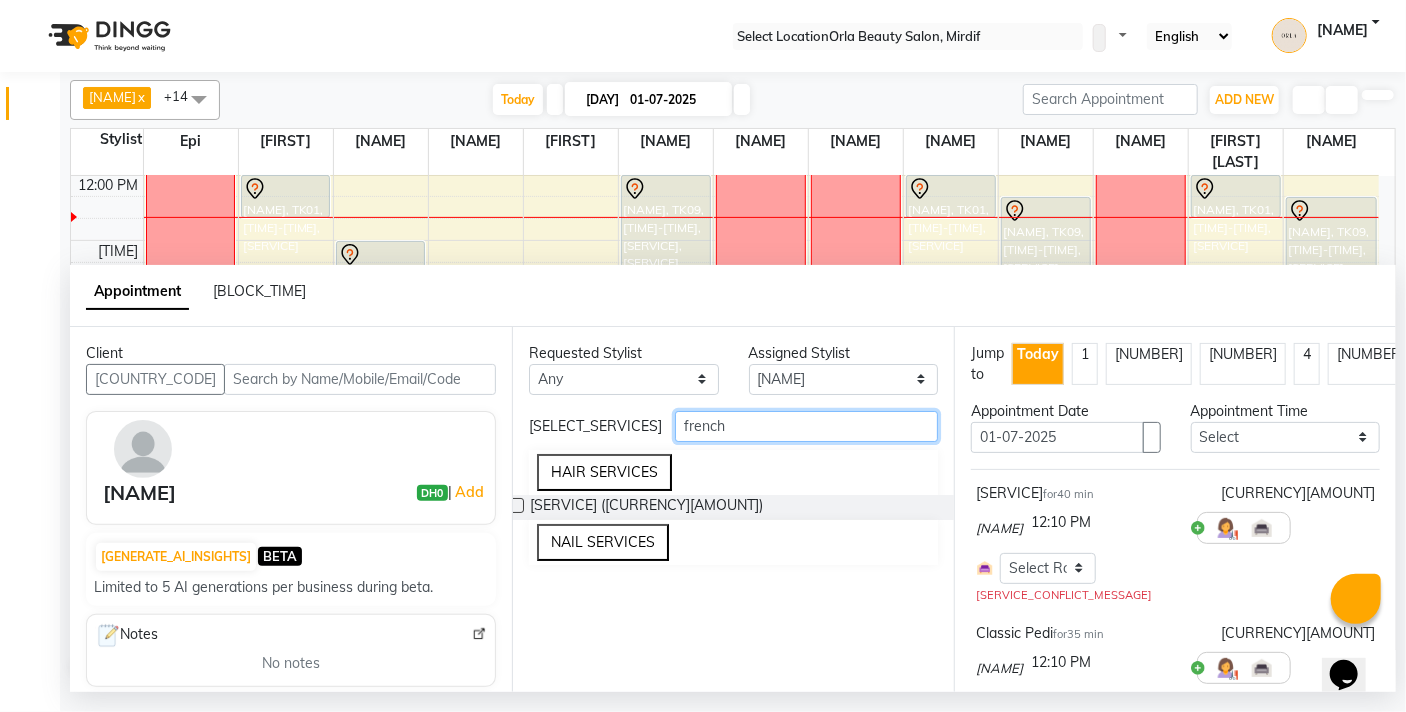 type on "french" 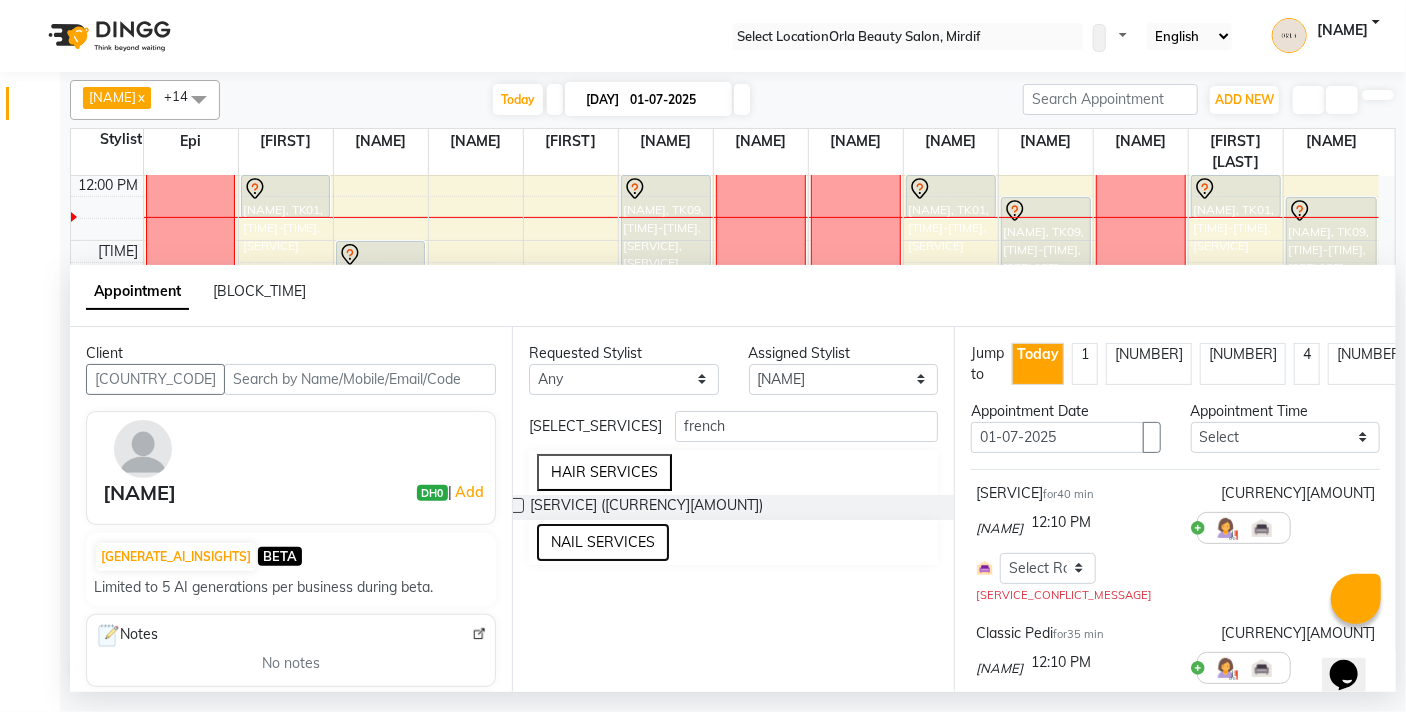 click on "NAIL SERVICES" at bounding box center (603, 542) 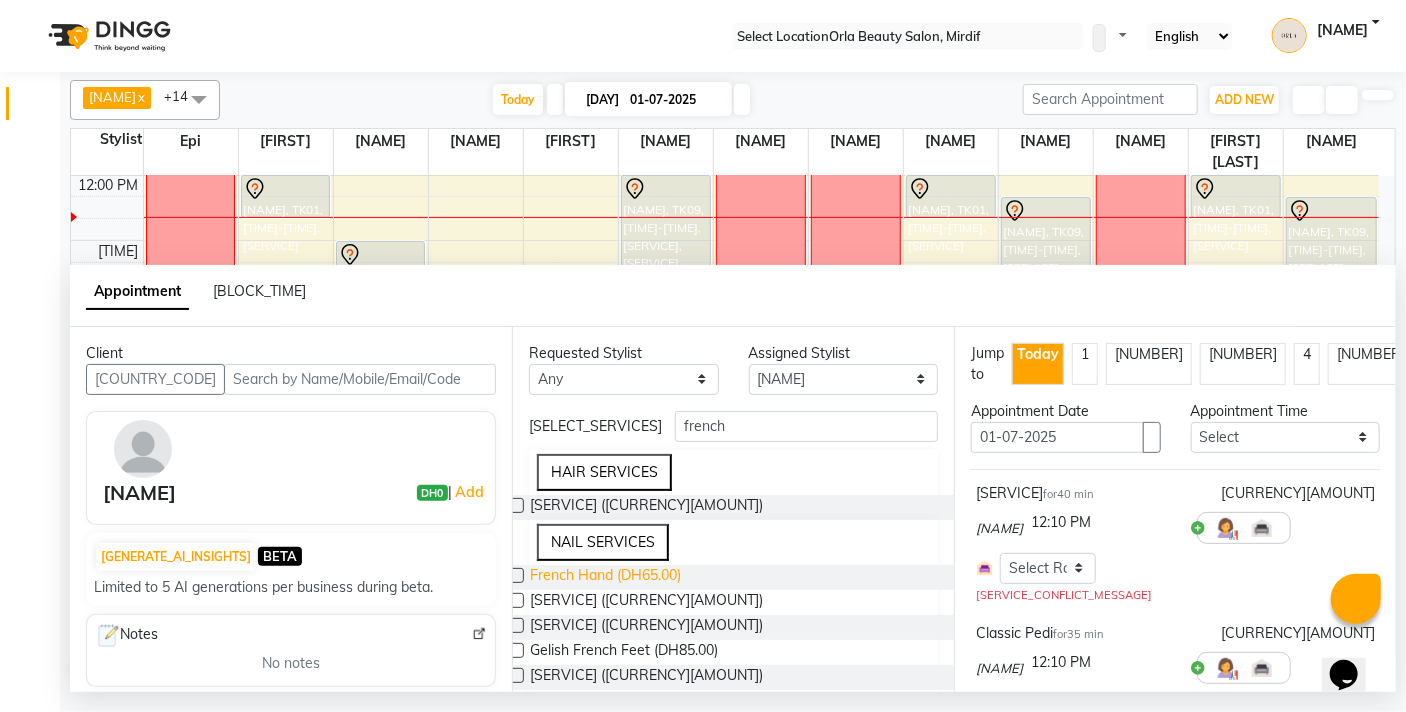click on "French Hand (DH65.00)" at bounding box center [605, 577] 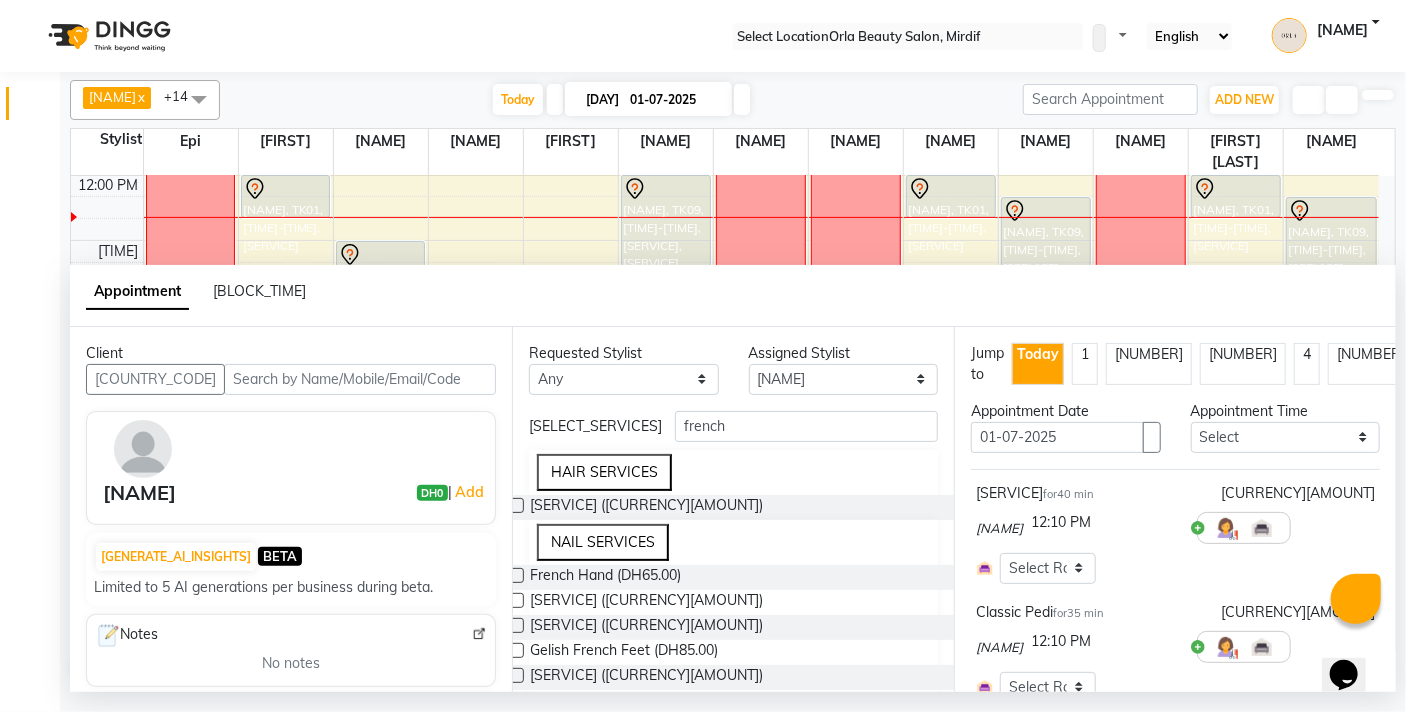 scroll, scrollTop: 629, scrollLeft: 0, axis: vertical 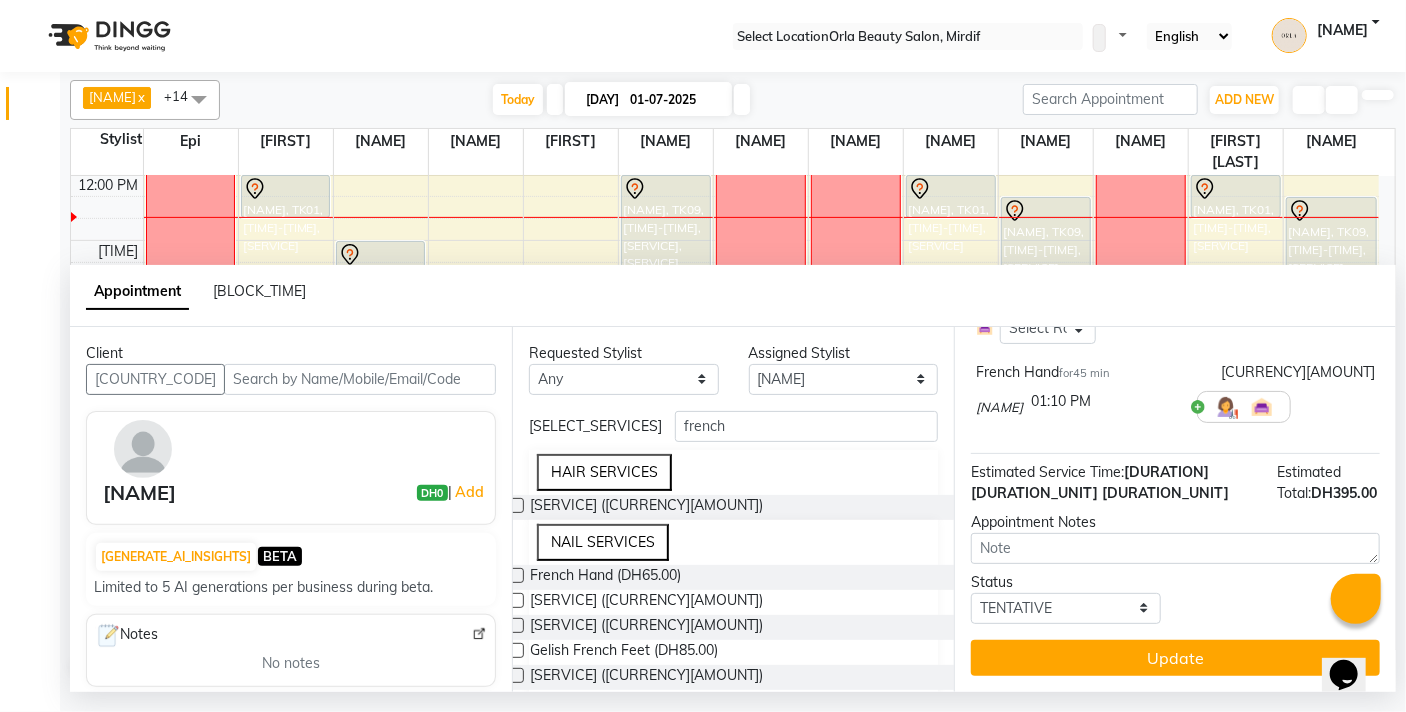 drag, startPoint x: 1391, startPoint y: 382, endPoint x: 8, endPoint y: 41, distance: 1424.4192 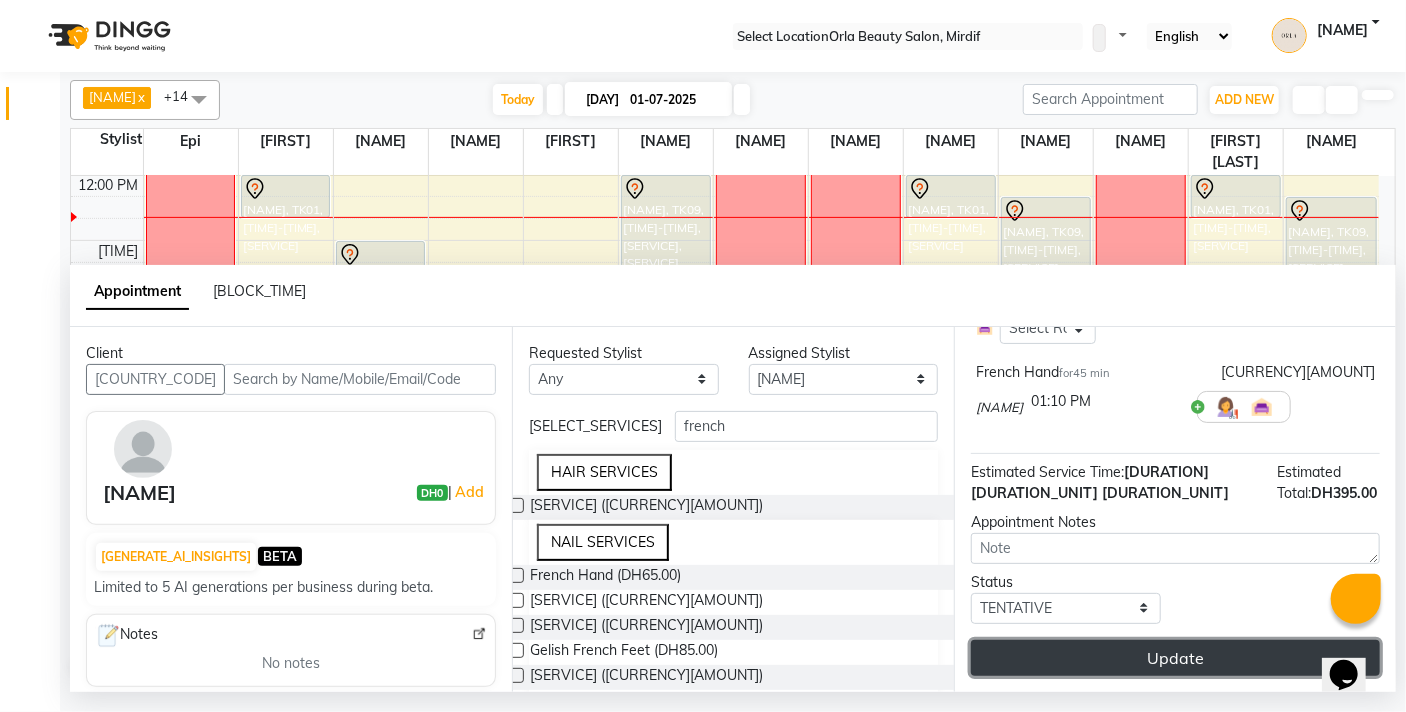 click on "Update" at bounding box center (1175, 658) 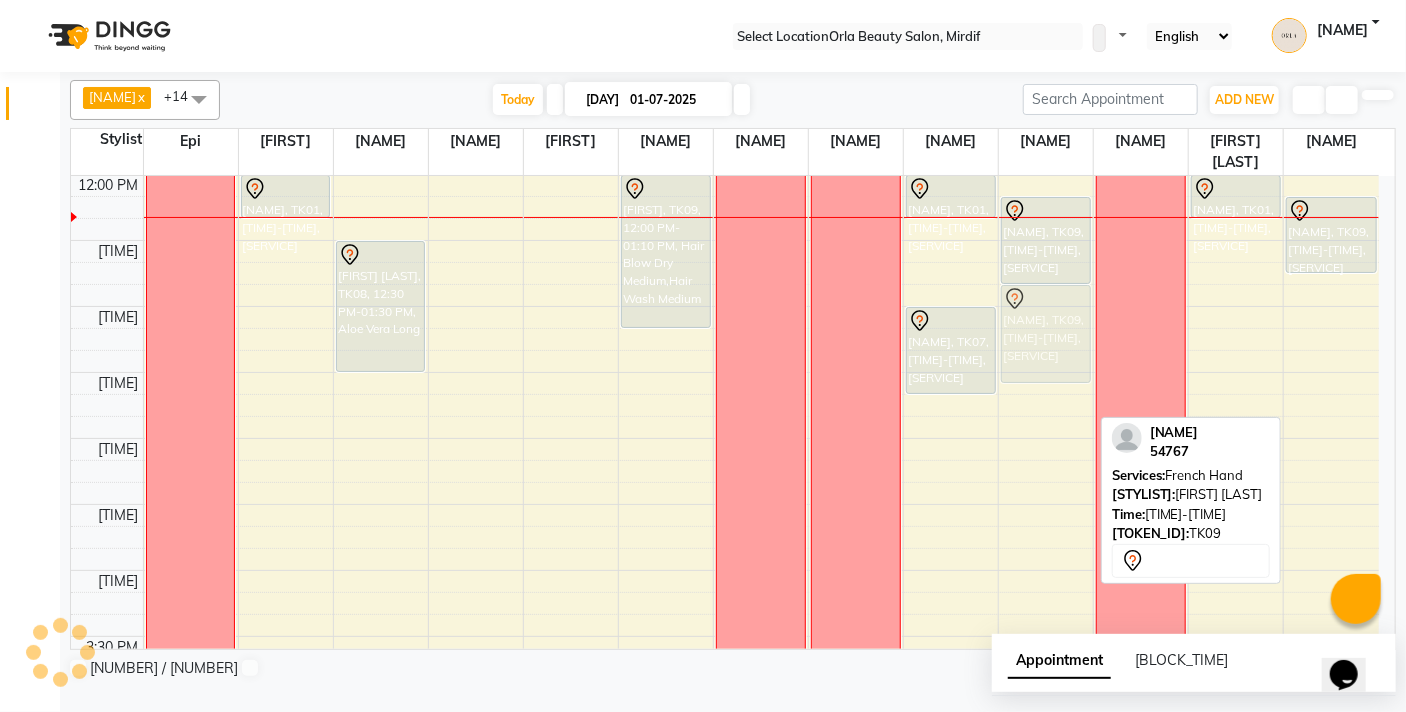 click on "mahara, TK09, 12:10 PM-12:50 PM, Classic Mani             mahara, TK09, 01:10 PM-01:55 PM, French Hand  NA              mahara, TK09, 01:10 PM-01:55 PM, French Hand" at bounding box center [191, 702] 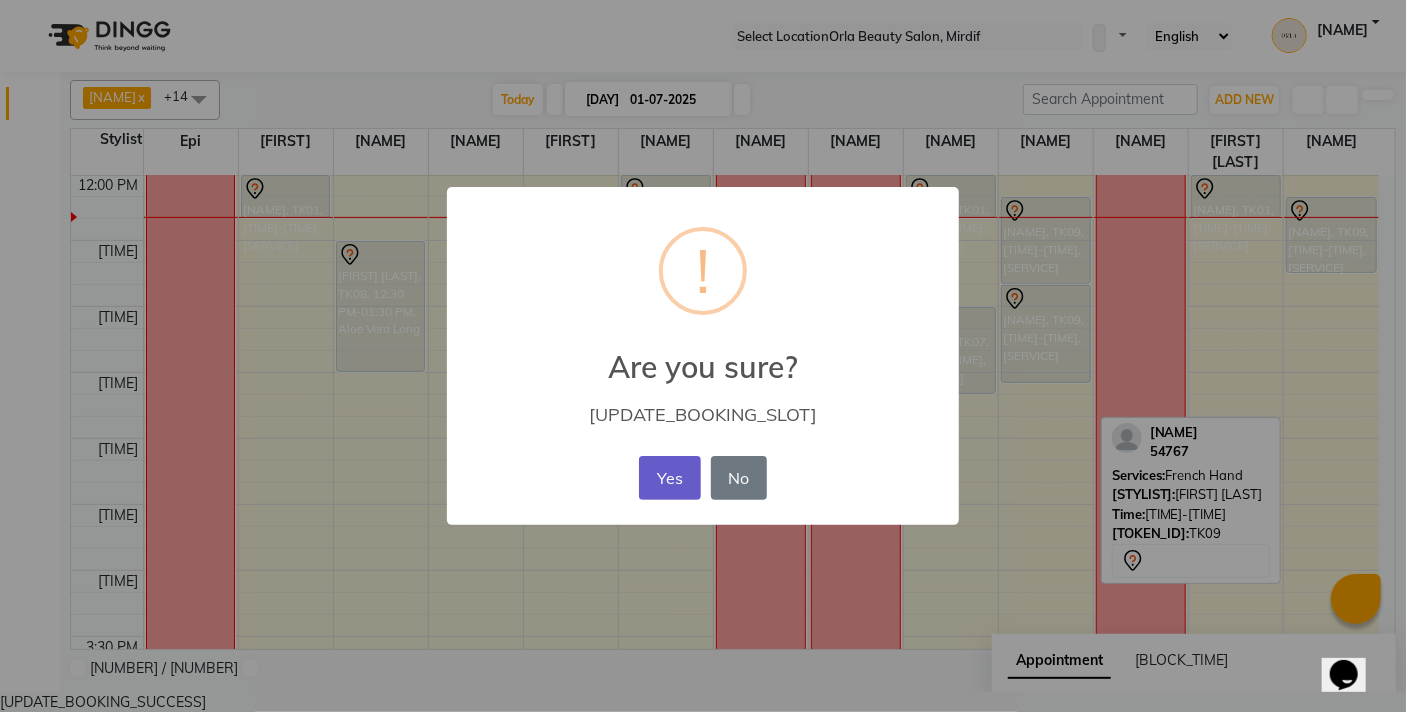 click on "•••" at bounding box center (669, 478) 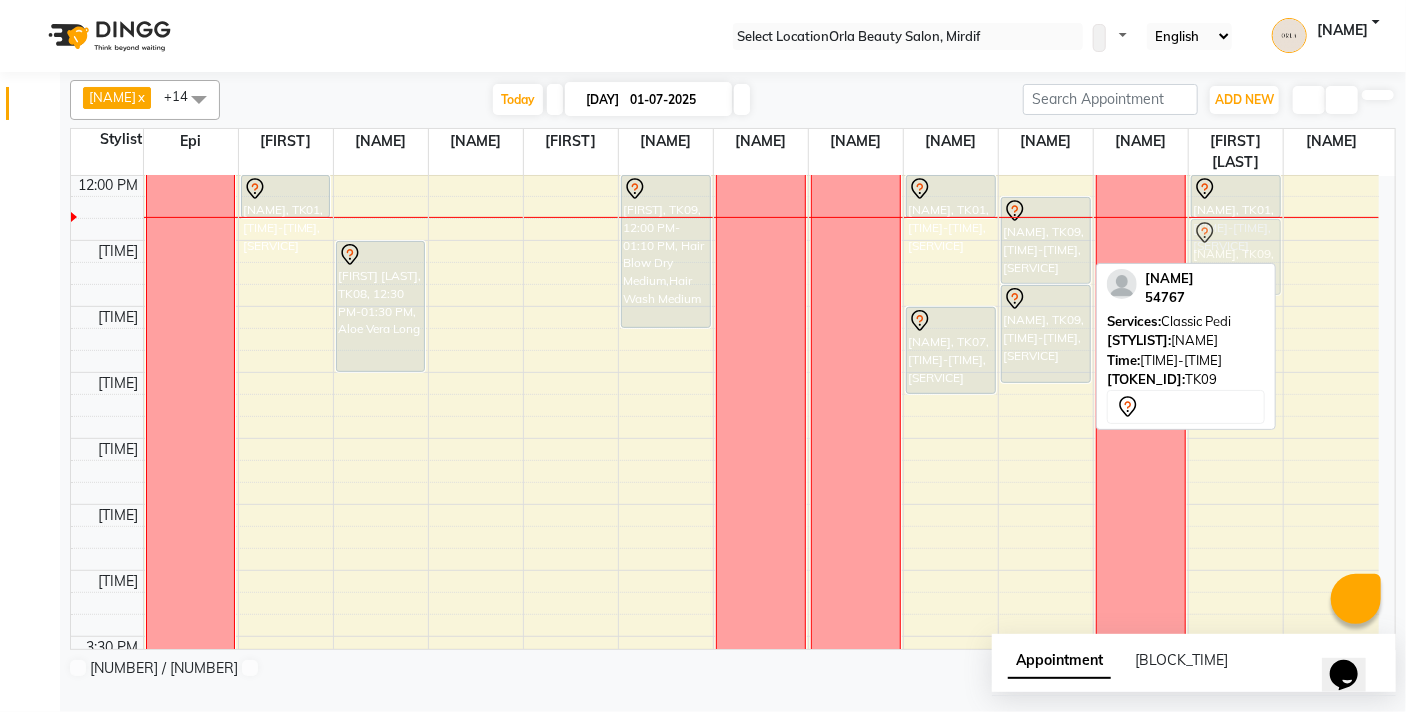 drag, startPoint x: 1301, startPoint y: 229, endPoint x: 1212, endPoint y: 250, distance: 91.44397 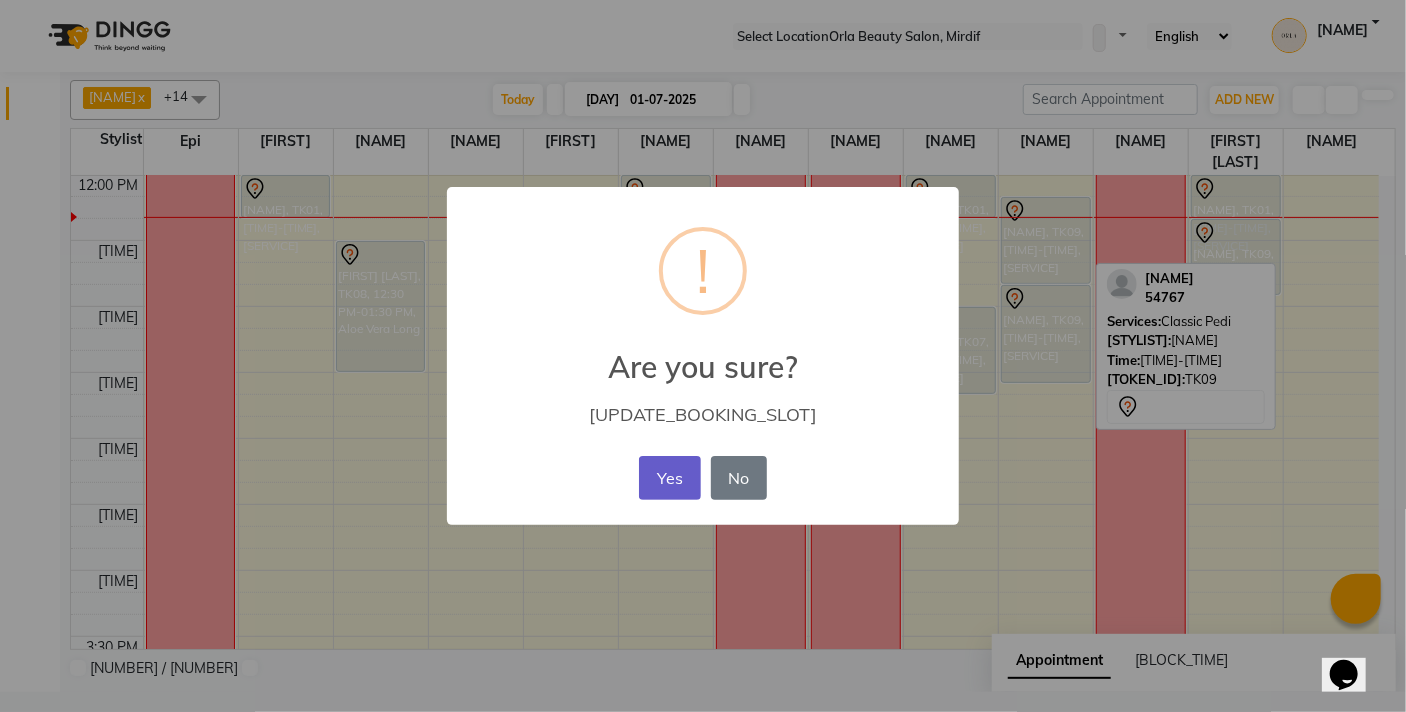 click on "•••" at bounding box center [669, 478] 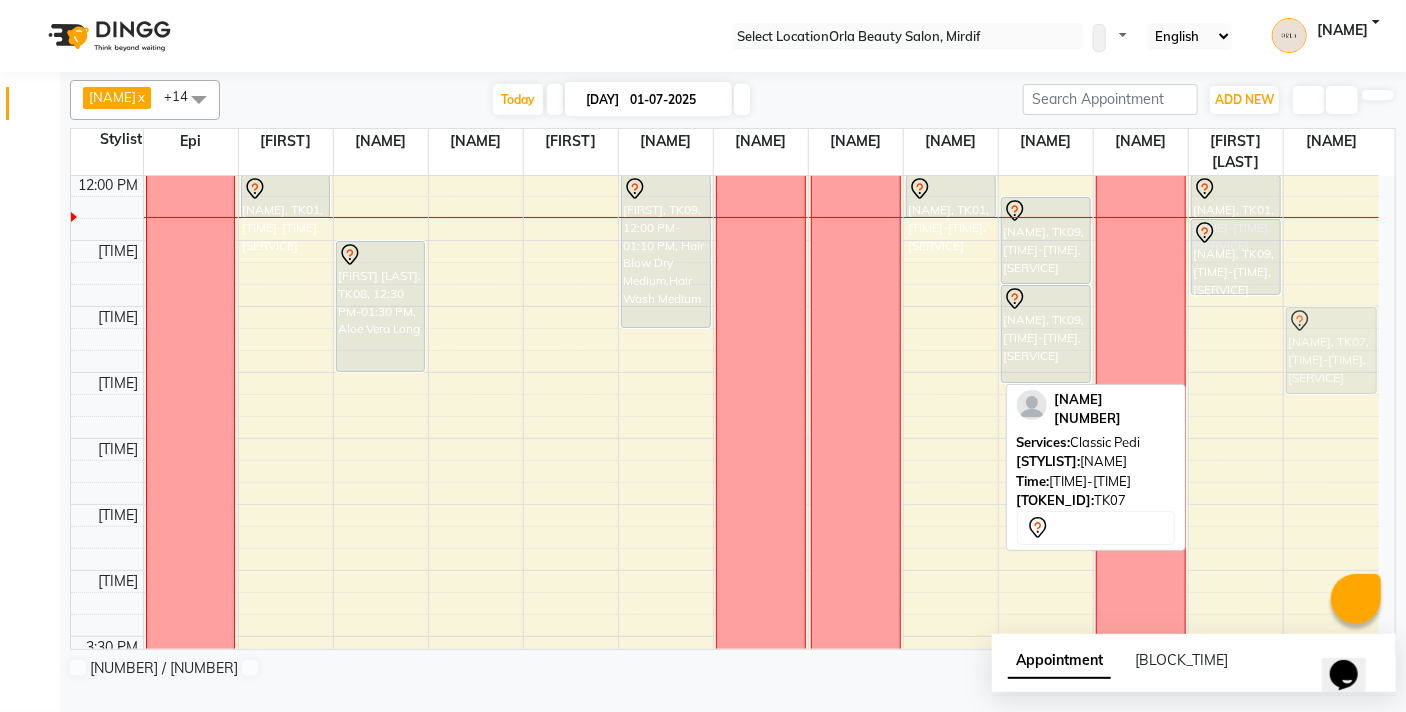 drag, startPoint x: 937, startPoint y: 325, endPoint x: 1336, endPoint y: 321, distance: 399.02005 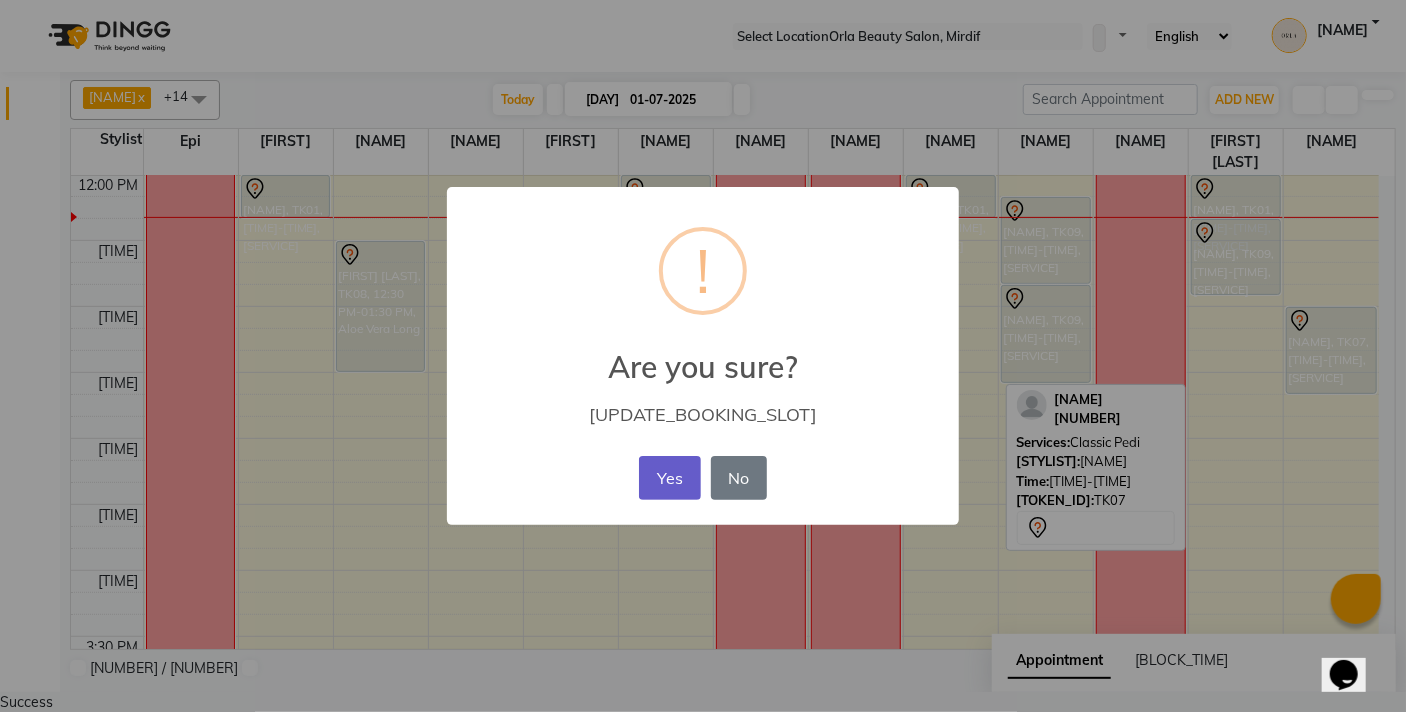 click on "•••" at bounding box center (669, 478) 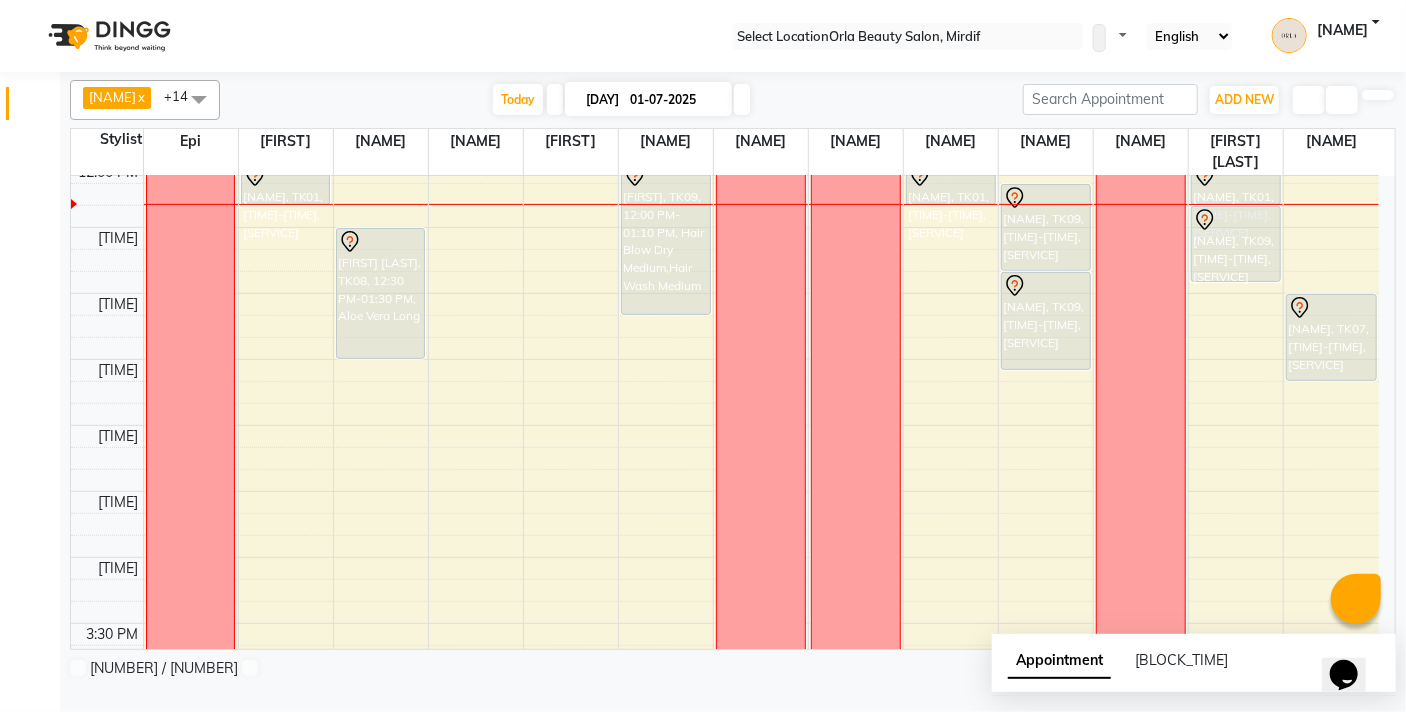 scroll, scrollTop: 292, scrollLeft: 0, axis: vertical 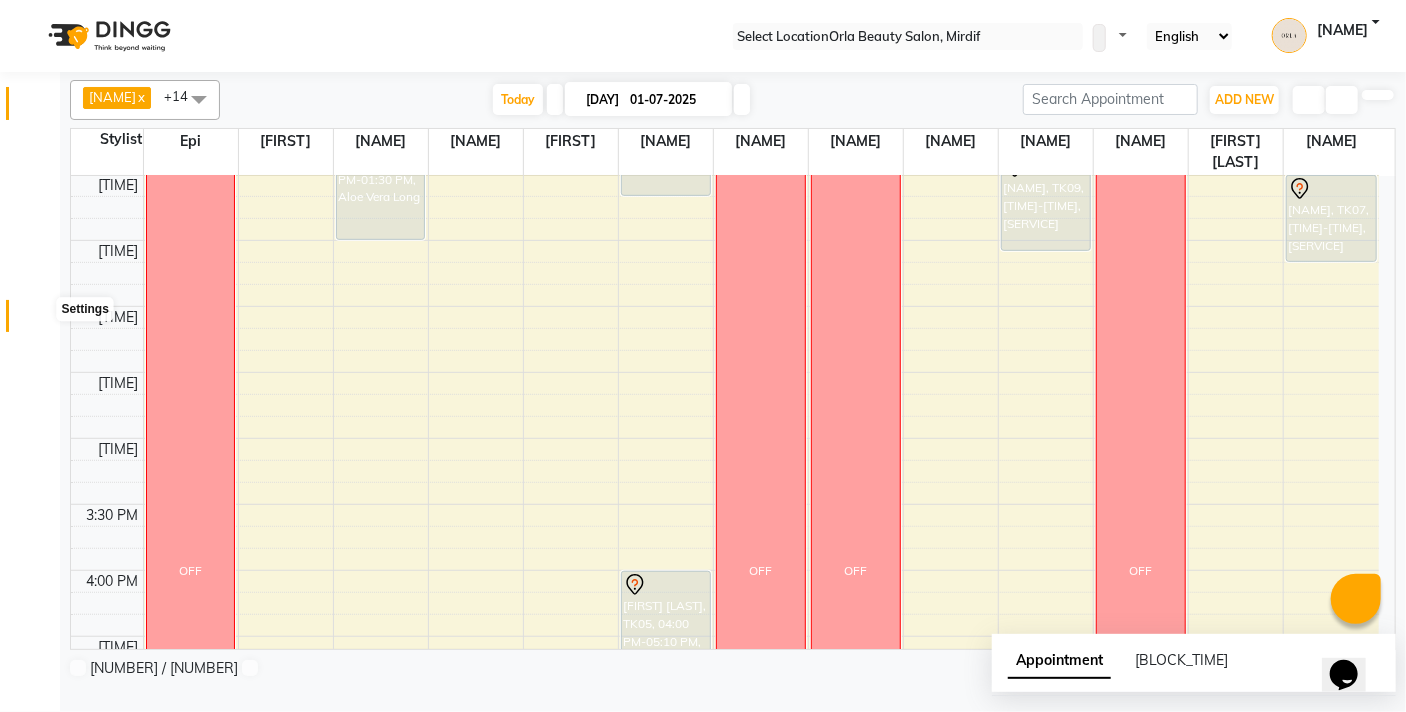click at bounding box center [38, 321] 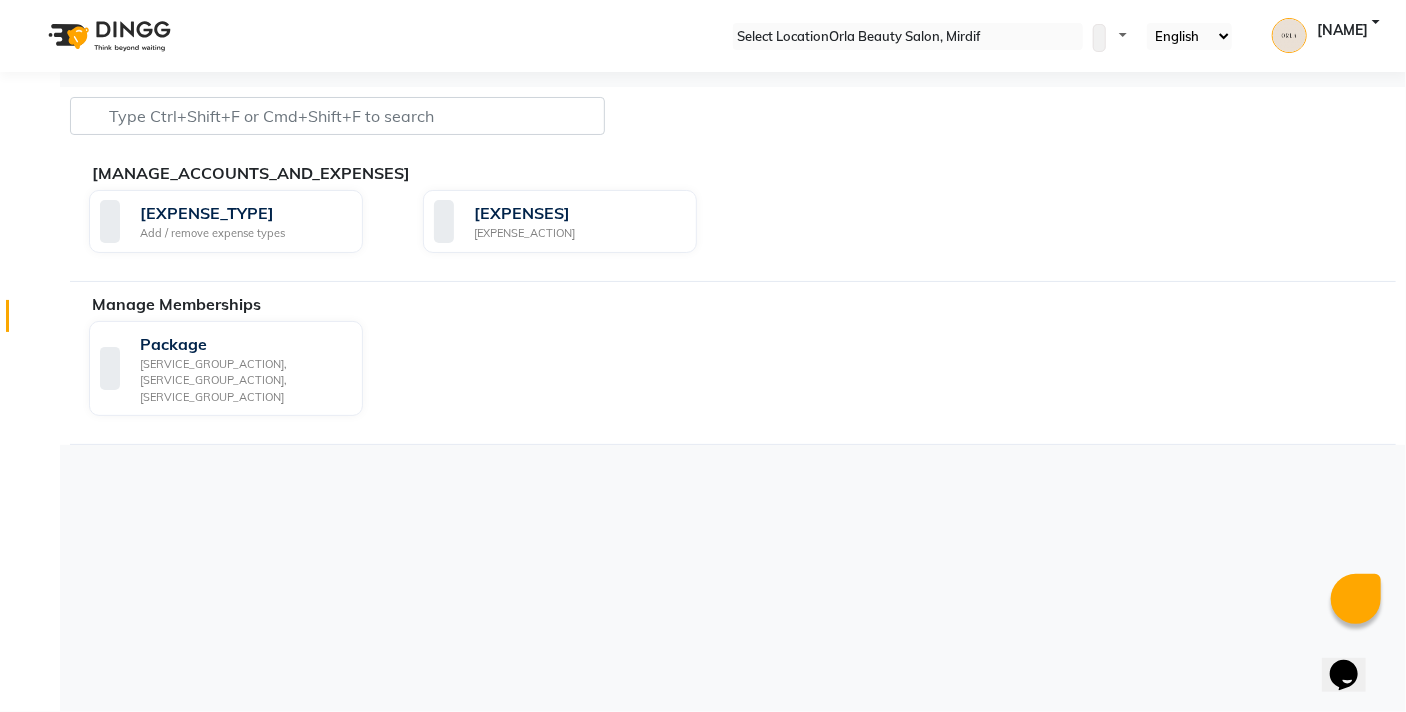 click at bounding box center [1099, 38] 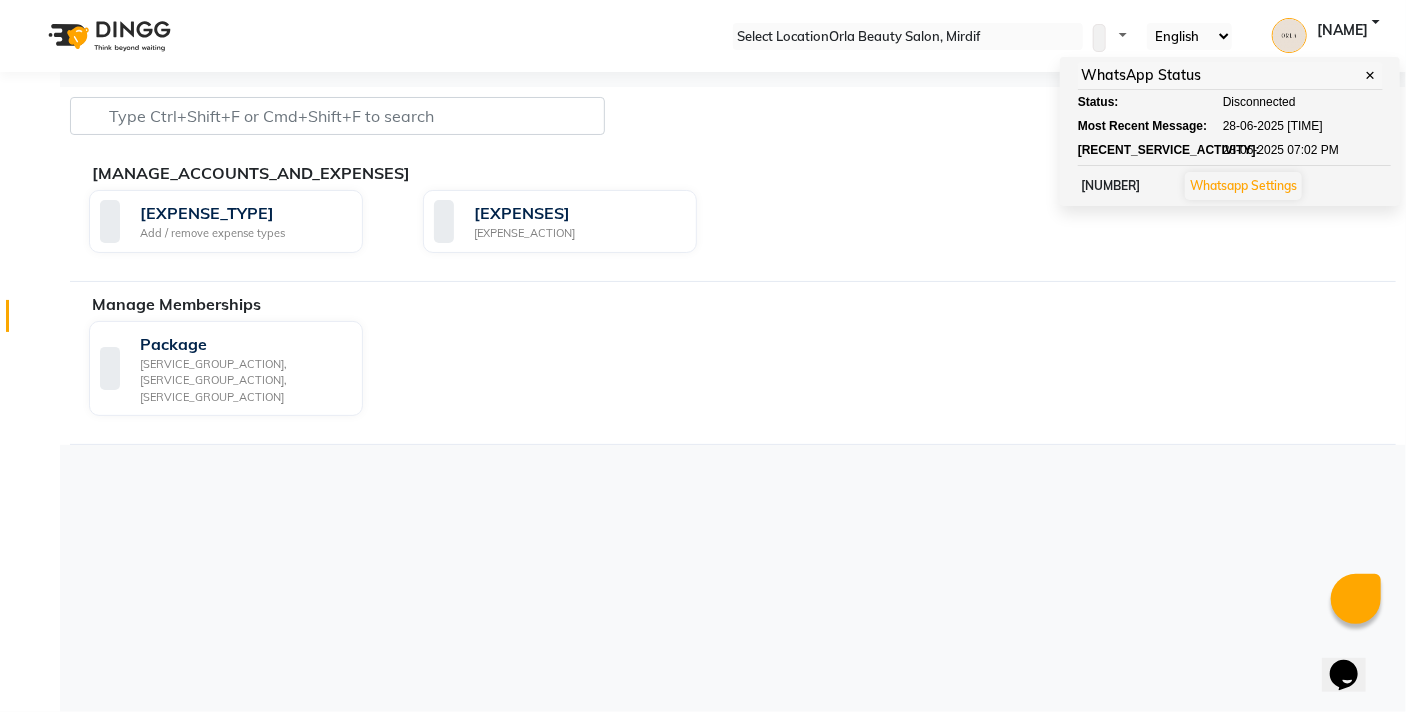 click at bounding box center (1098, 35) 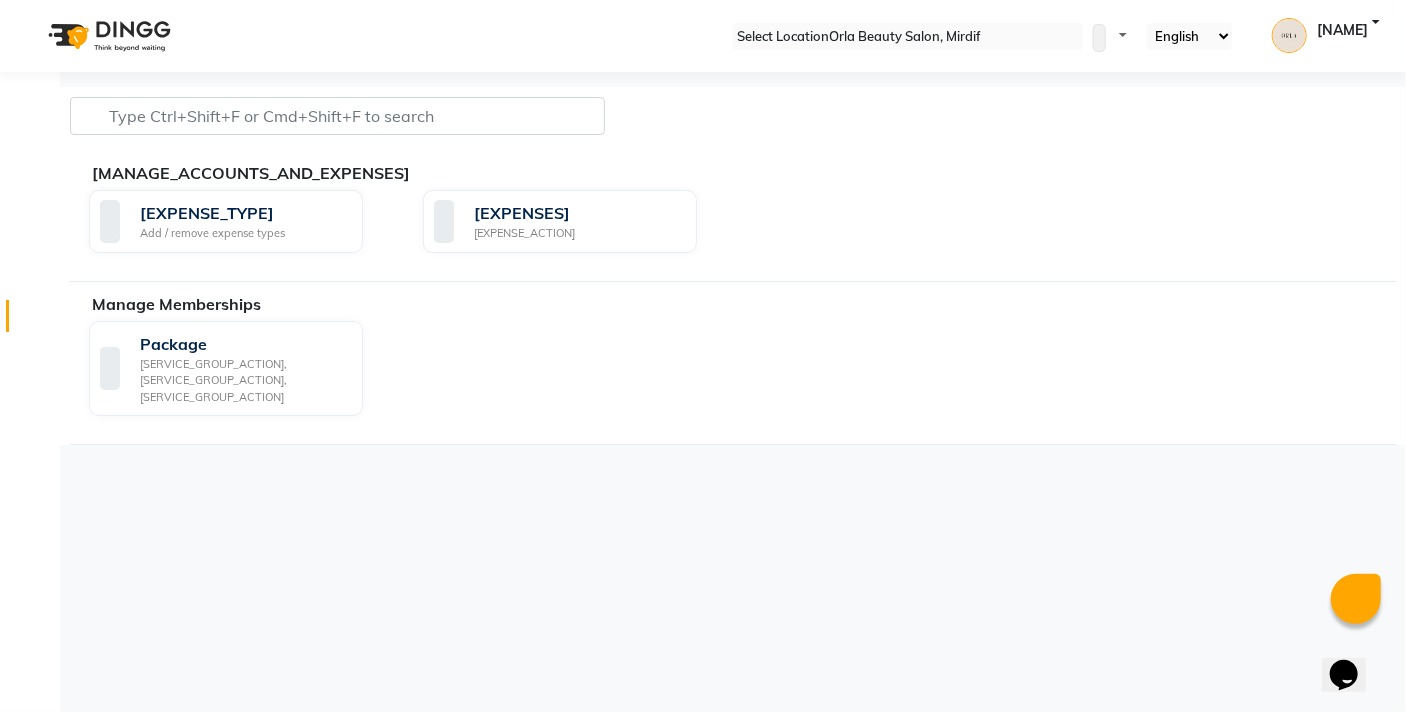 click at bounding box center [1098, 35] 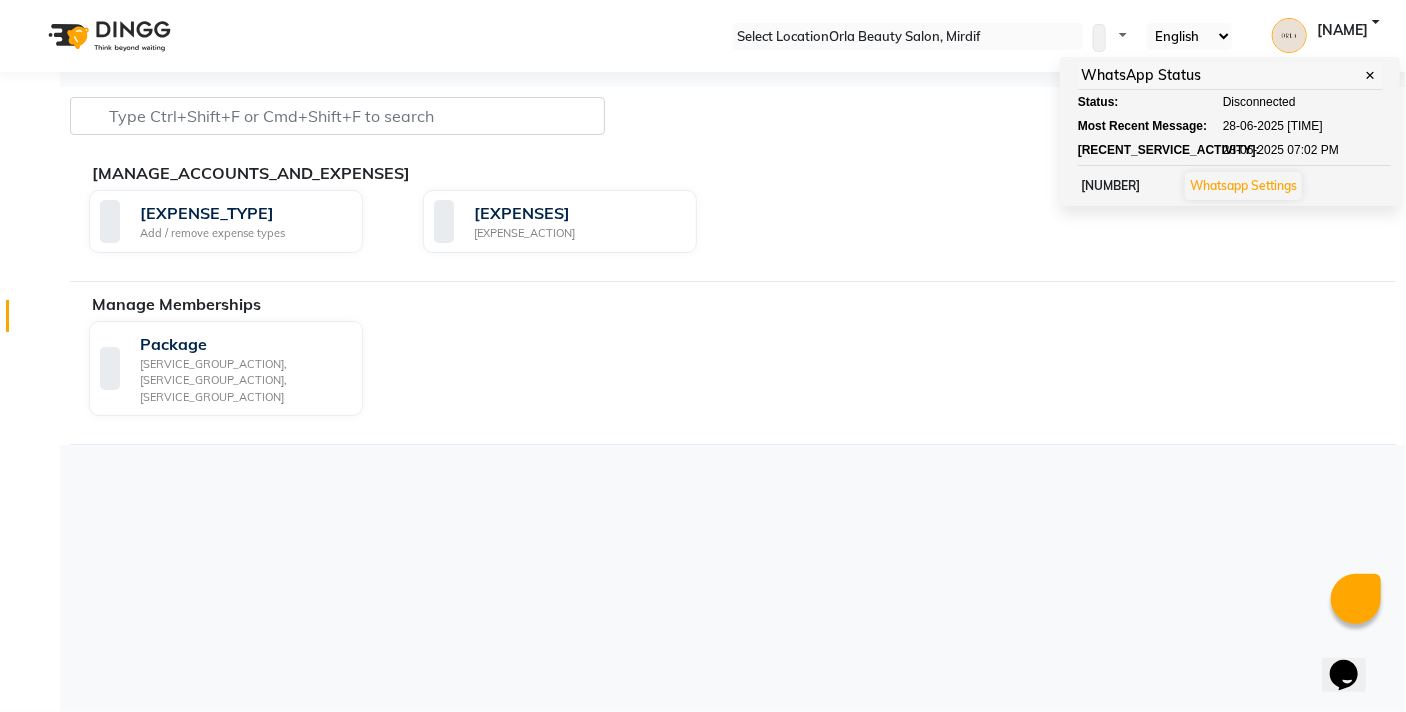 drag, startPoint x: 963, startPoint y: 282, endPoint x: 962, endPoint y: 272, distance: 10.049875 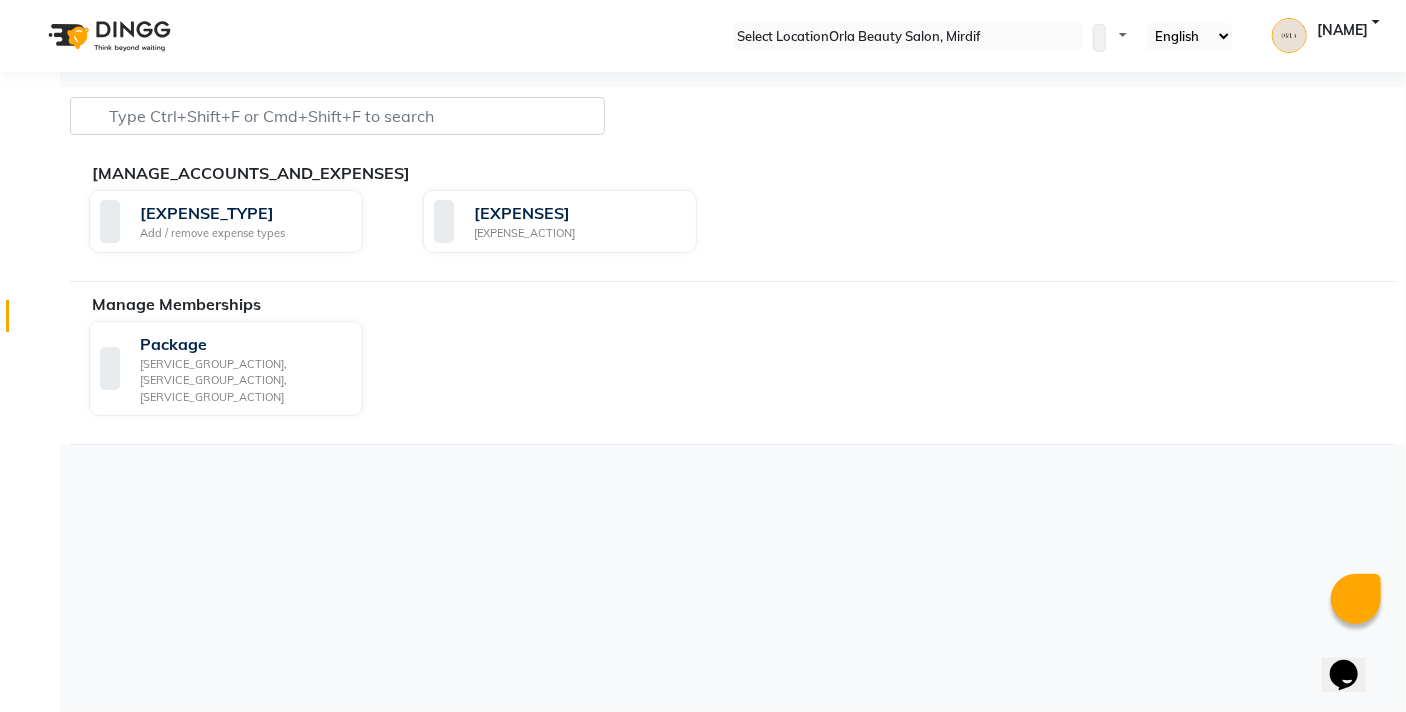 click at bounding box center (1099, 38) 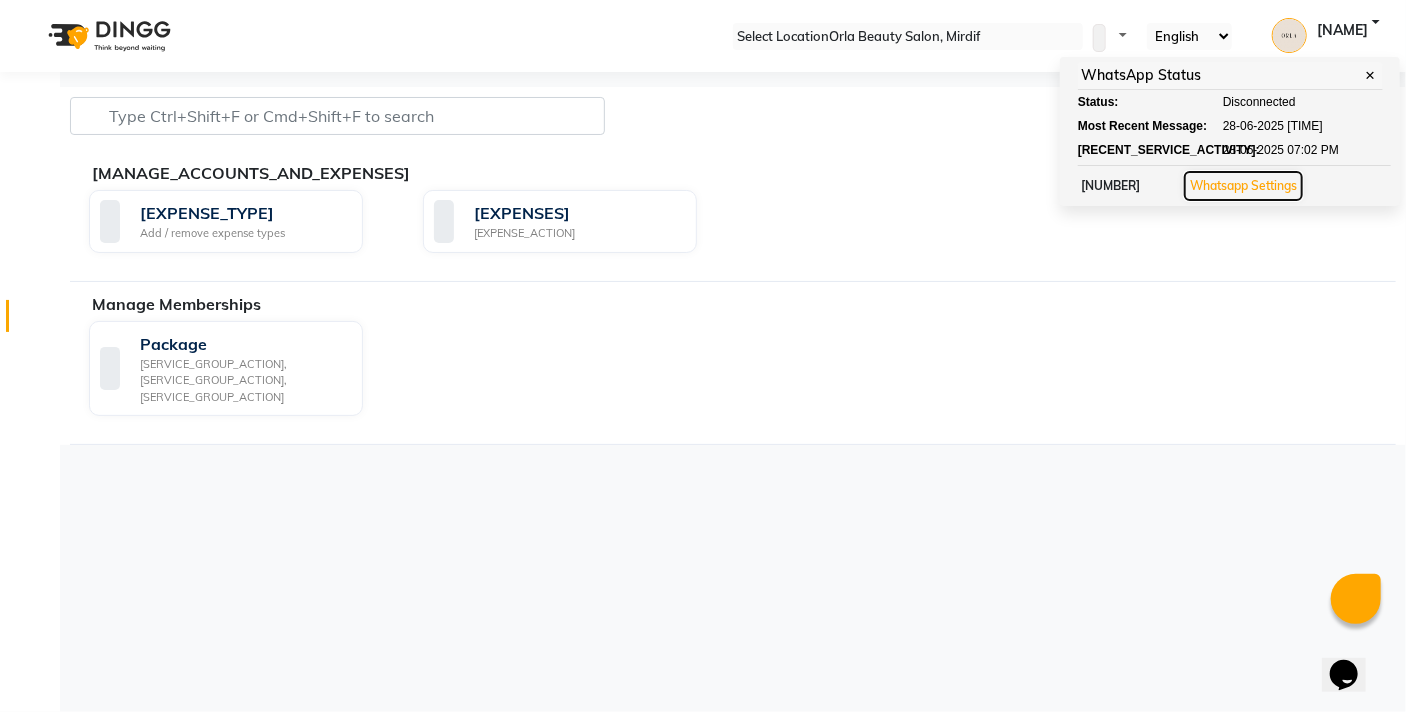 click on "[APP] [SETTINGS]" at bounding box center [1243, 186] 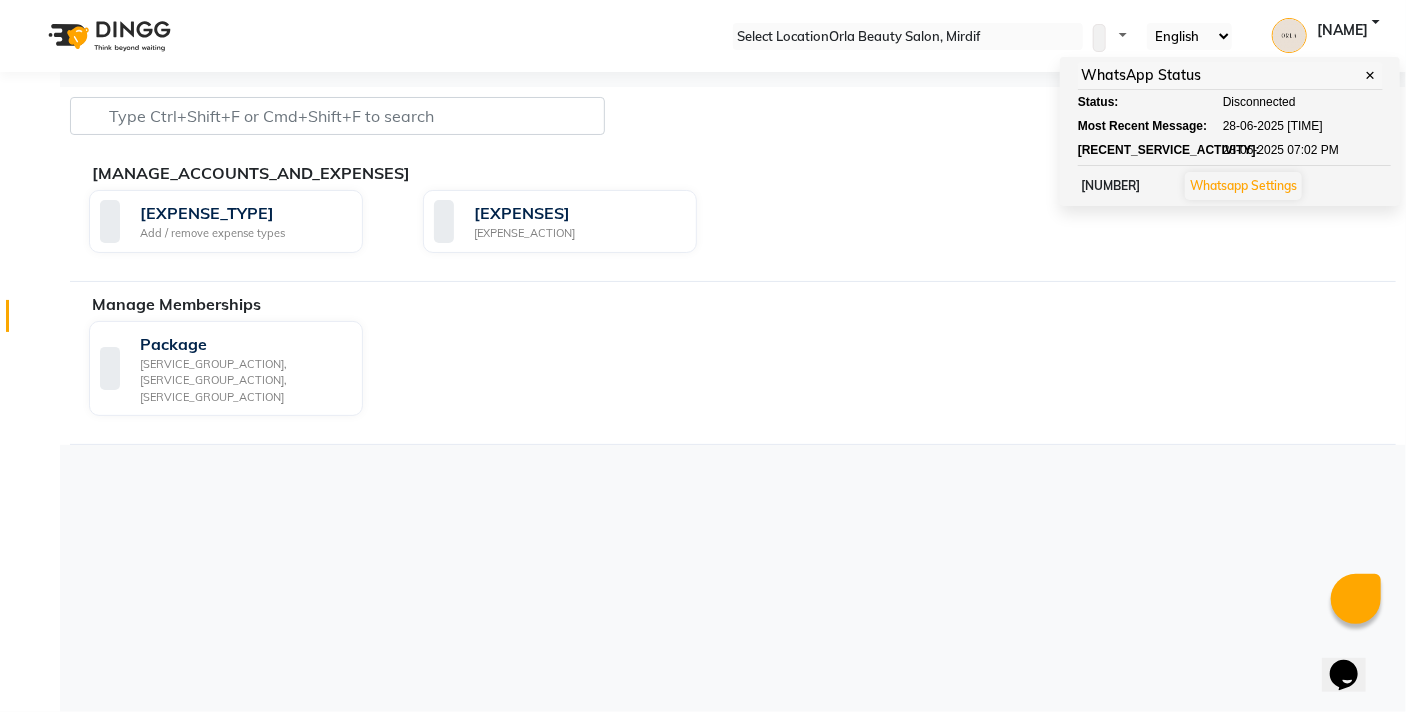 click on "[APP] [SETTINGS]" at bounding box center (1243, 185) 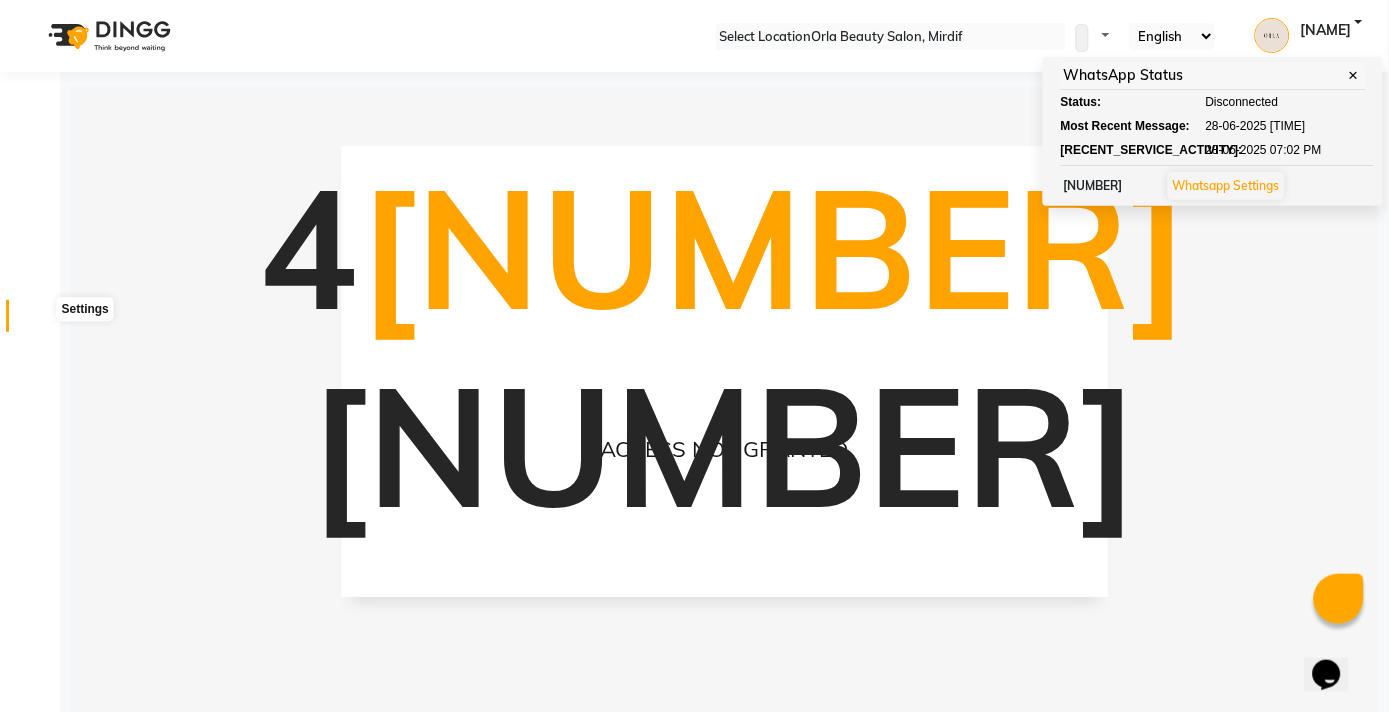 click at bounding box center [38, 321] 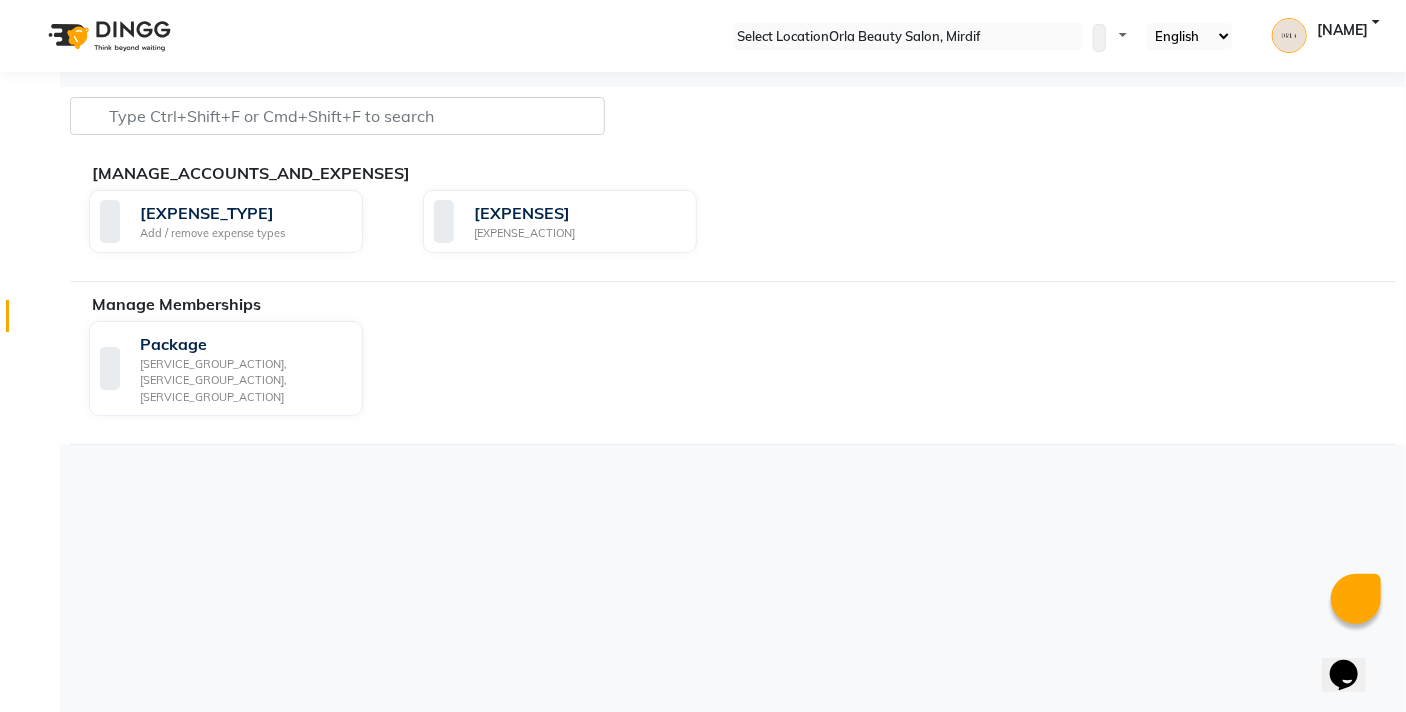 click on "•••••••" at bounding box center (1342, 36) 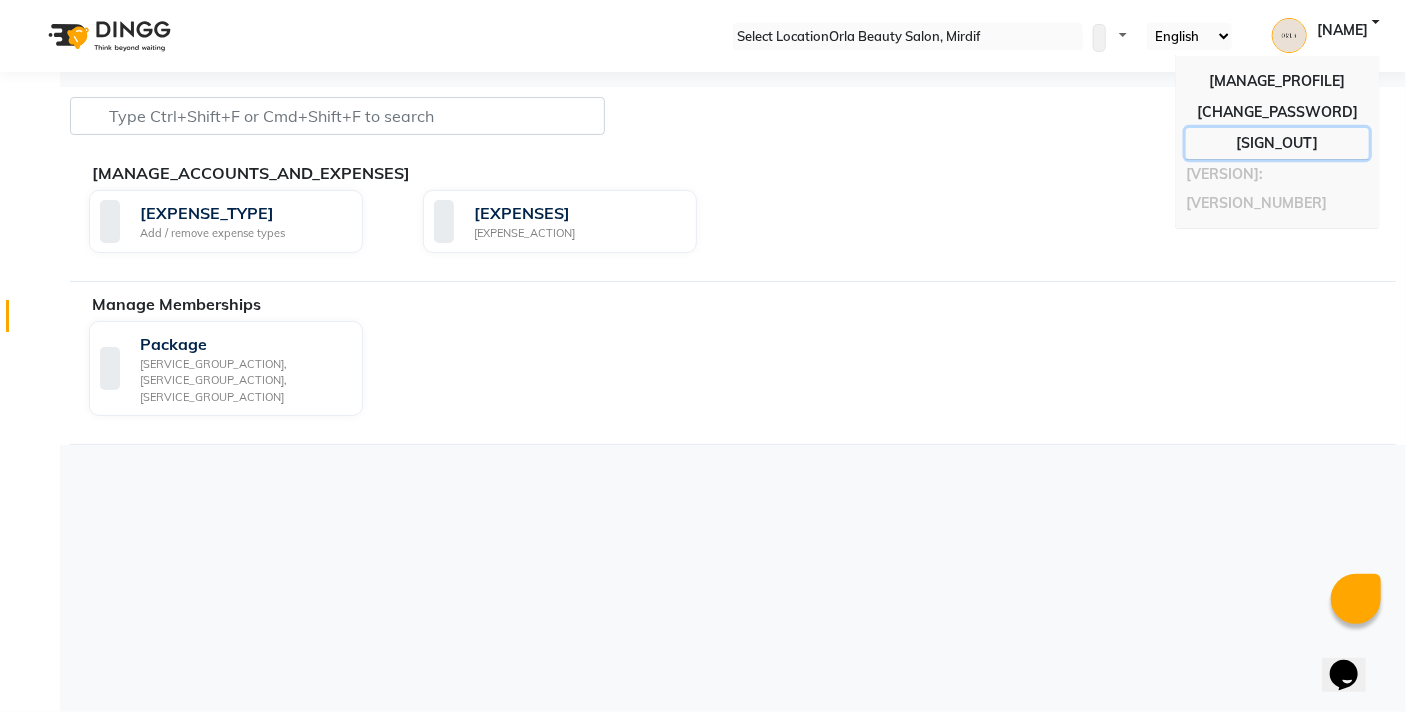 click on "Sign out" at bounding box center (1277, 112) 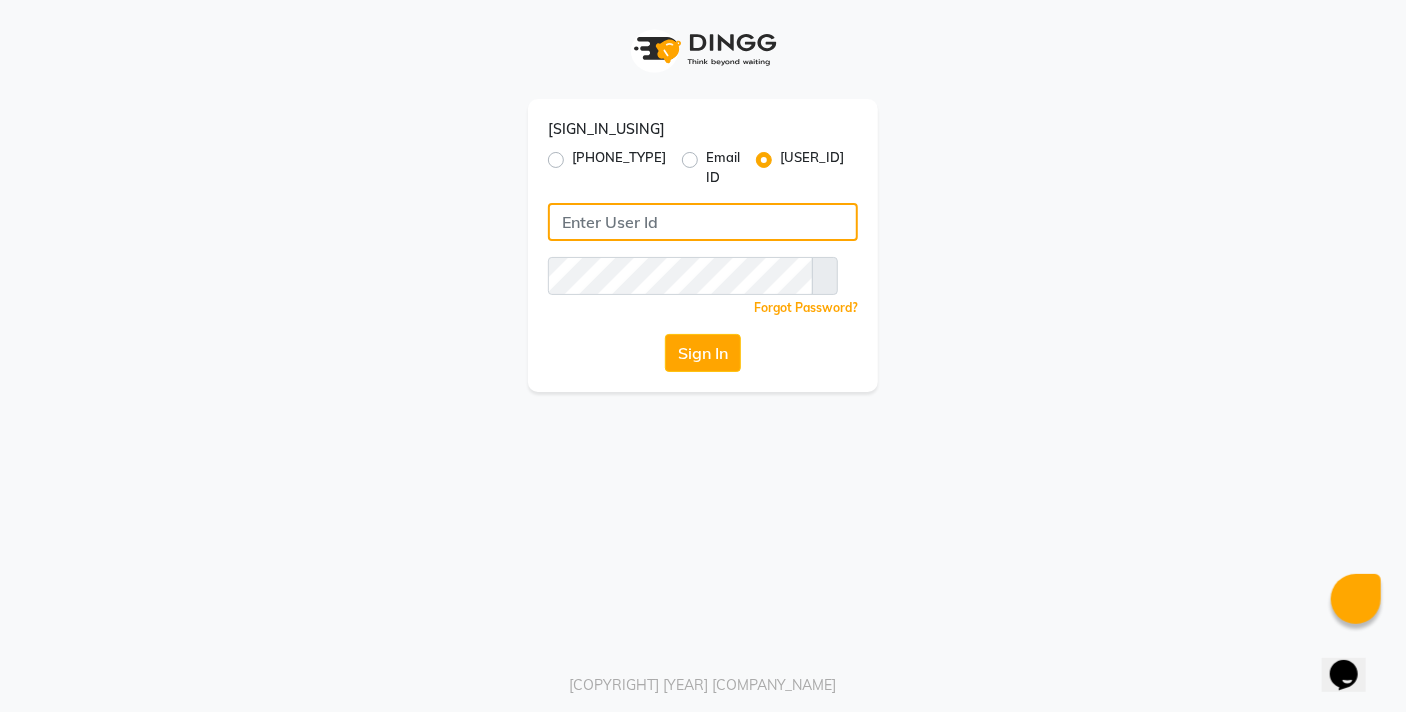 click at bounding box center (703, 222) 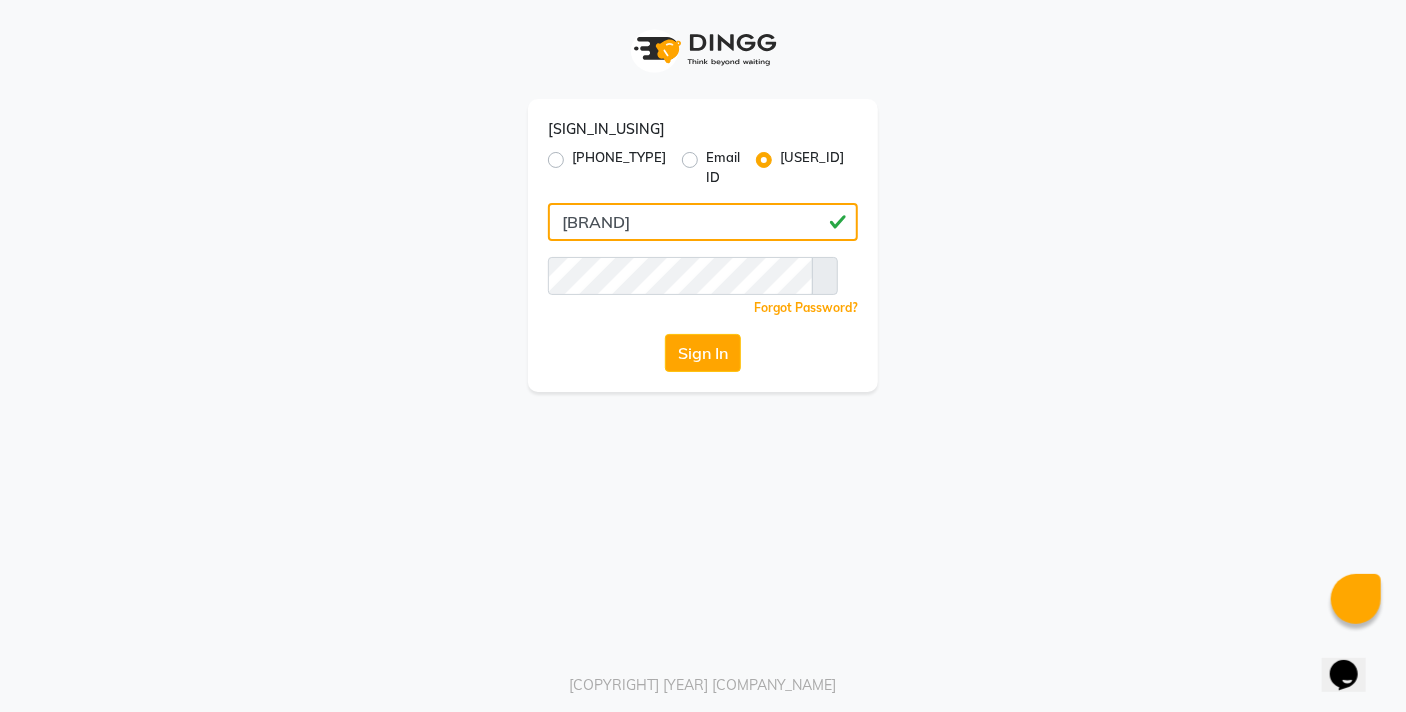 type on "orlabeauty" 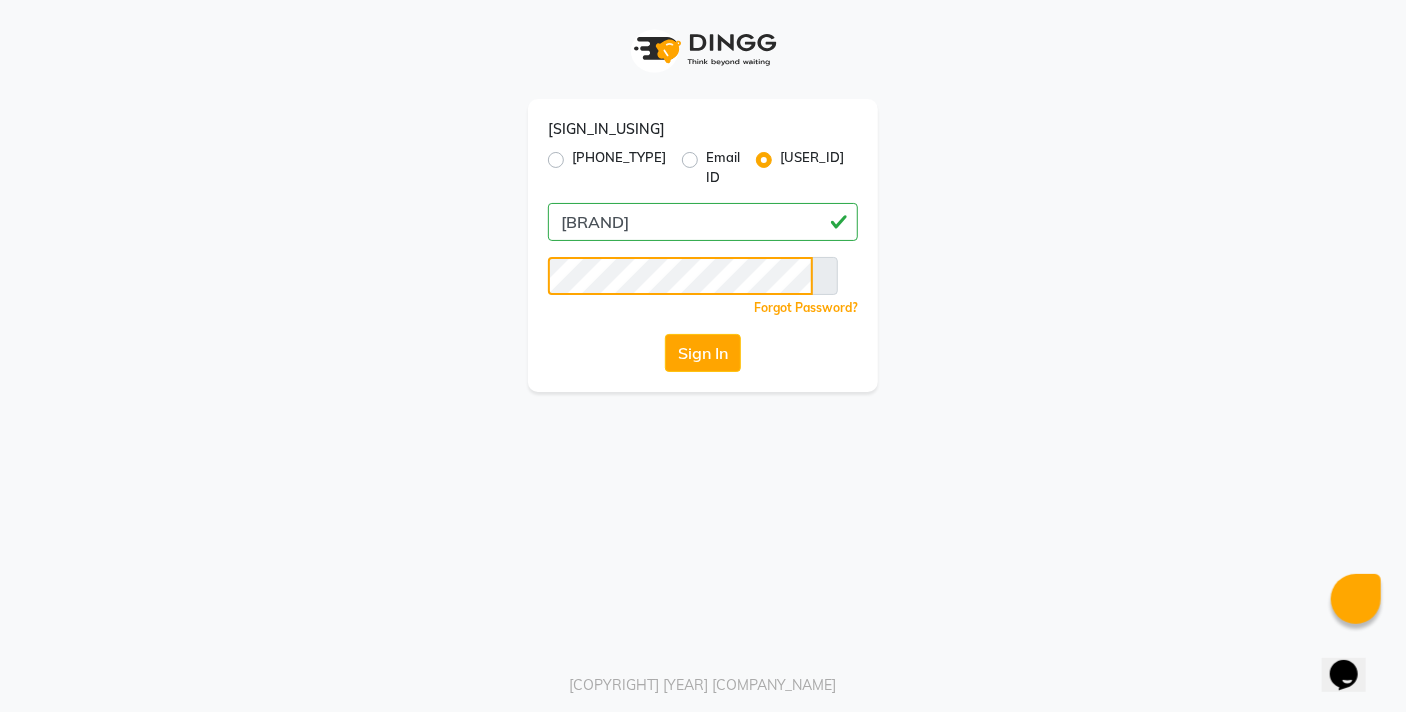 click on "Sign In" at bounding box center (703, 353) 